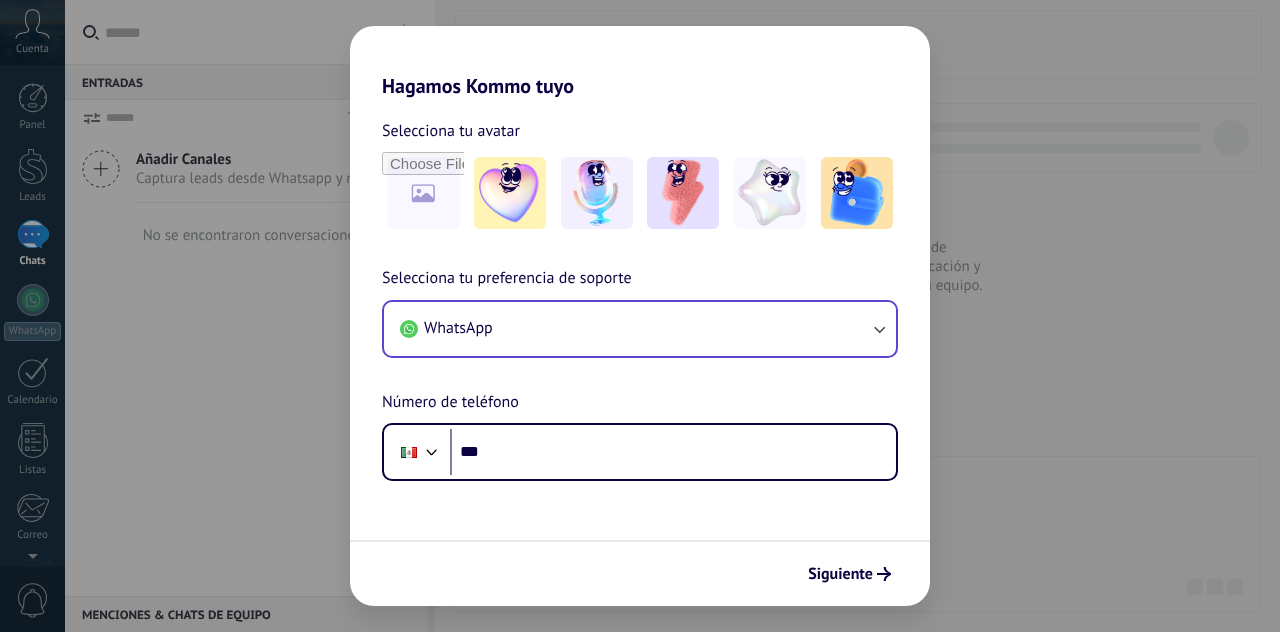 scroll, scrollTop: 0, scrollLeft: 0, axis: both 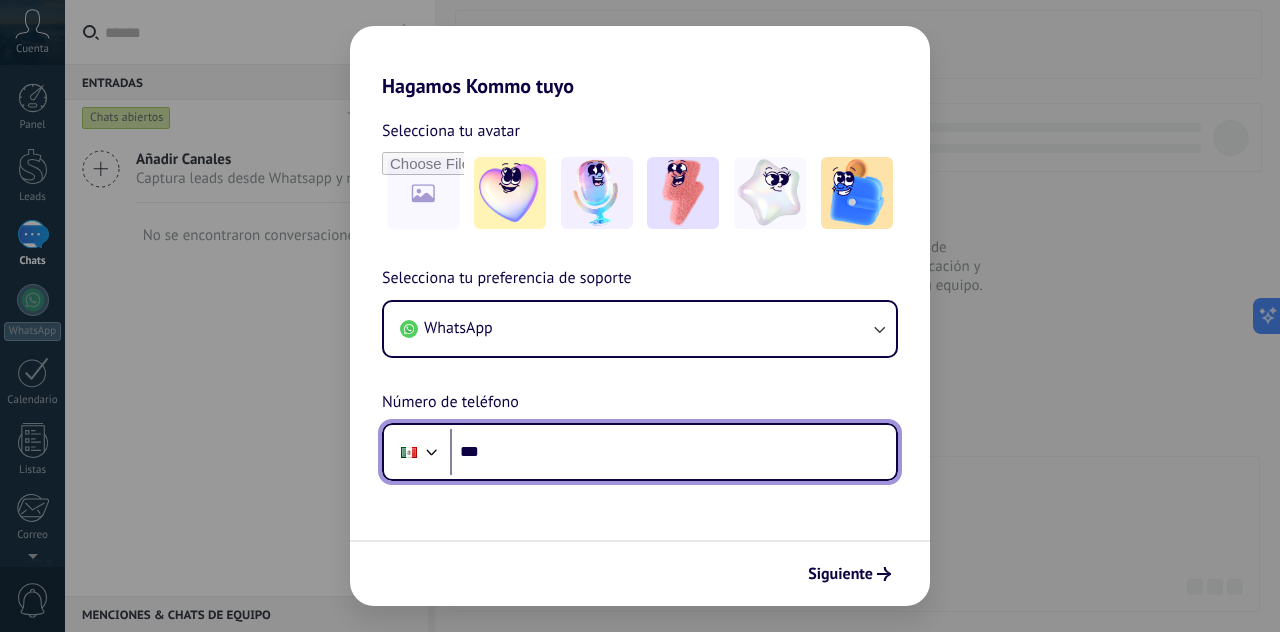 click on "***" at bounding box center (673, 452) 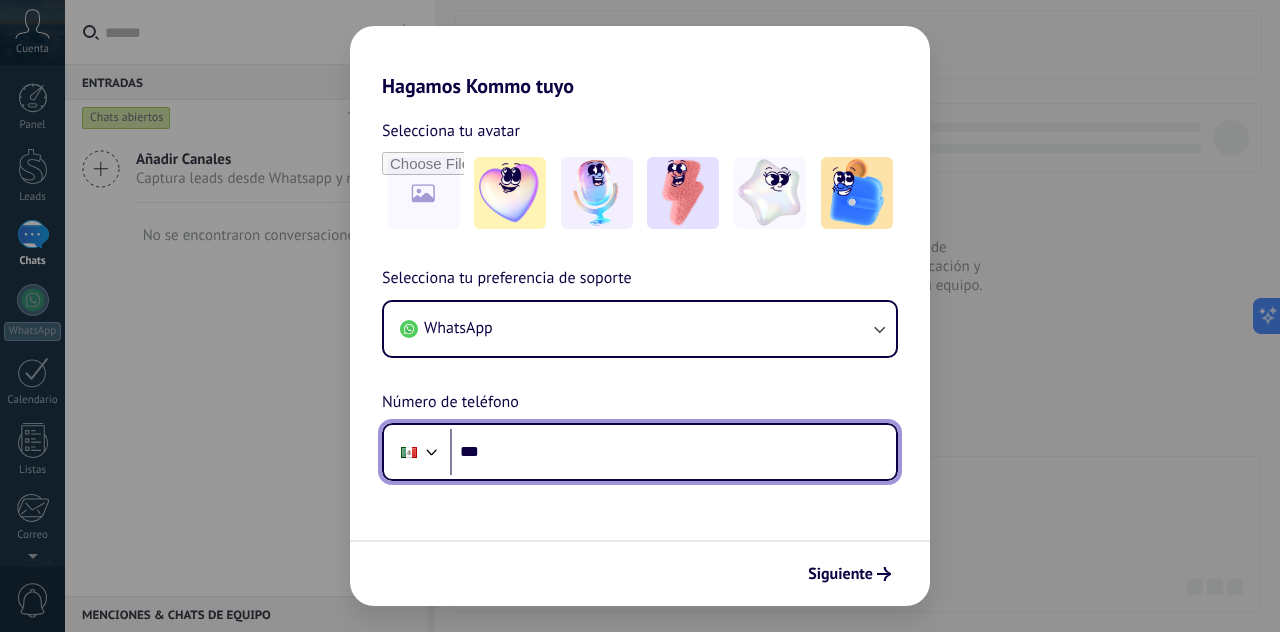 click on "***" at bounding box center [673, 452] 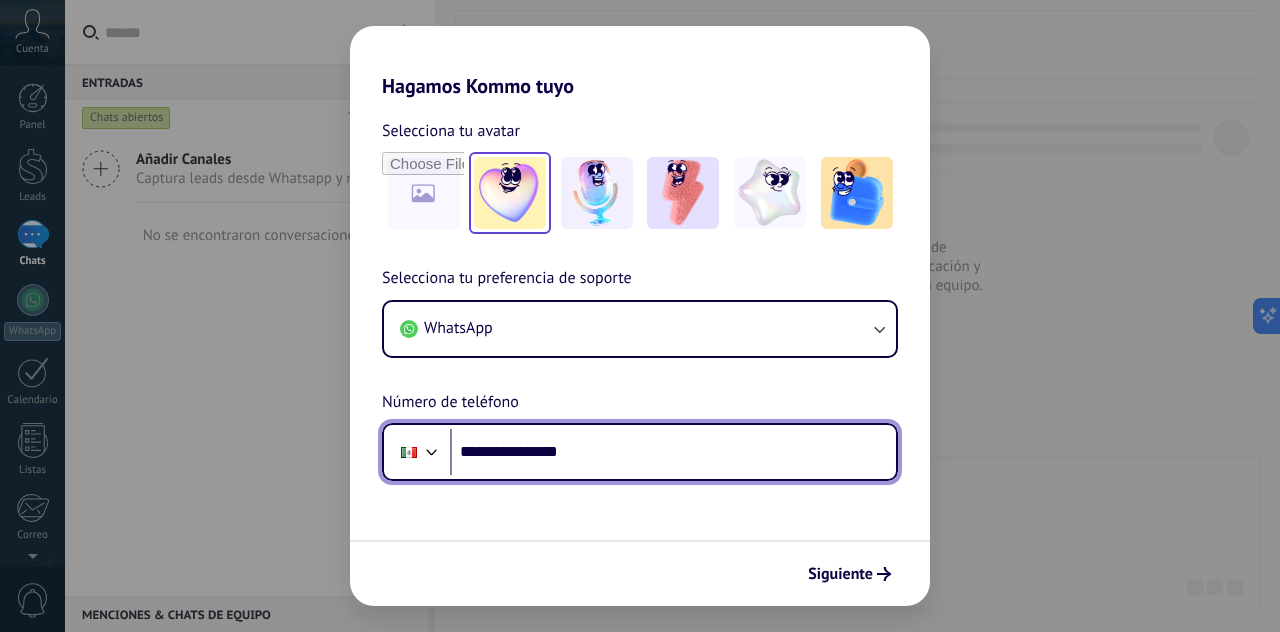 type on "**********" 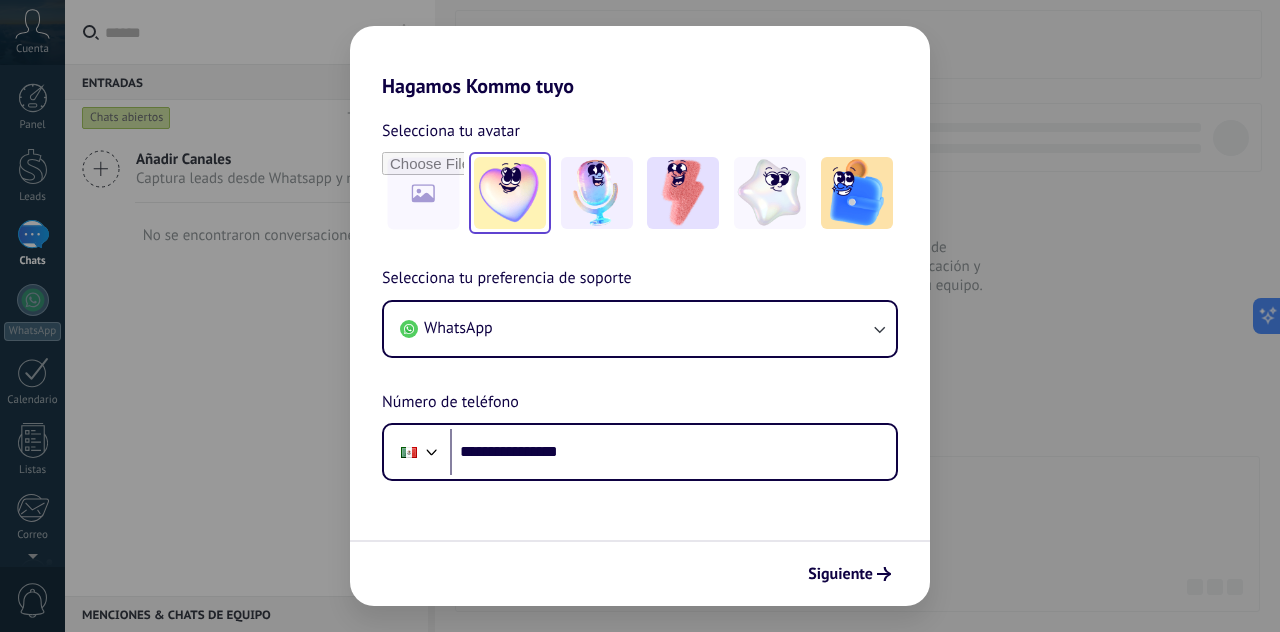 click at bounding box center [510, 193] 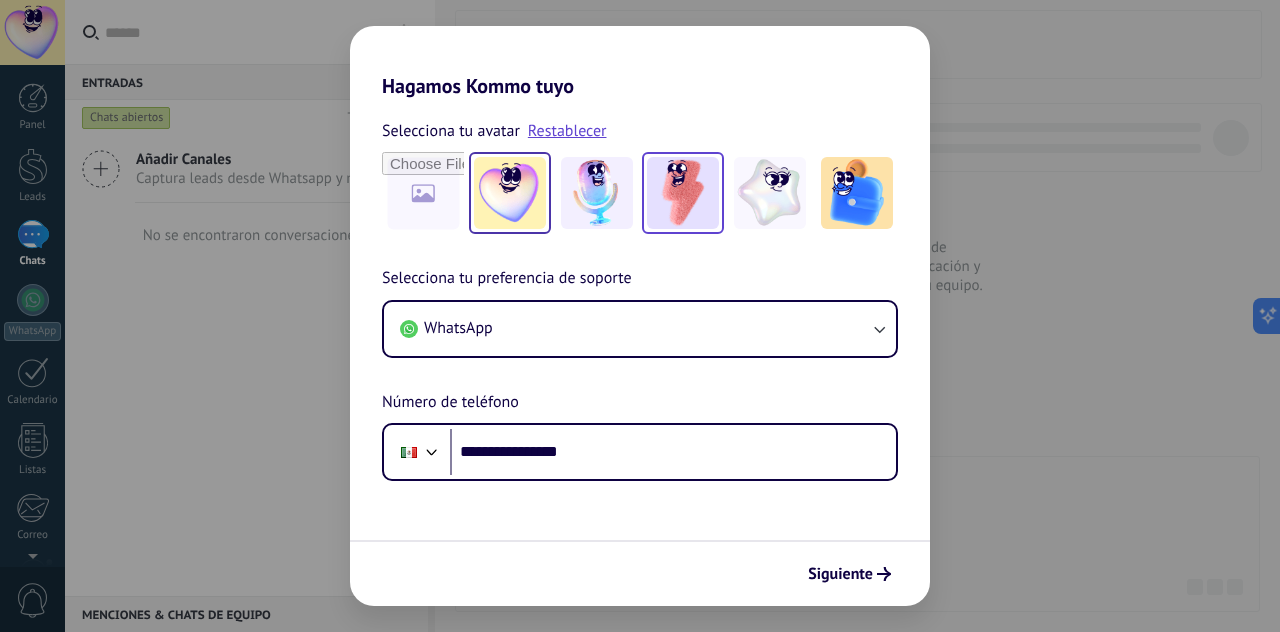 click at bounding box center [683, 193] 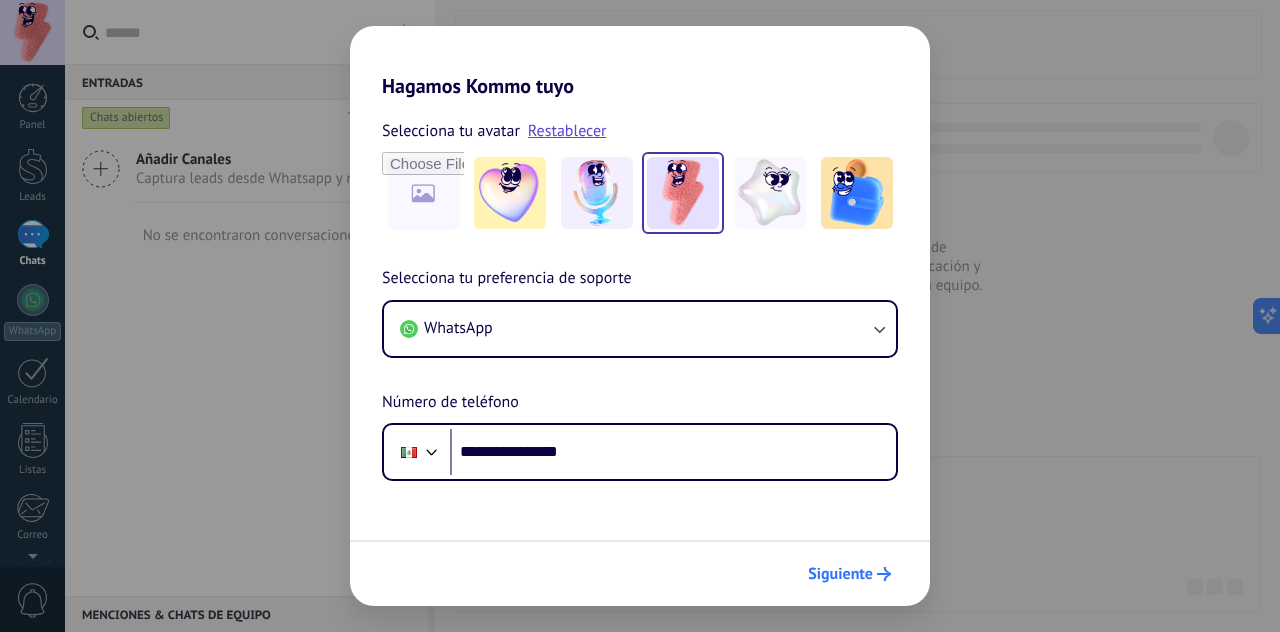 click on "Siguiente" at bounding box center (840, 574) 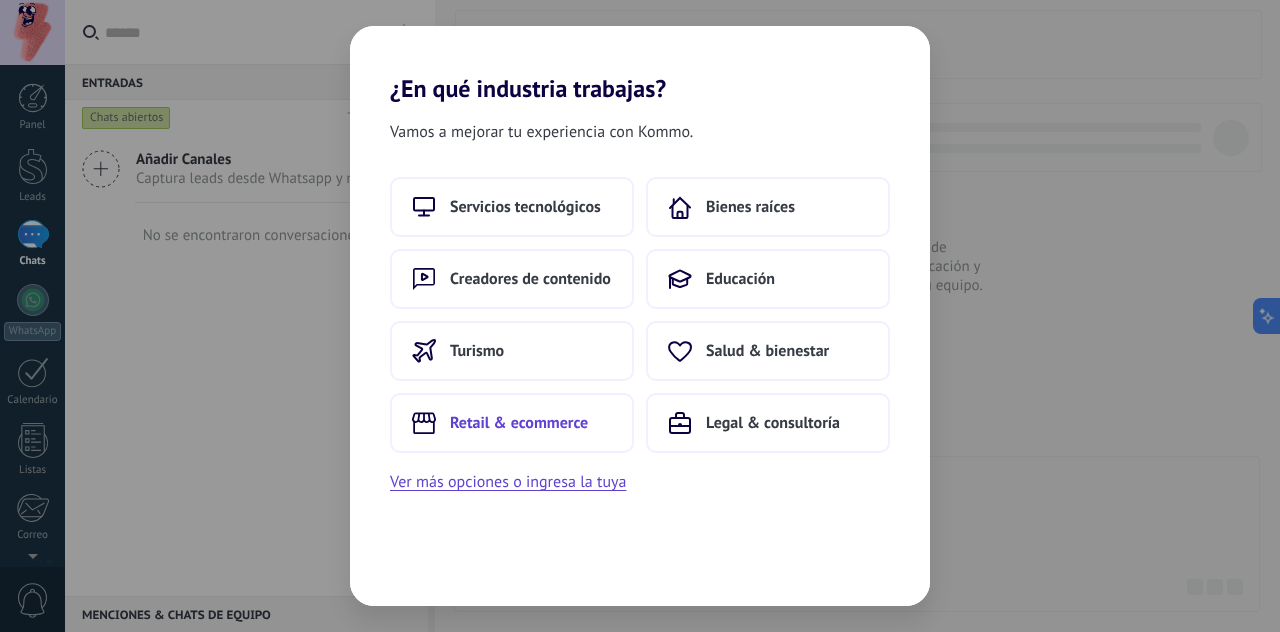 click on "Retail & ecommerce" at bounding box center (512, 423) 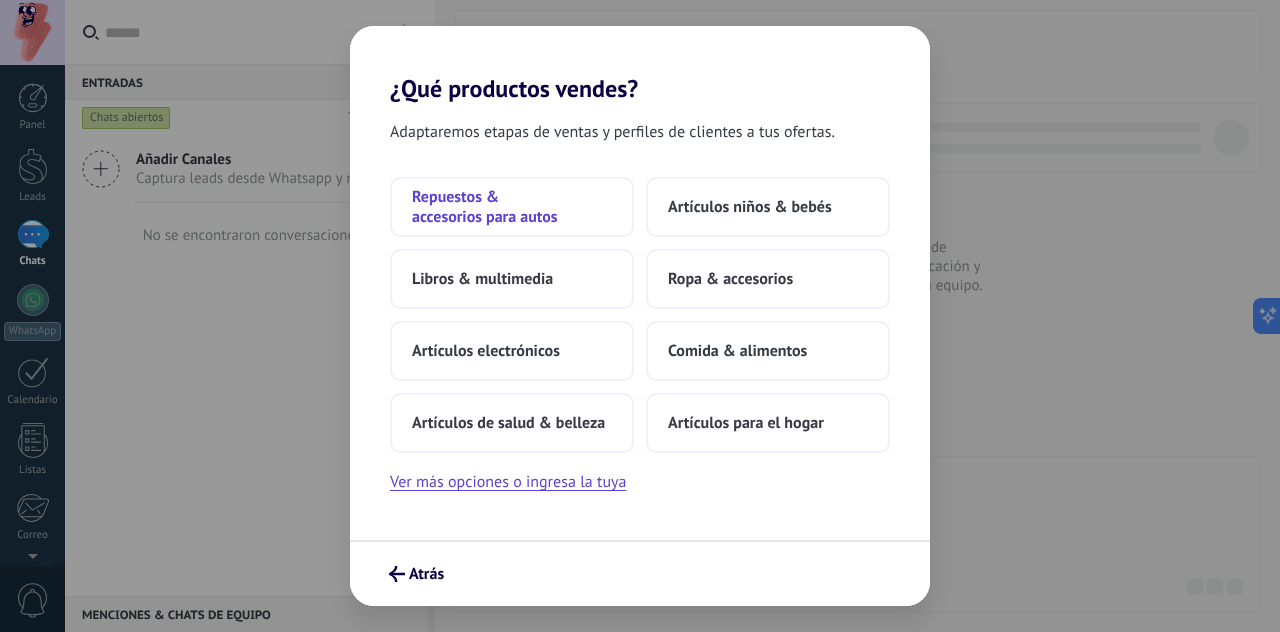 click on "Repuestos & accesorios para autos" at bounding box center [512, 207] 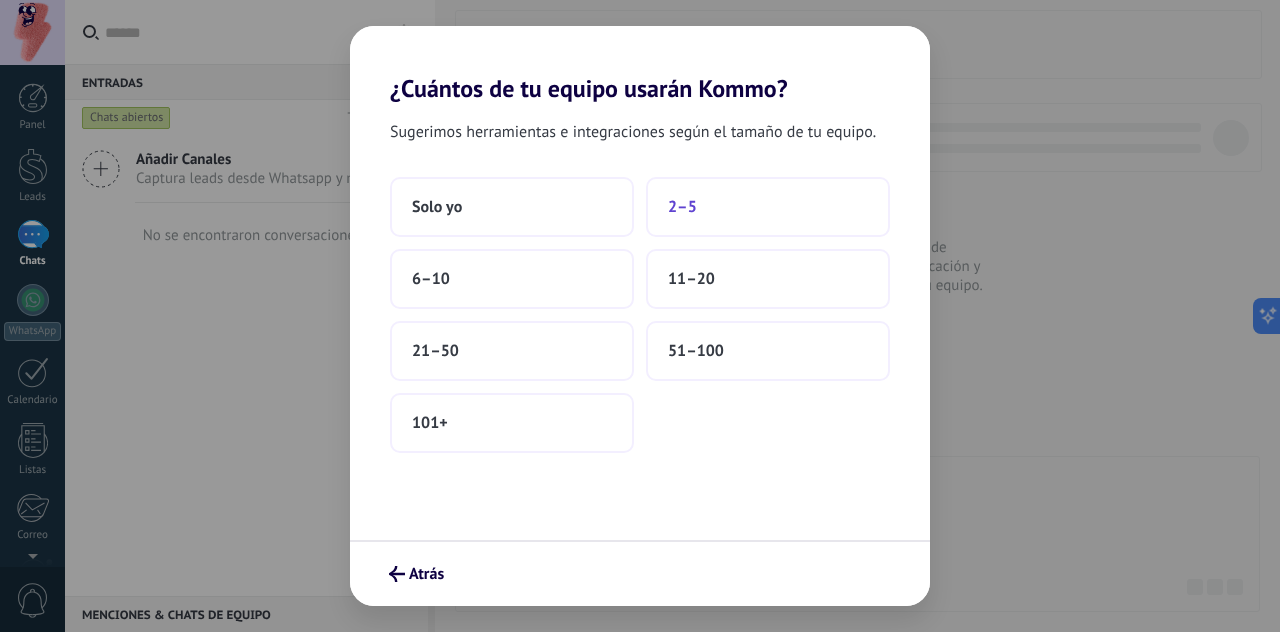 click on "2–5" at bounding box center [682, 207] 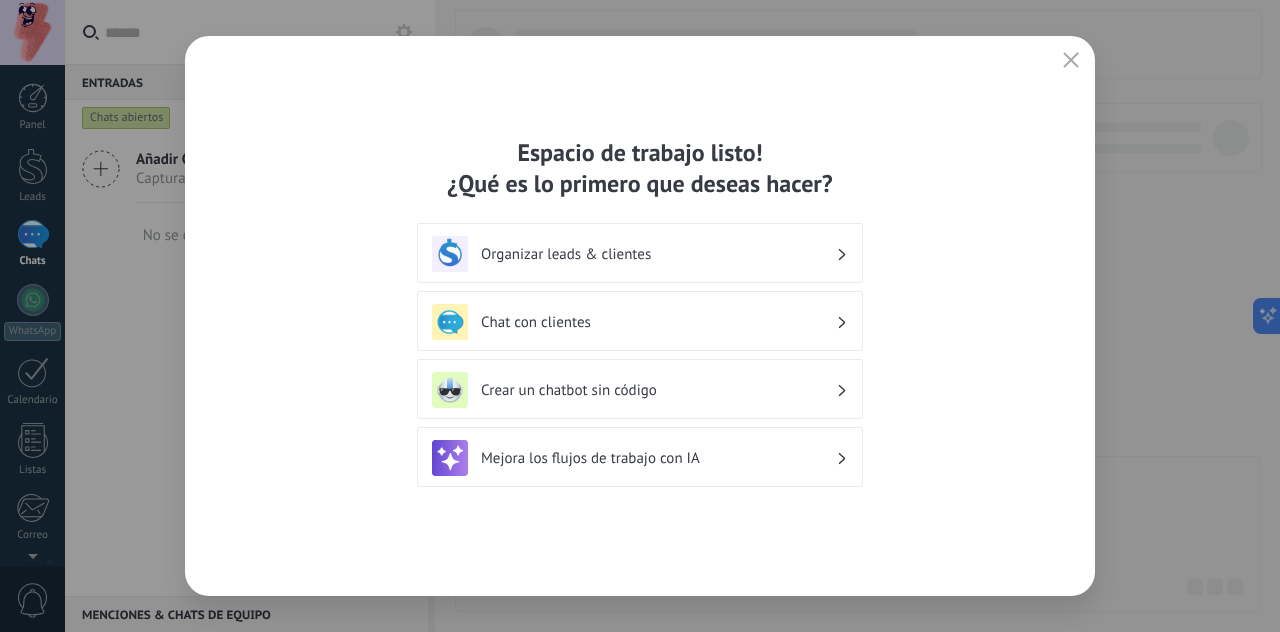 click on "Organizar leads & clientes" at bounding box center (640, 254) 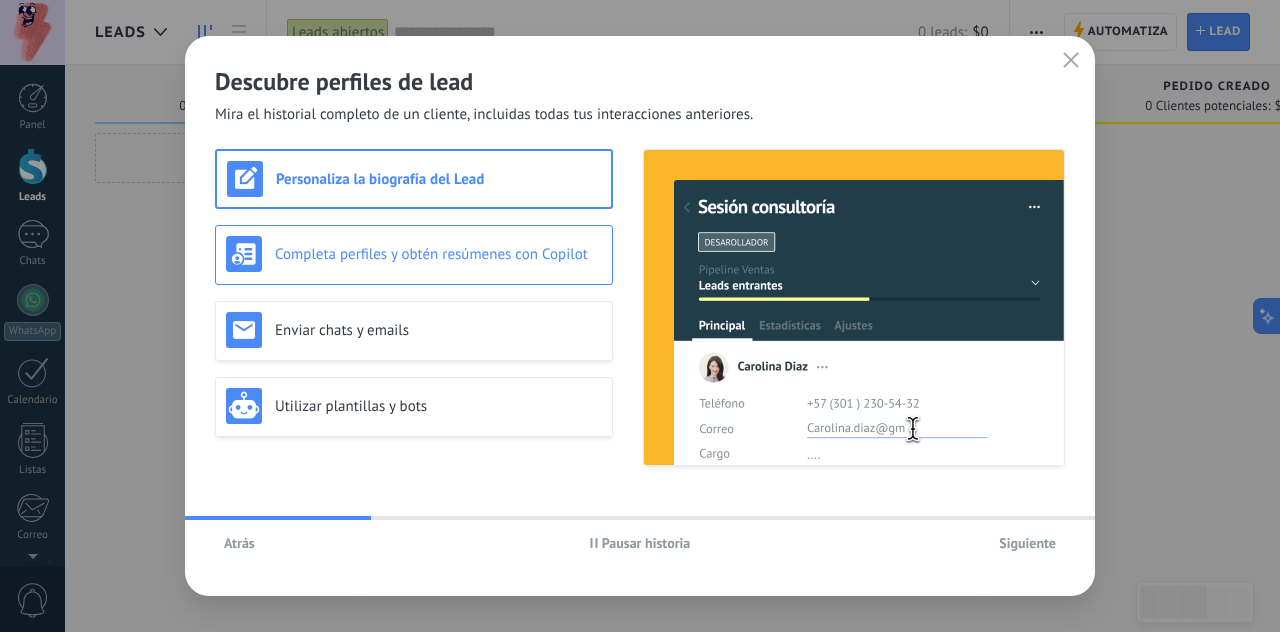 click on "Completa perfiles y obtén resúmenes con Copilot" at bounding box center [438, 254] 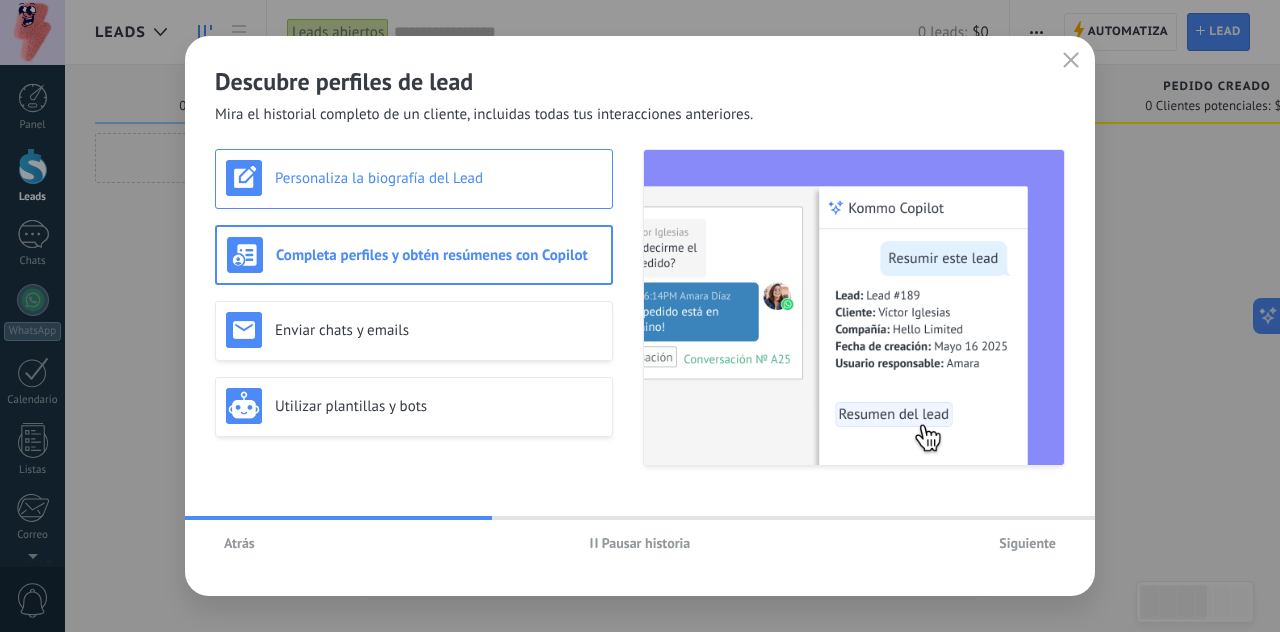 click on "Personaliza la biografía del Lead" at bounding box center (414, 178) 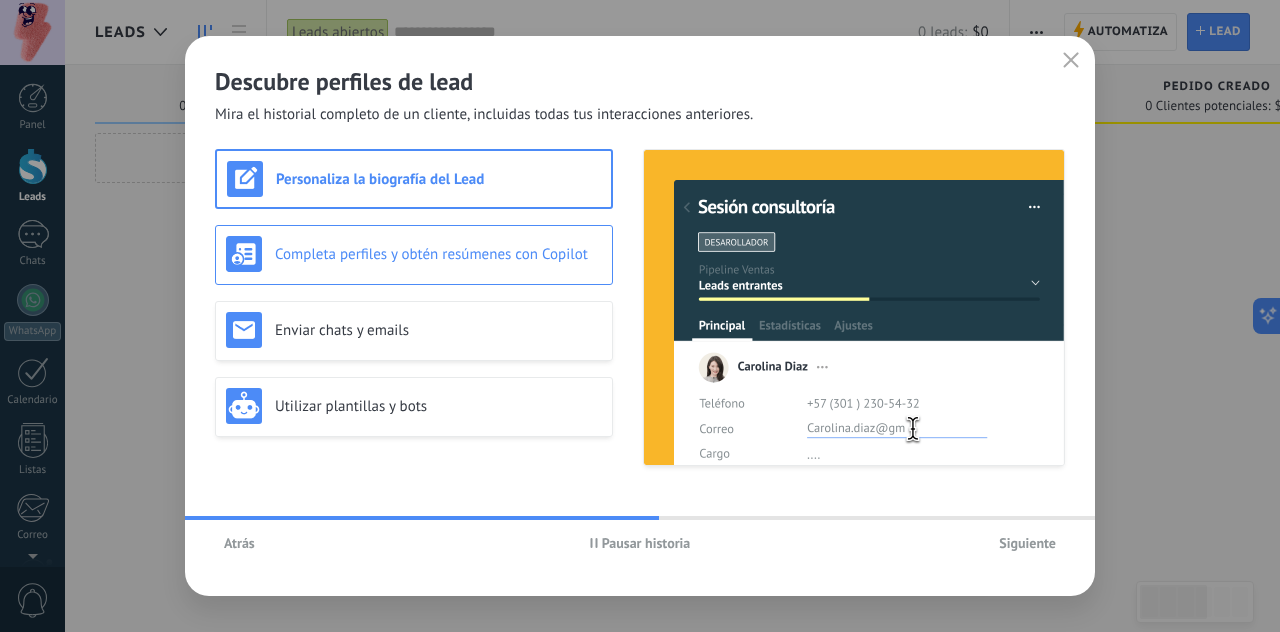 click on "Completa perfiles y obtén resúmenes con Copilot" at bounding box center (414, 255) 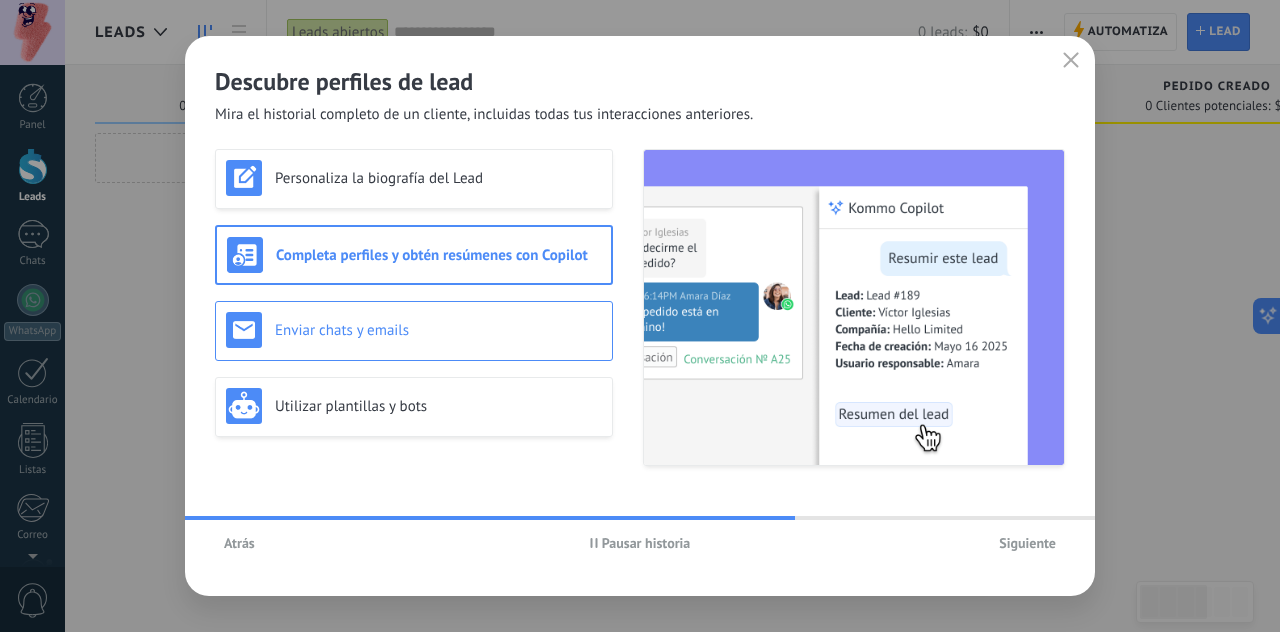 click on "Enviar chats y emails" at bounding box center [414, 330] 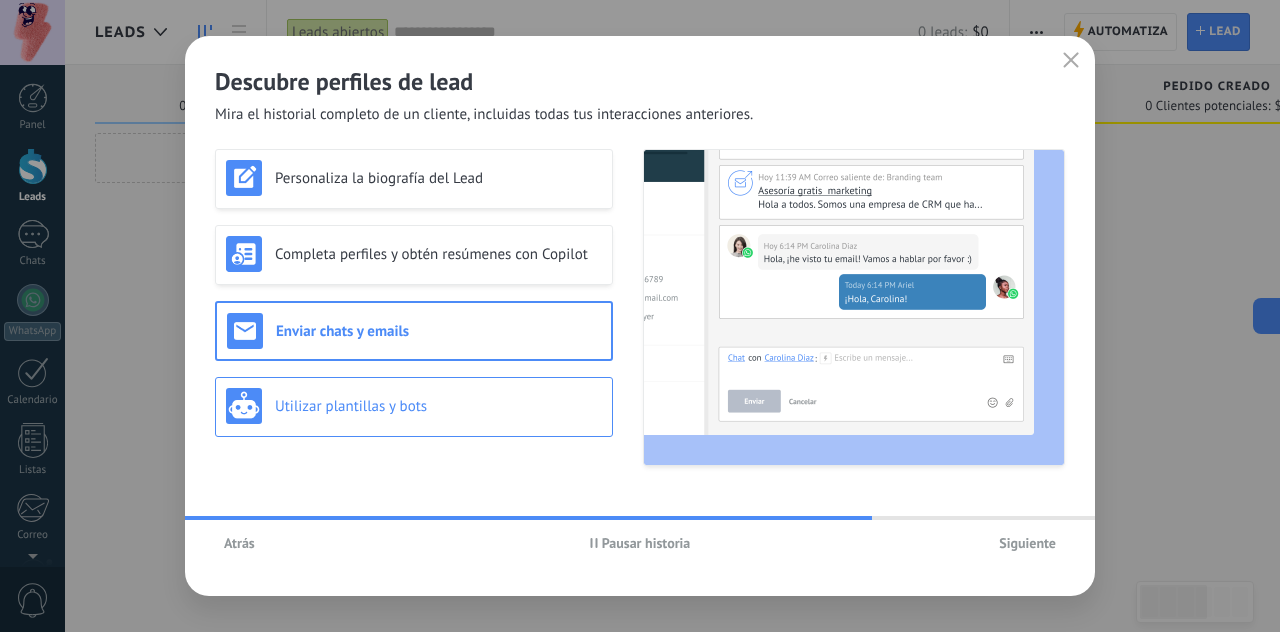 click on "Utilizar plantillas y bots" at bounding box center (438, 406) 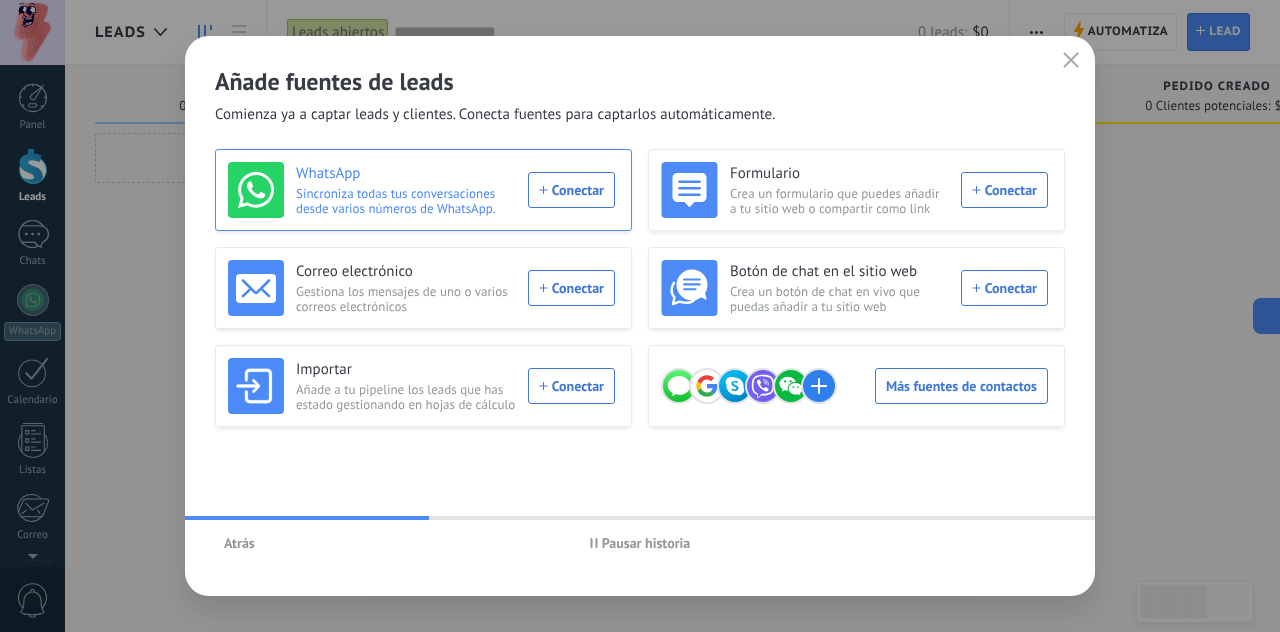 click on "WhatsApp Sincroniza todas tus conversaciones desde varios números de WhatsApp. Conectar" at bounding box center (421, 190) 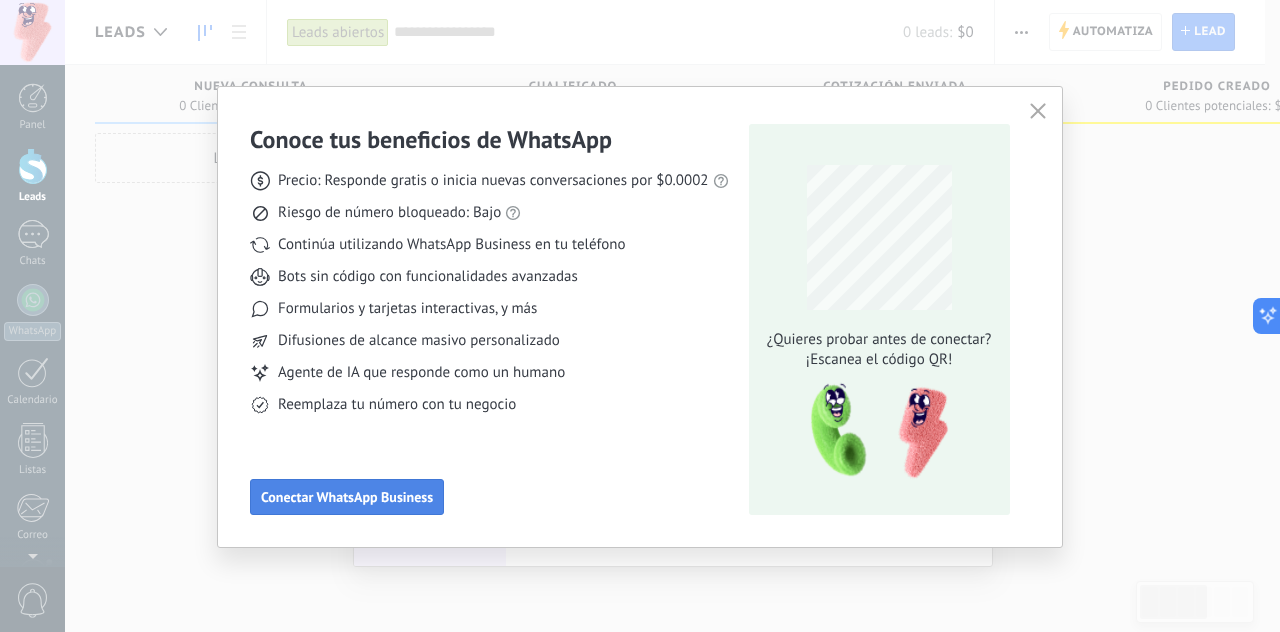 click on "Conectar WhatsApp Business" at bounding box center (347, 497) 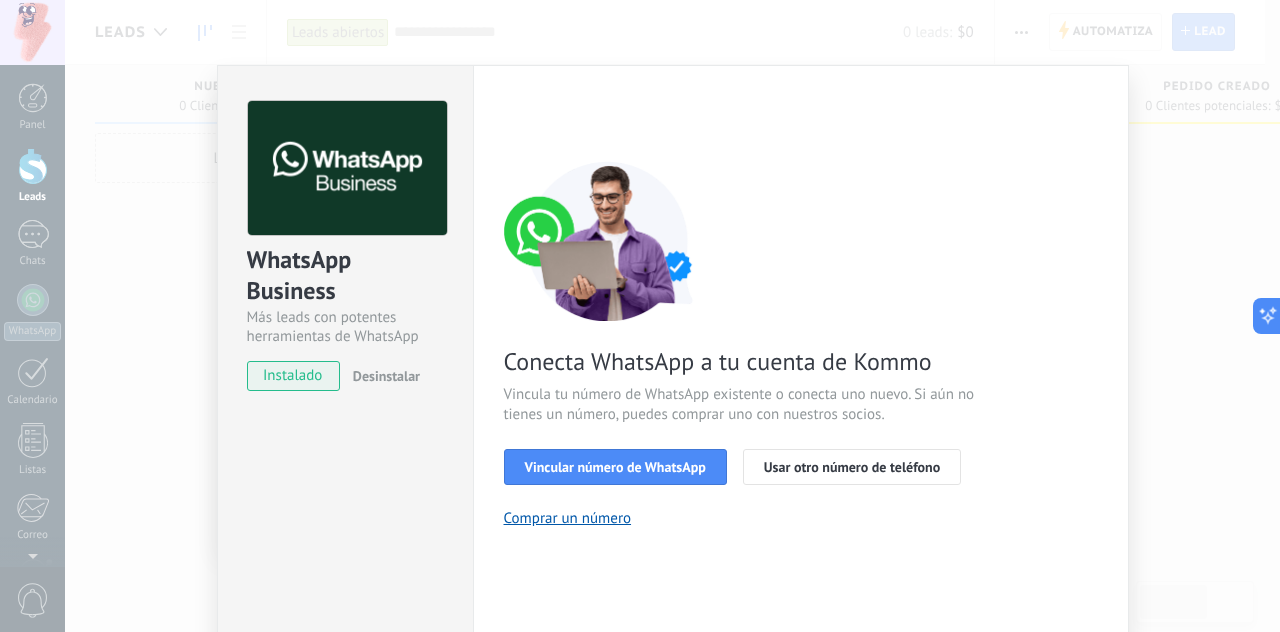 click on "Conecta WhatsApp a tu cuenta de Kommo Vincula tu número de WhatsApp existente o conecta uno nuevo. Si aún no tienes un número, puedes comprar uno con nuestros socios. Vincular número de WhatsApp Usar otro número de teléfono Comprar un número" at bounding box center [801, 344] 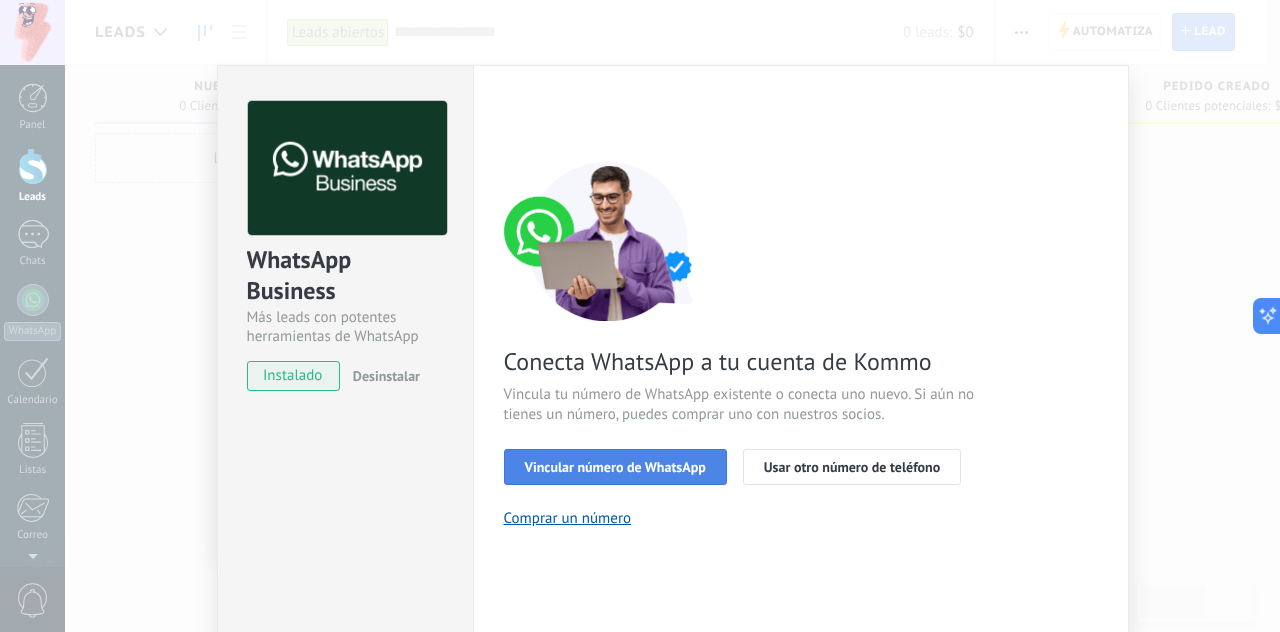click on "Vincular número de WhatsApp" at bounding box center [615, 467] 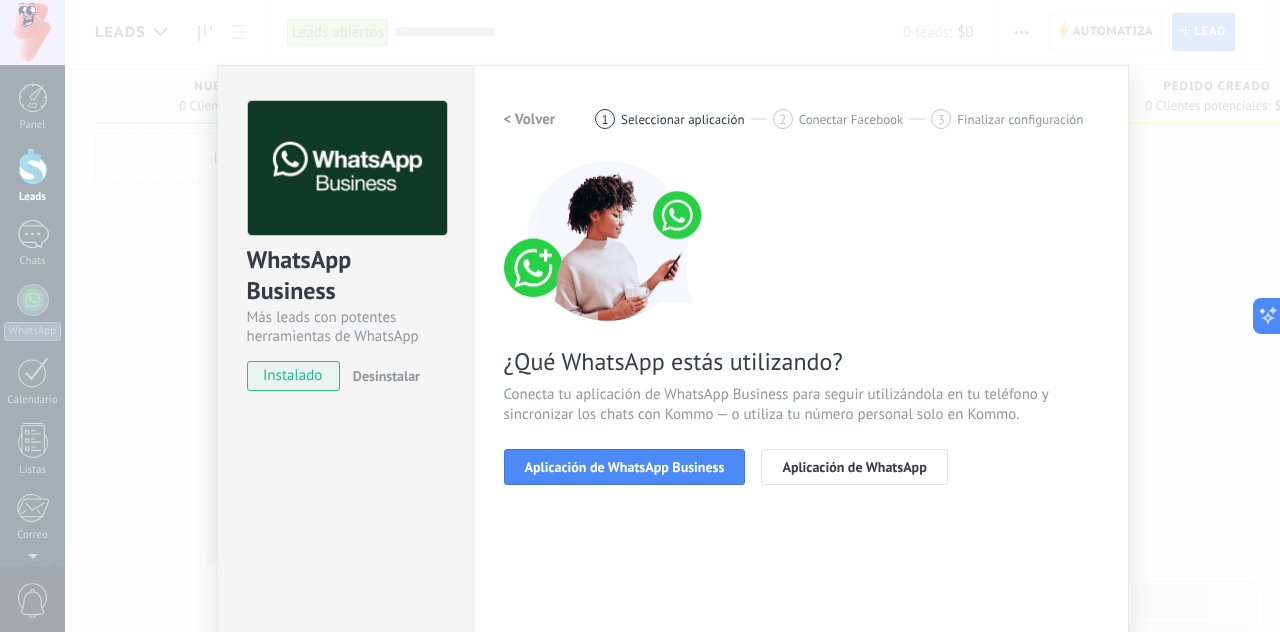 click on "Aplicación de WhatsApp Business" at bounding box center (625, 467) 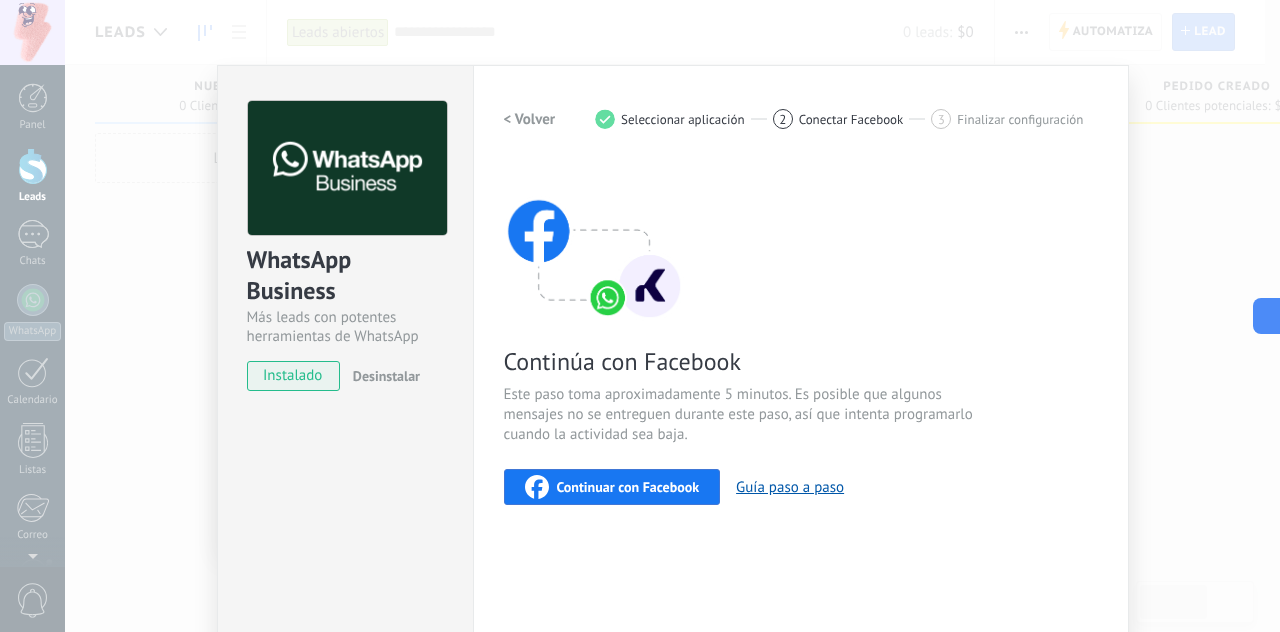 click on "Continuar con Facebook" at bounding box center [612, 487] 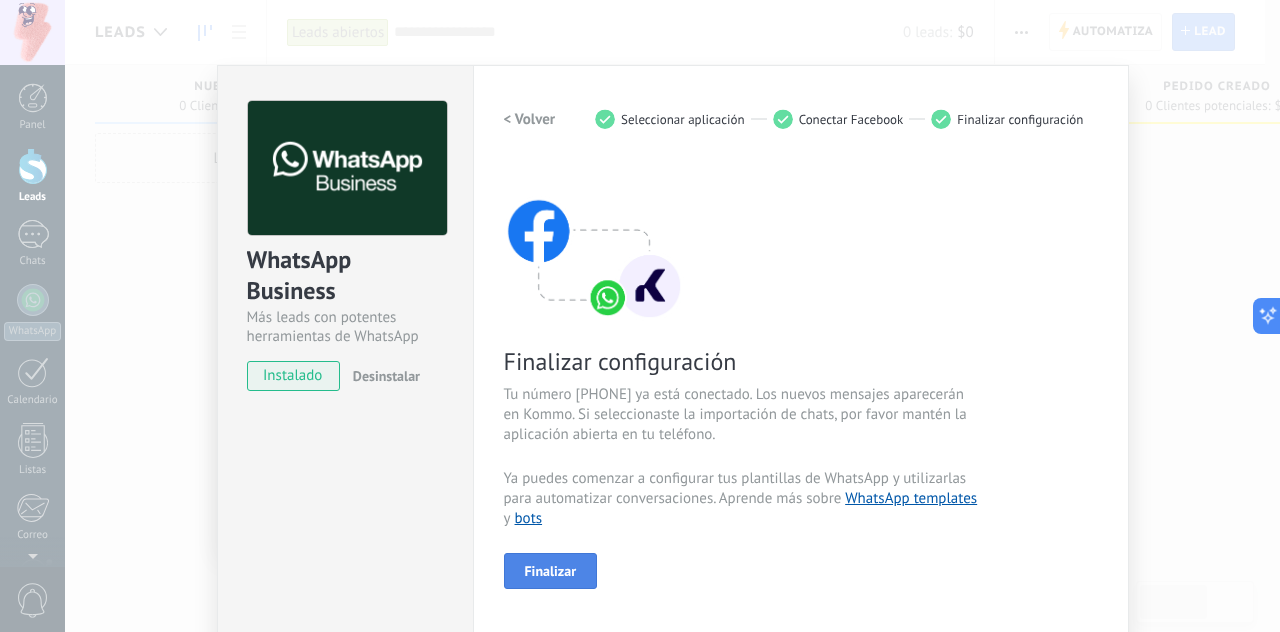 click on "Finalizar" at bounding box center [551, 571] 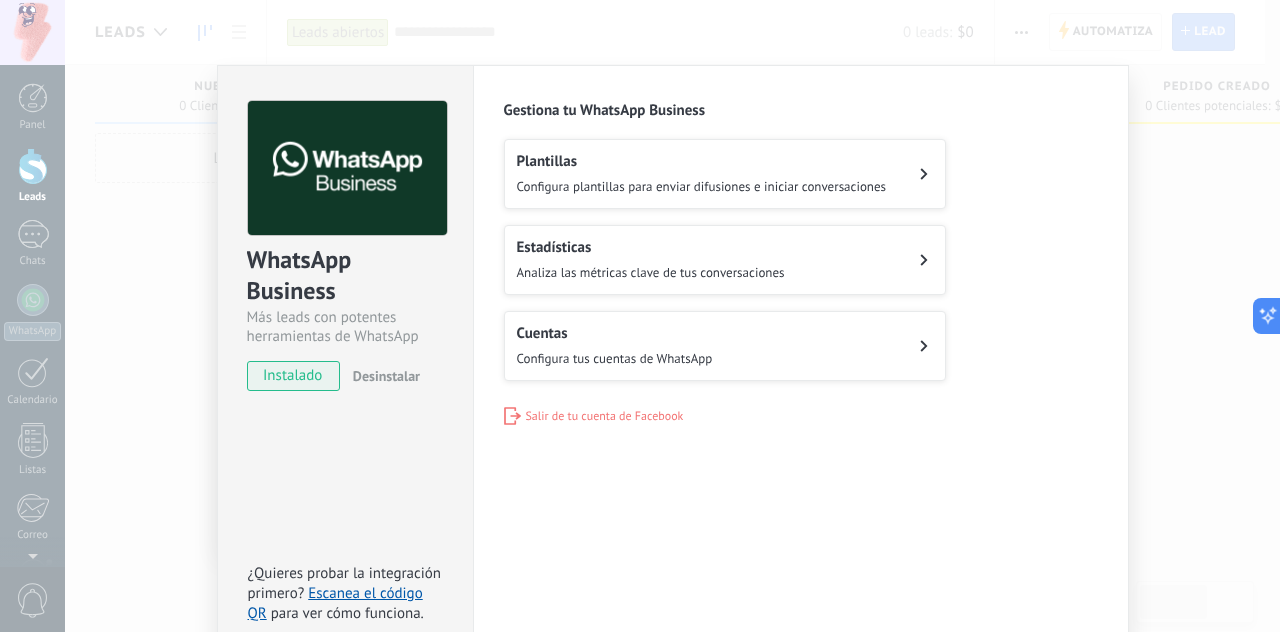 click on "Plantillas Configura plantillas para enviar difusiones e iniciar conversaciones" at bounding box center (702, 174) 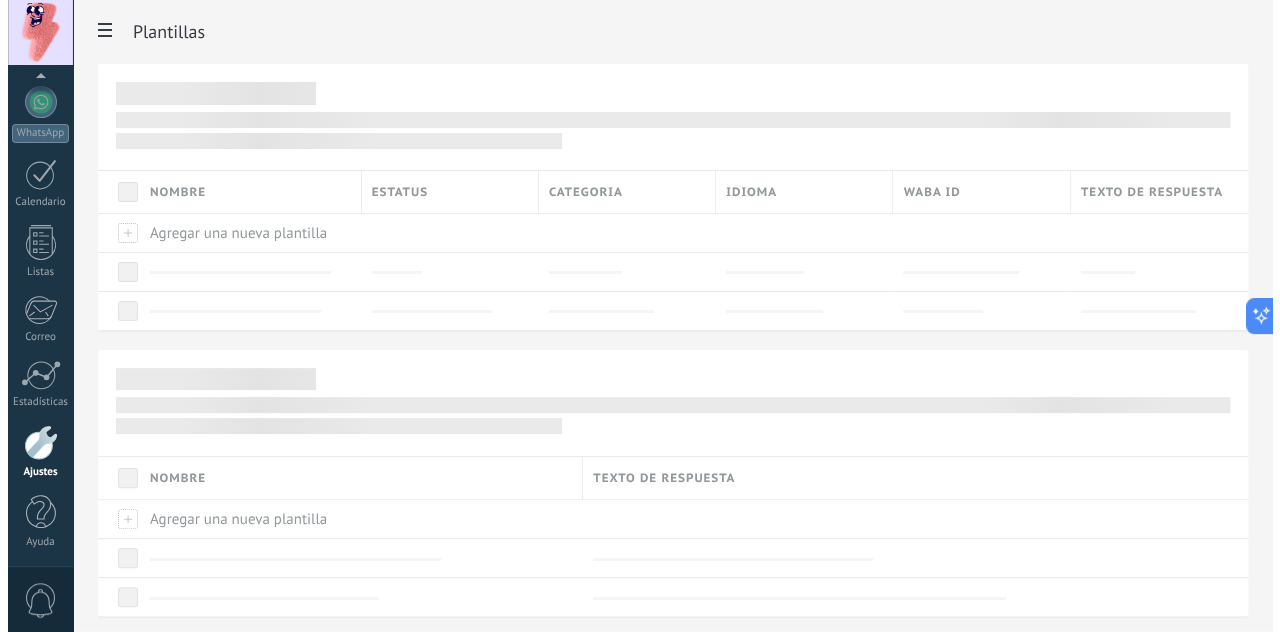 scroll, scrollTop: 11, scrollLeft: 0, axis: vertical 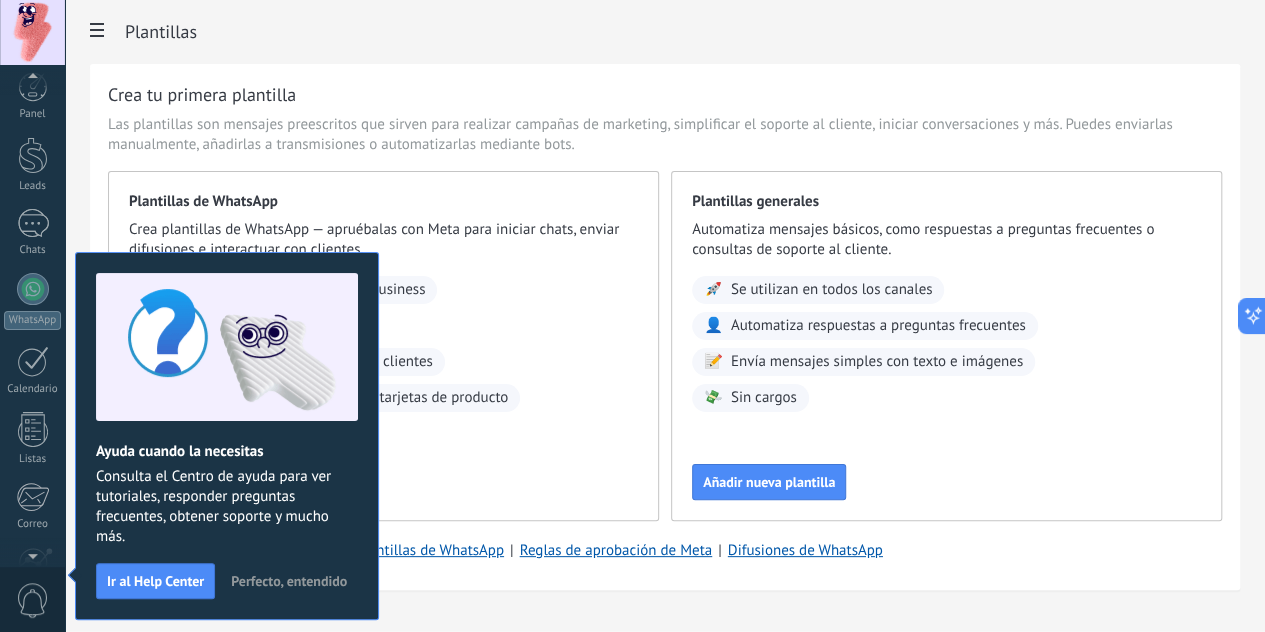 click on "Perfecto, entendido" at bounding box center [289, 581] 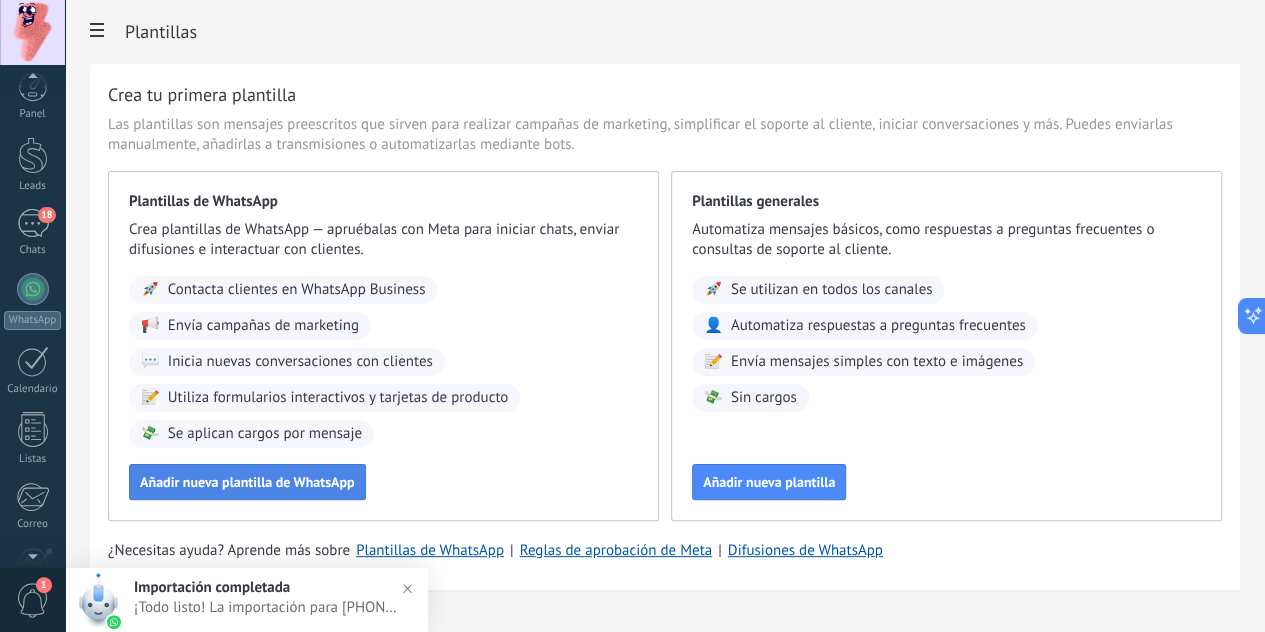 click on "Añadir nueva plantilla de WhatsApp" at bounding box center [247, 482] 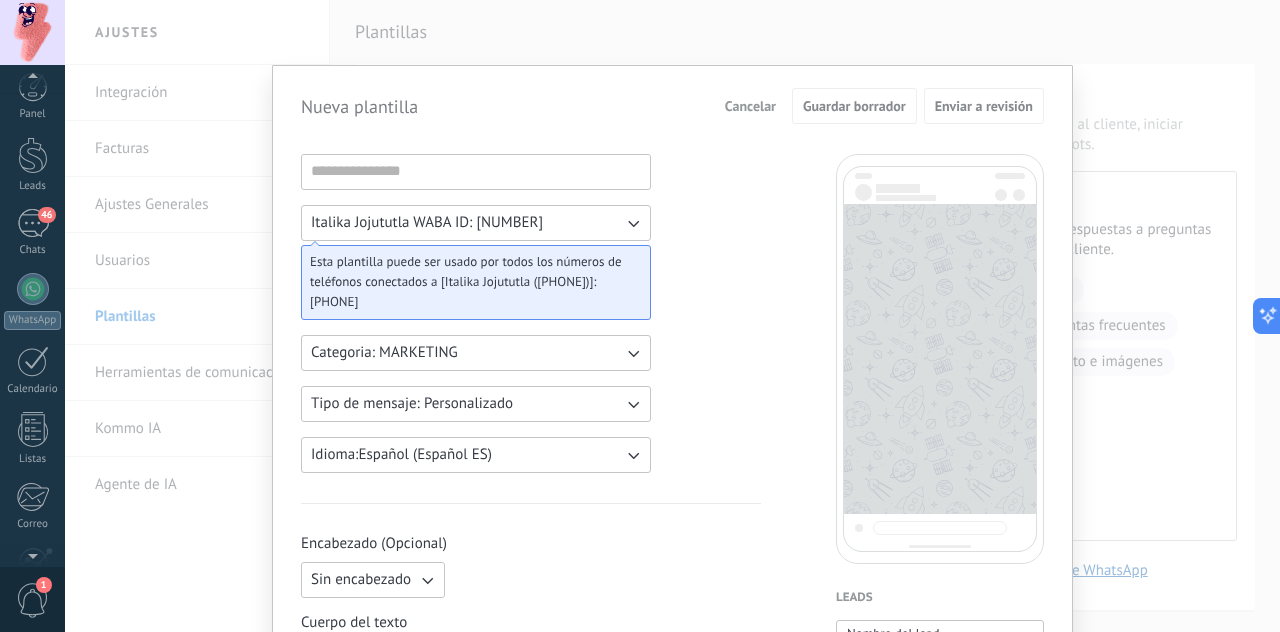 click on "Italika Jojututla WABA ID: [NUMBER]" at bounding box center (427, 223) 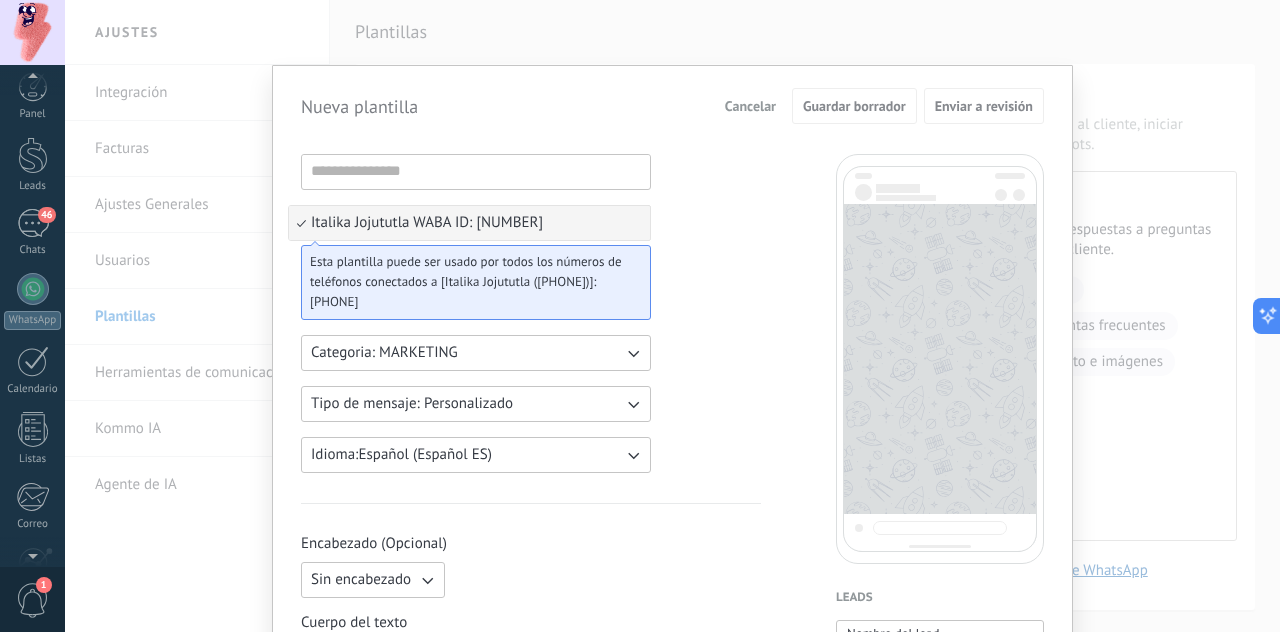click on "Italika Jojututla WABA ID: [NUMBER]" at bounding box center [427, 223] 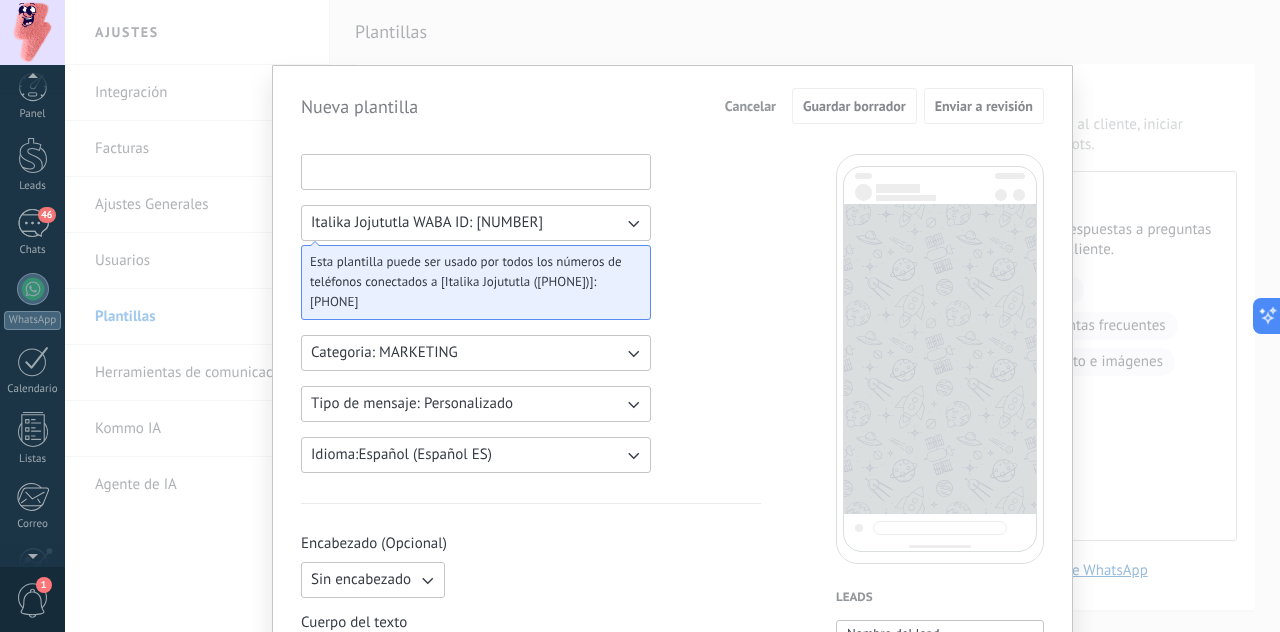 click at bounding box center [476, 171] 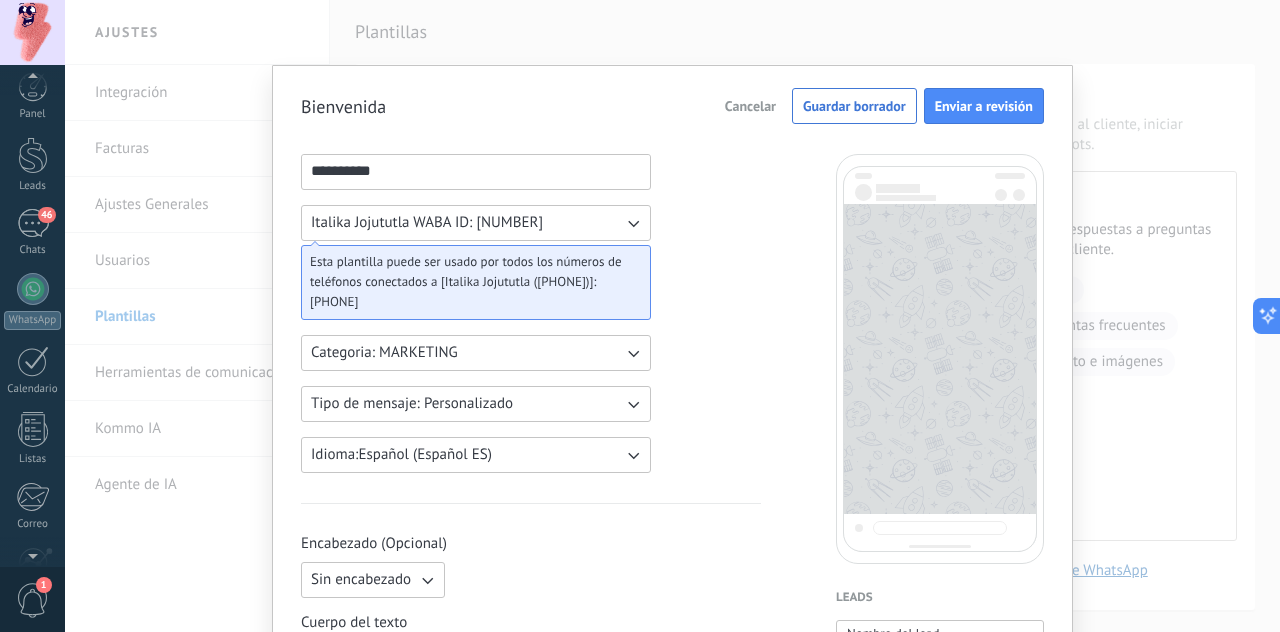 type on "**********" 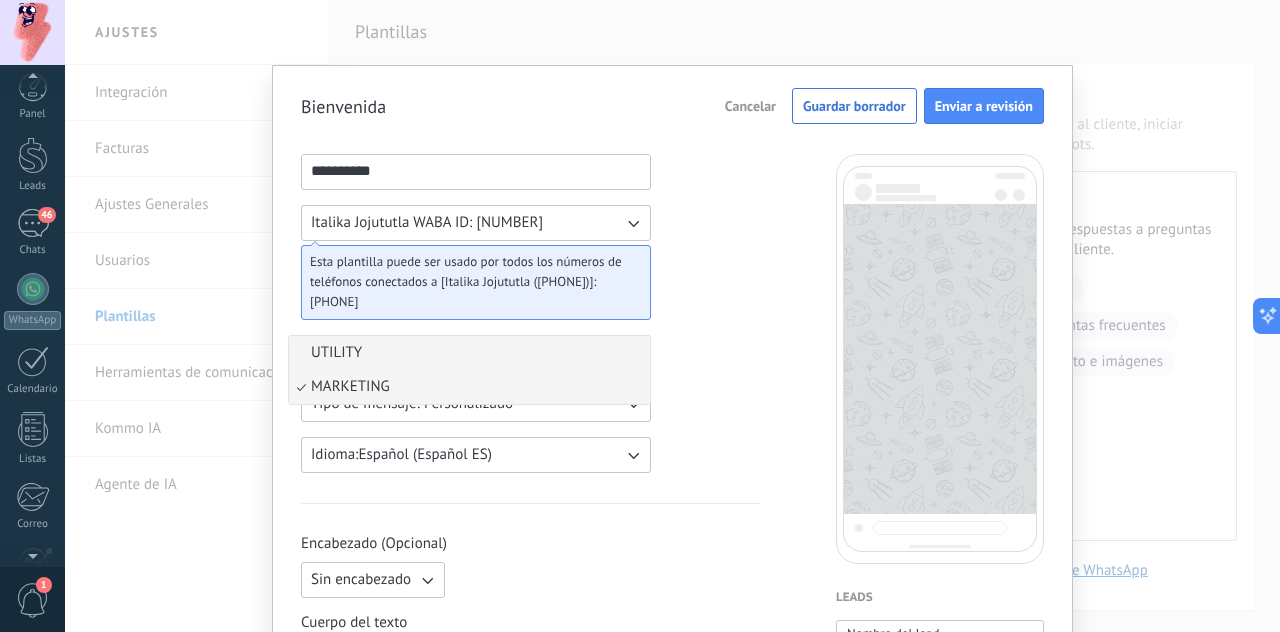 click on "UTILITY" at bounding box center (469, 353) 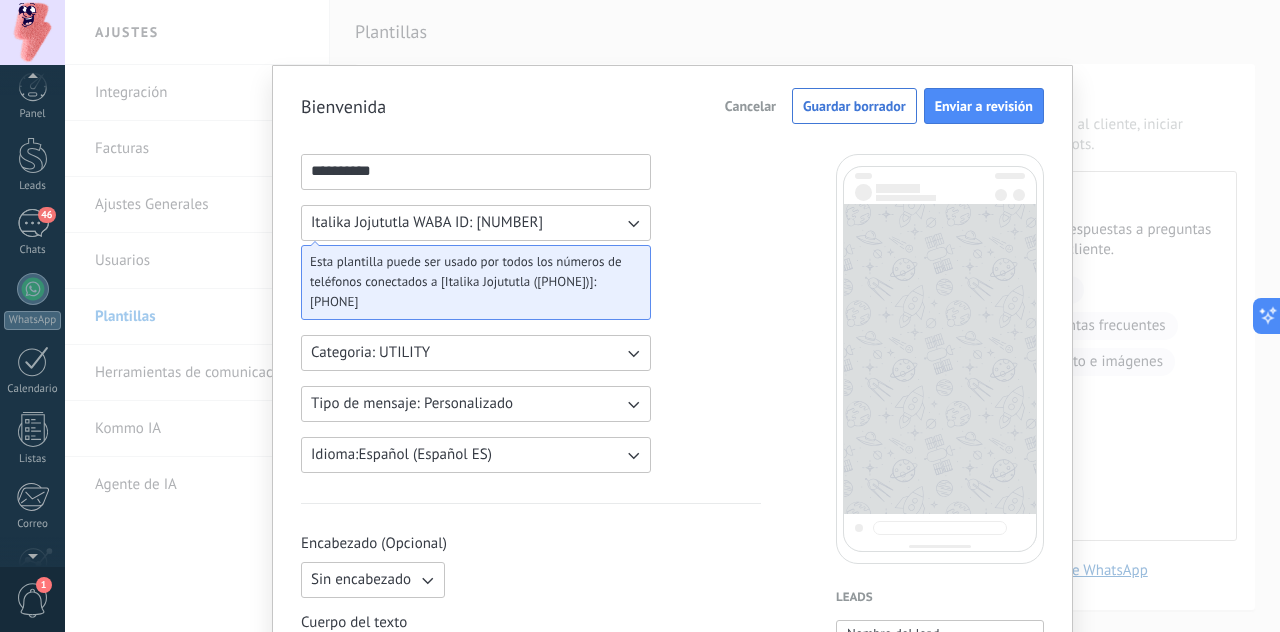 click on "Tipo de mensaje: Personalizado" at bounding box center [476, 404] 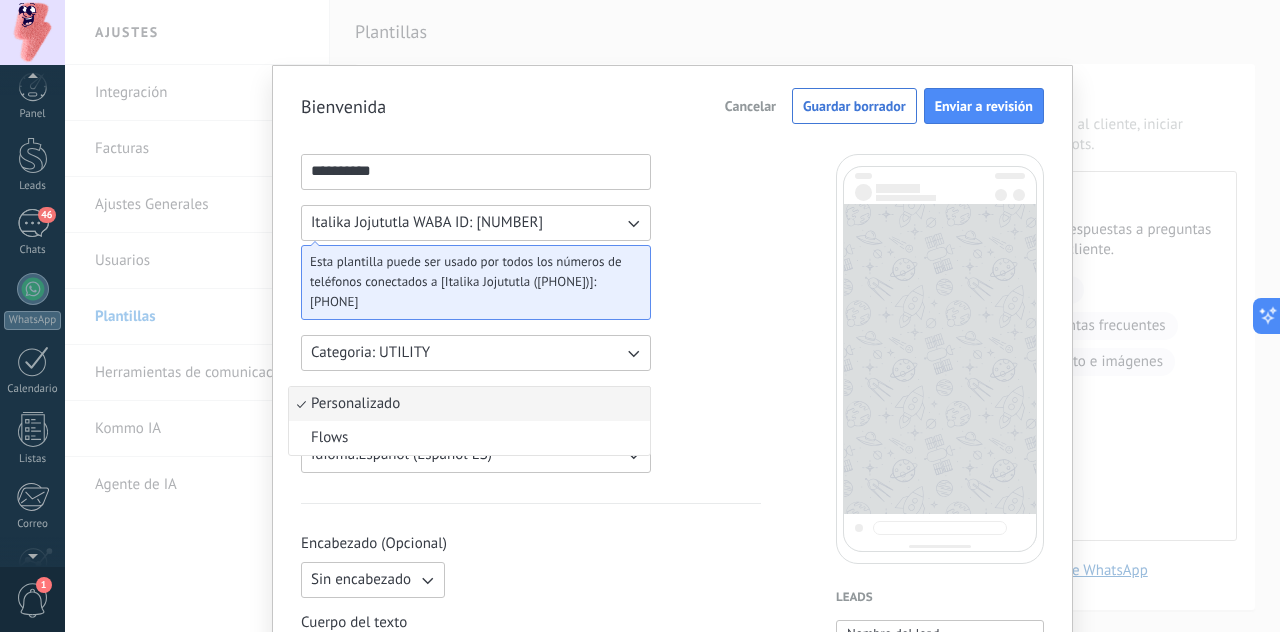 click on "Personalizado" at bounding box center [469, 404] 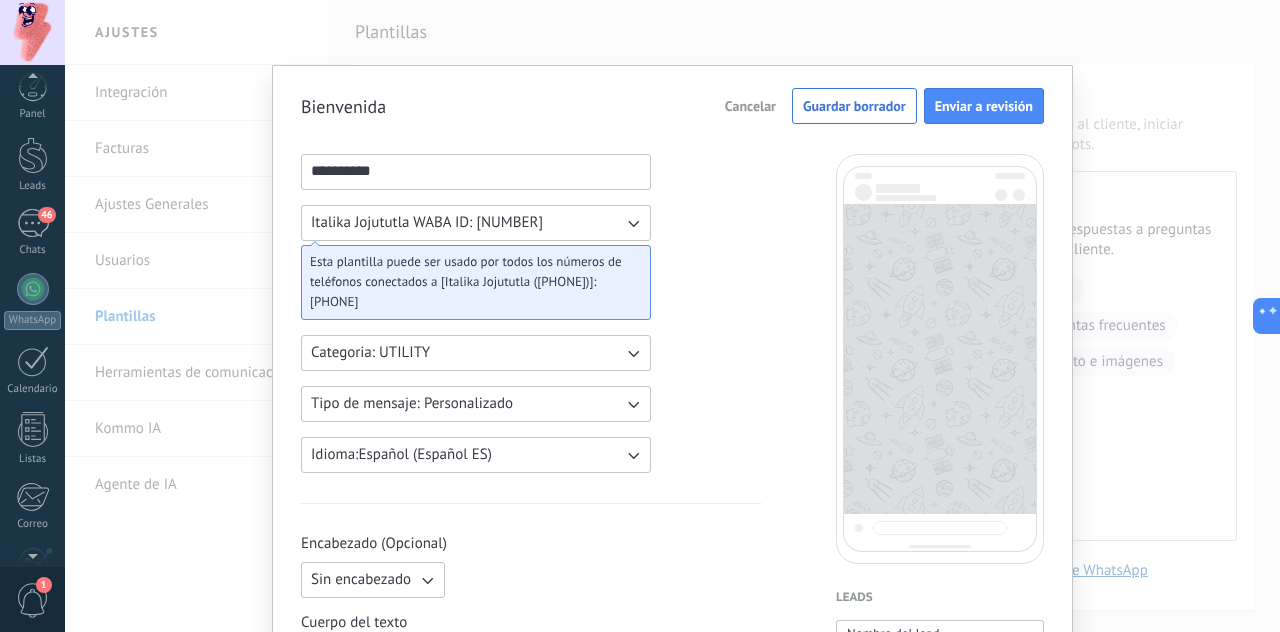click on "Idioma:  Español (Español ES)" at bounding box center [476, 455] 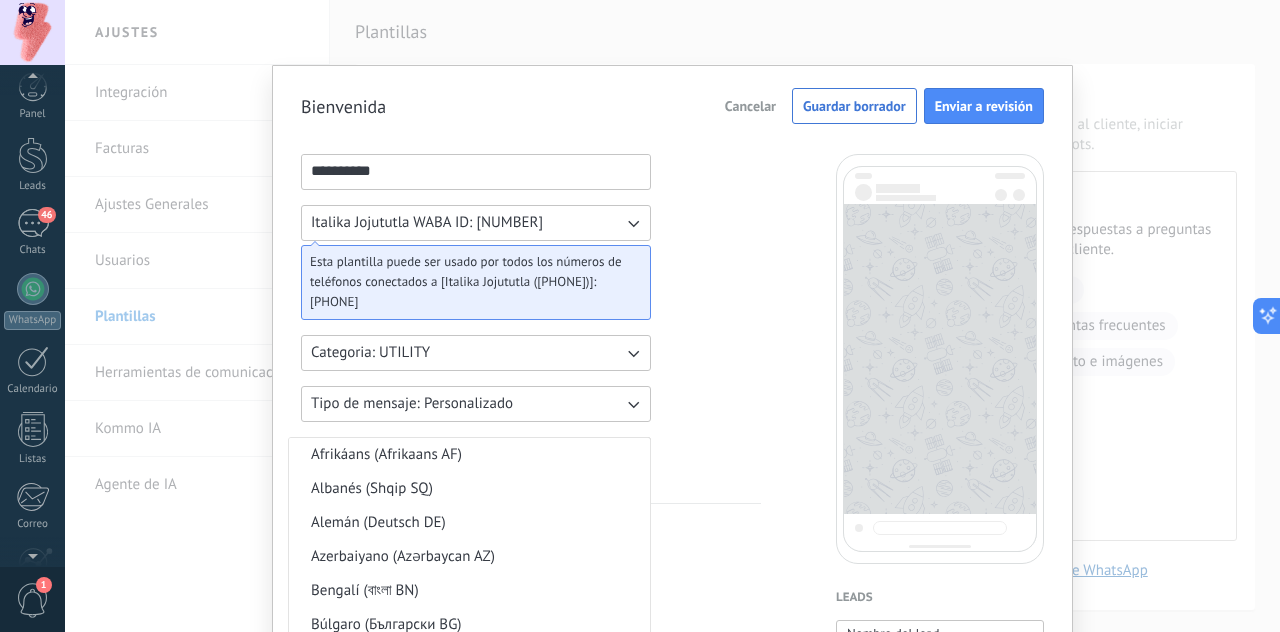 scroll, scrollTop: 35, scrollLeft: 0, axis: vertical 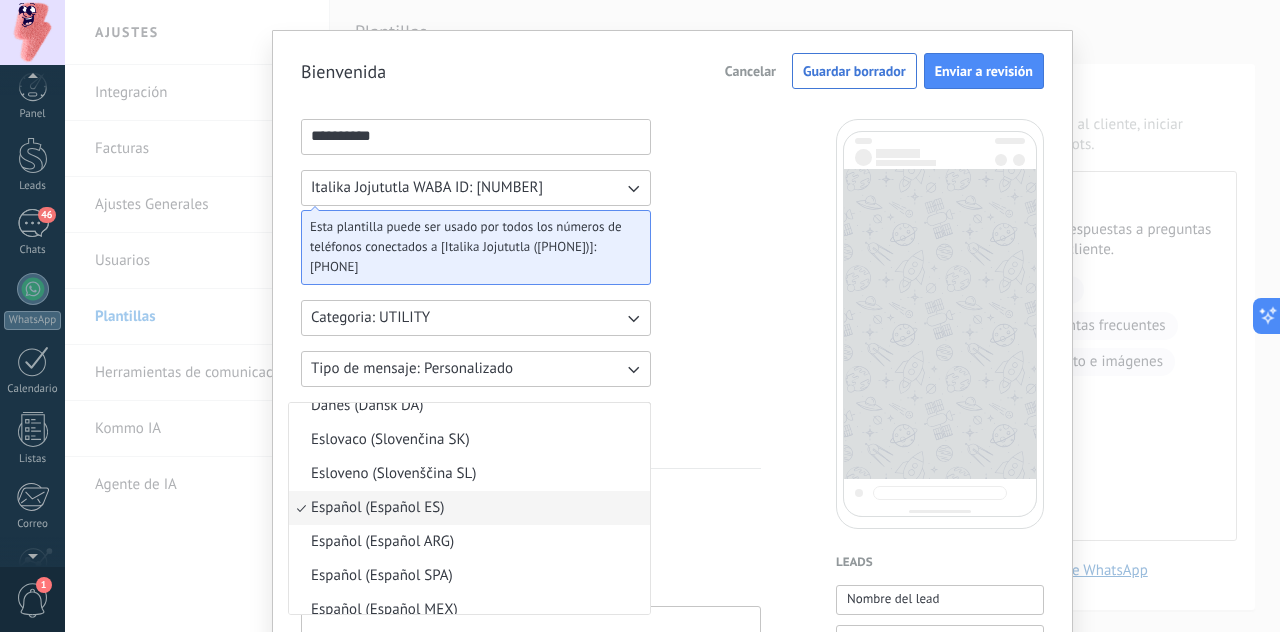 click on "**********" at bounding box center [531, 794] 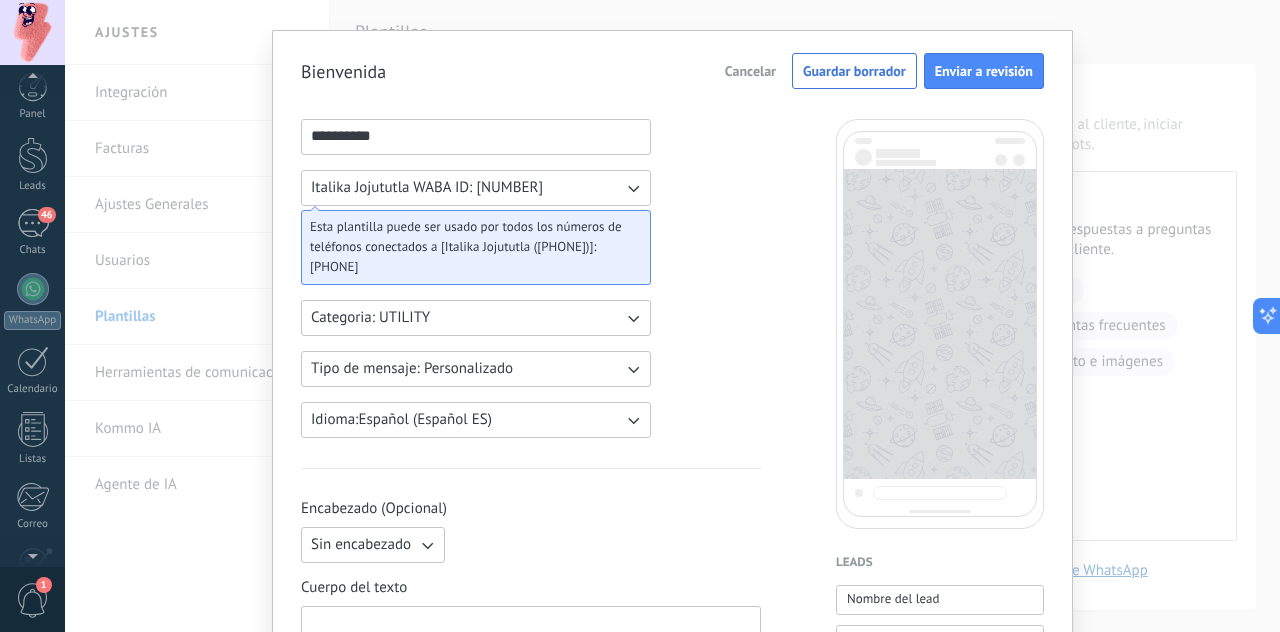 click on "Sin encabezado" at bounding box center (373, 545) 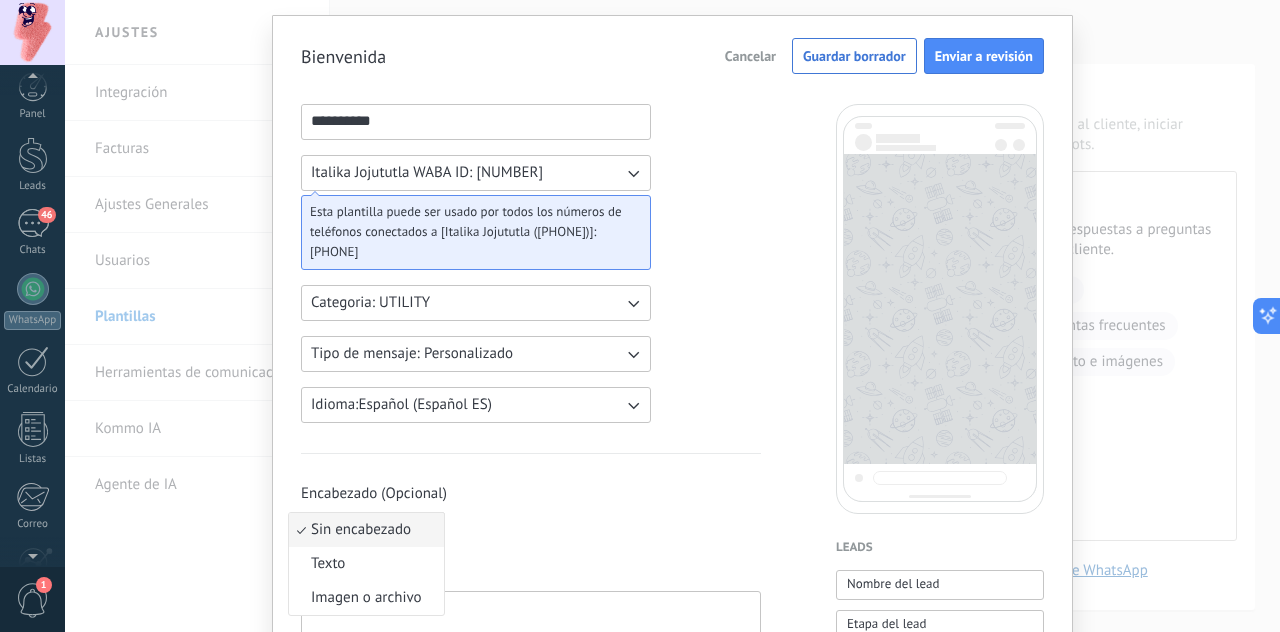 click on "Sin encabezado Sin encabezado Texto Imagen o archivo" at bounding box center [531, 530] 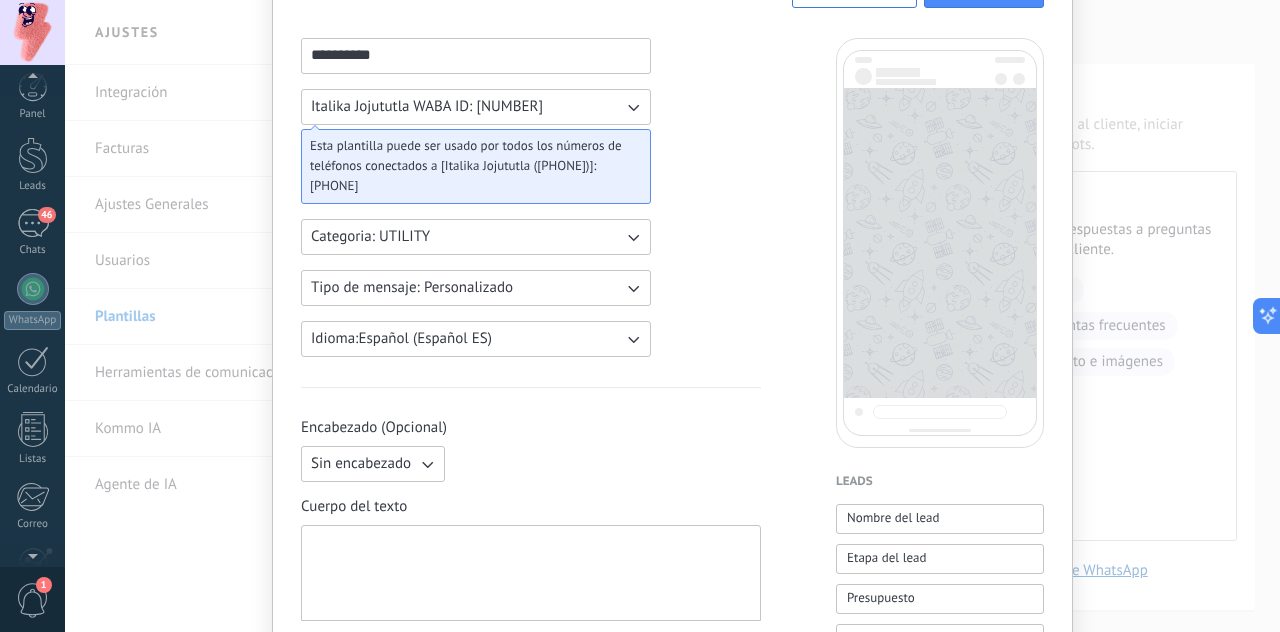 scroll, scrollTop: 120, scrollLeft: 0, axis: vertical 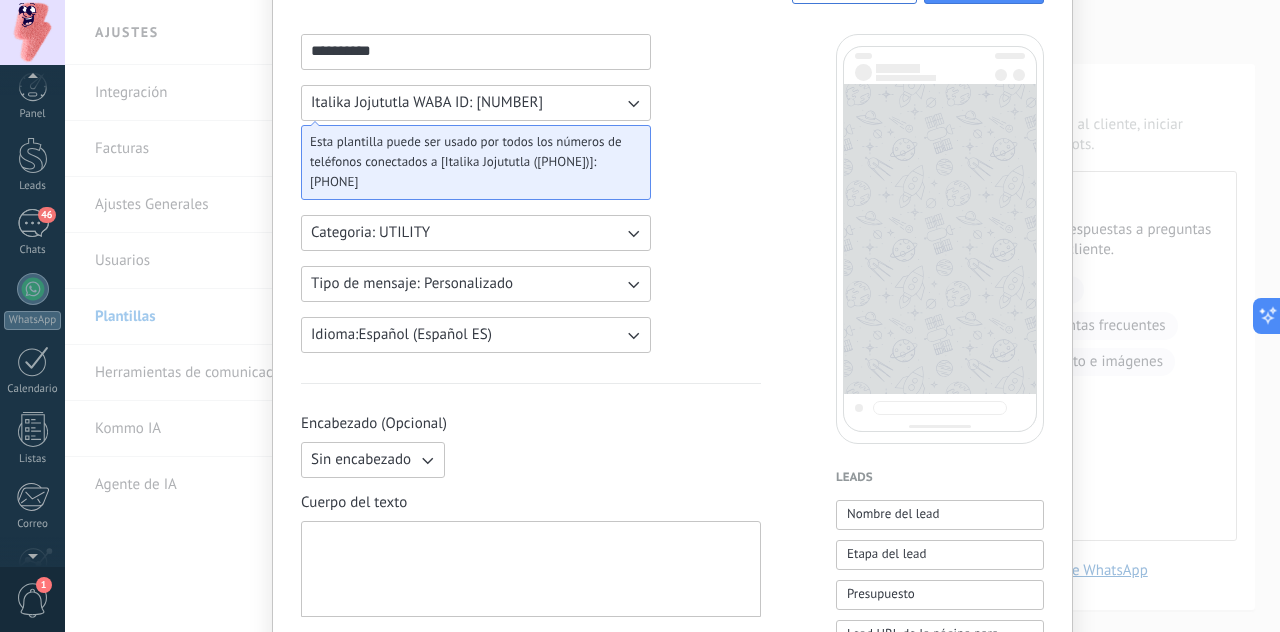 click on "Sin encabezado" at bounding box center (373, 460) 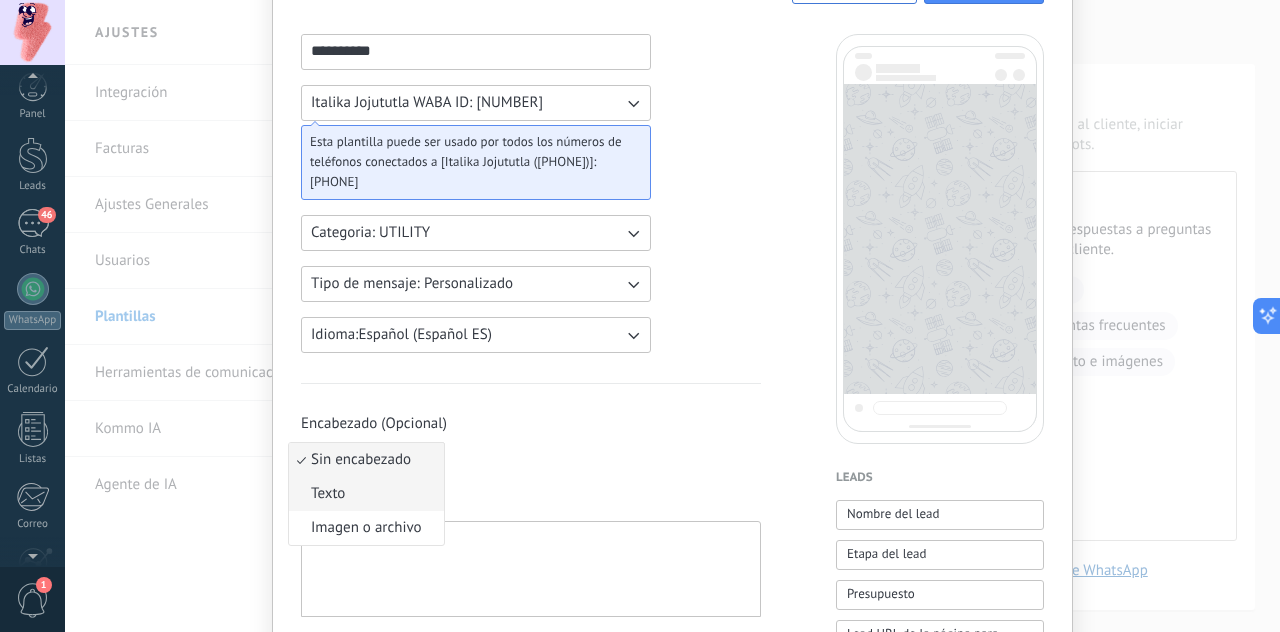 click on "Texto" at bounding box center (366, 494) 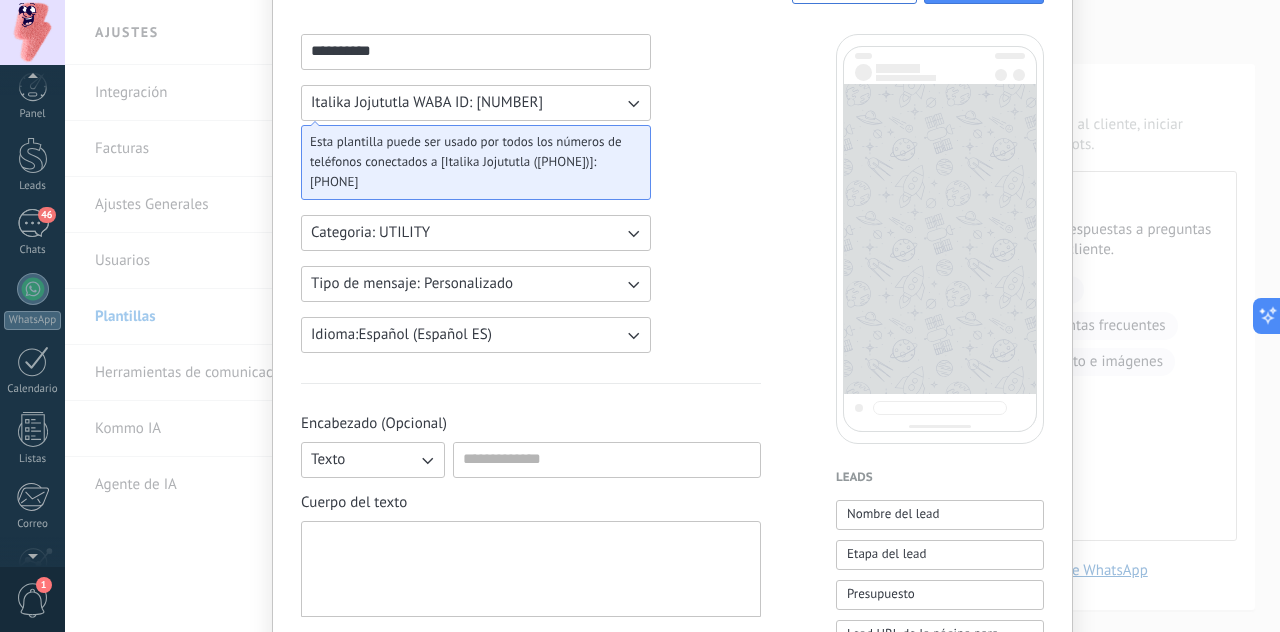 click on "Texto" at bounding box center (373, 460) 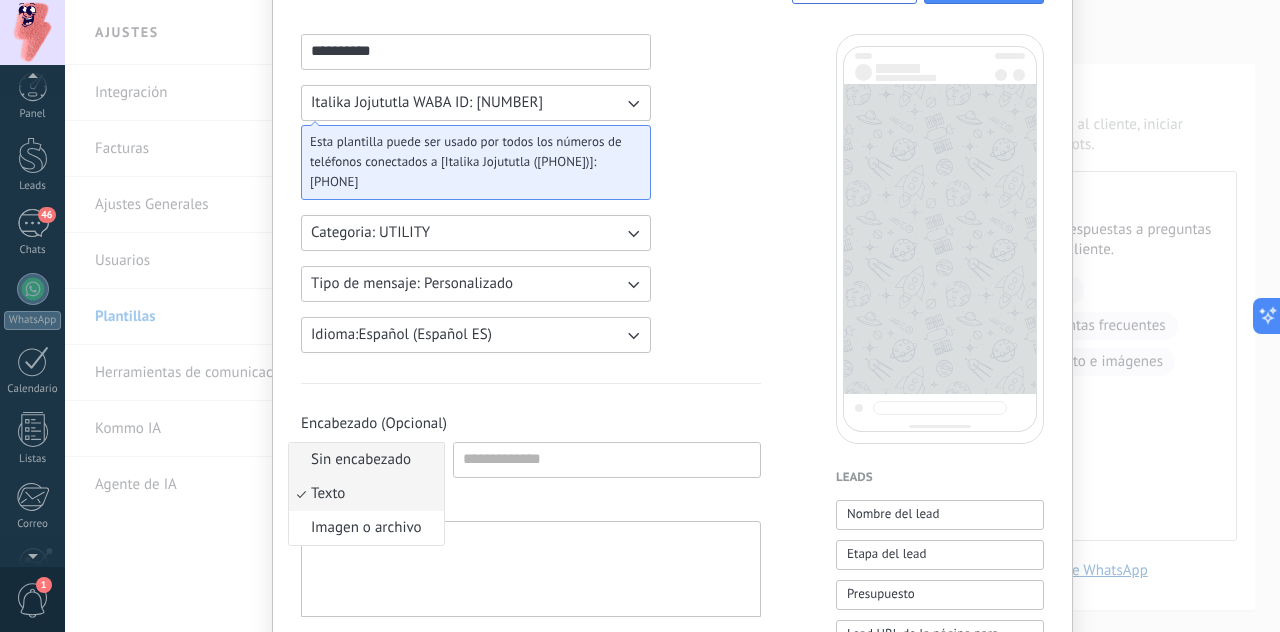 click on "Sin encabezado" at bounding box center (366, 460) 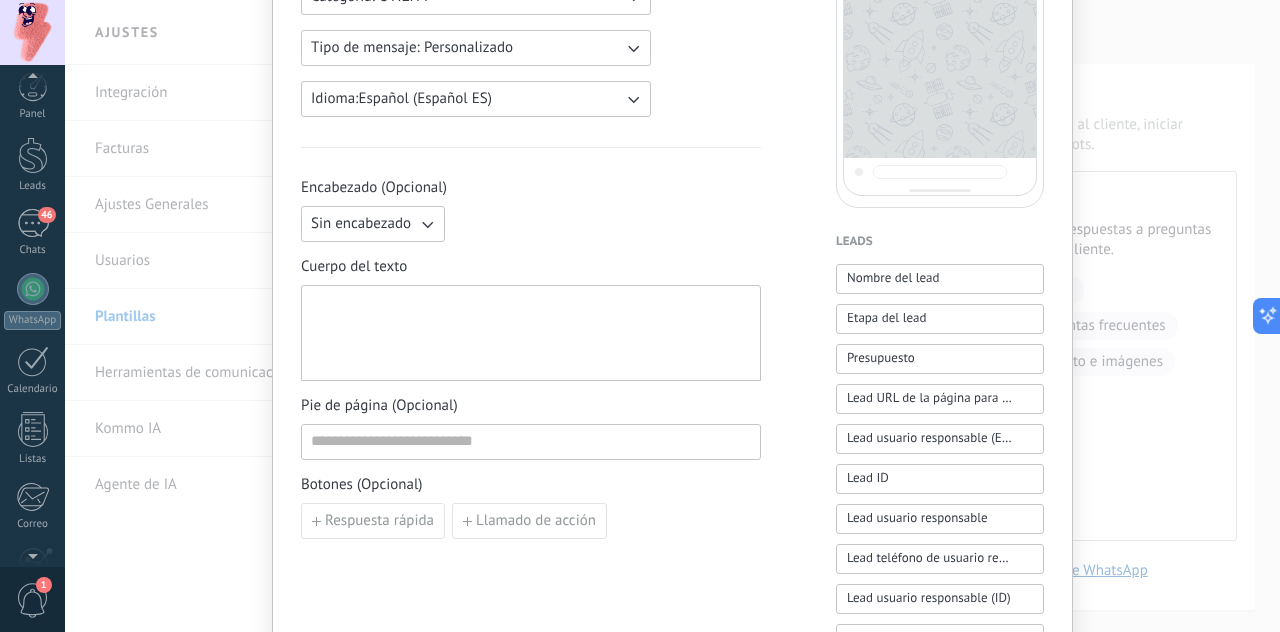 scroll, scrollTop: 357, scrollLeft: 0, axis: vertical 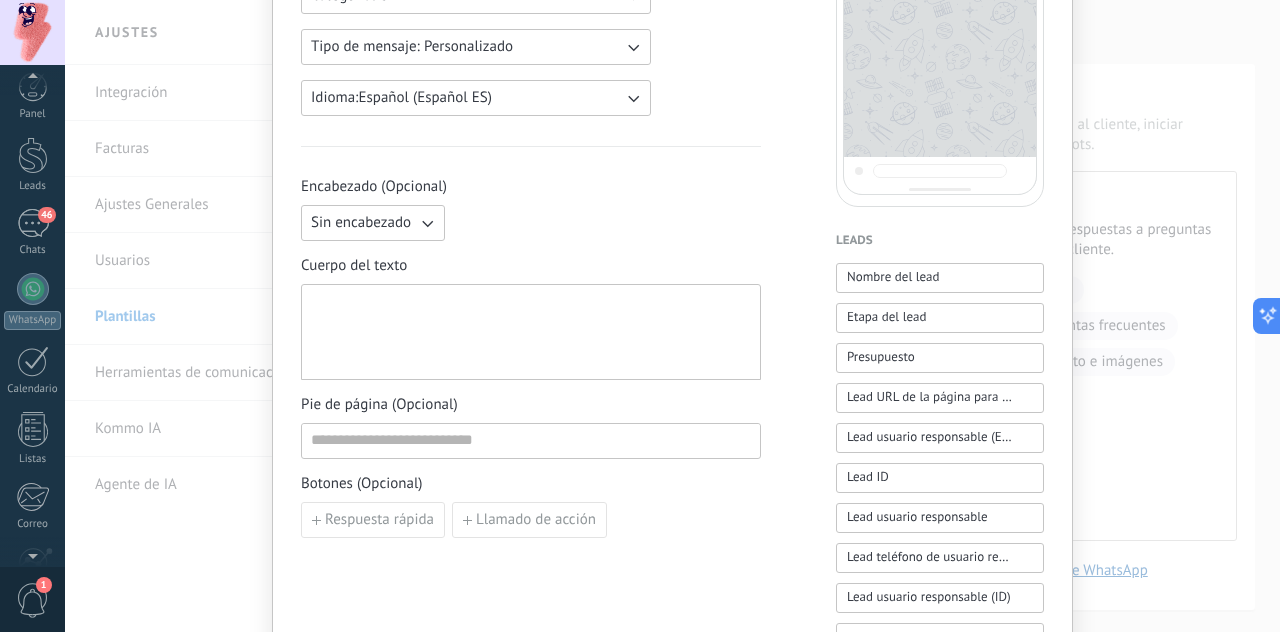 click at bounding box center (531, 332) 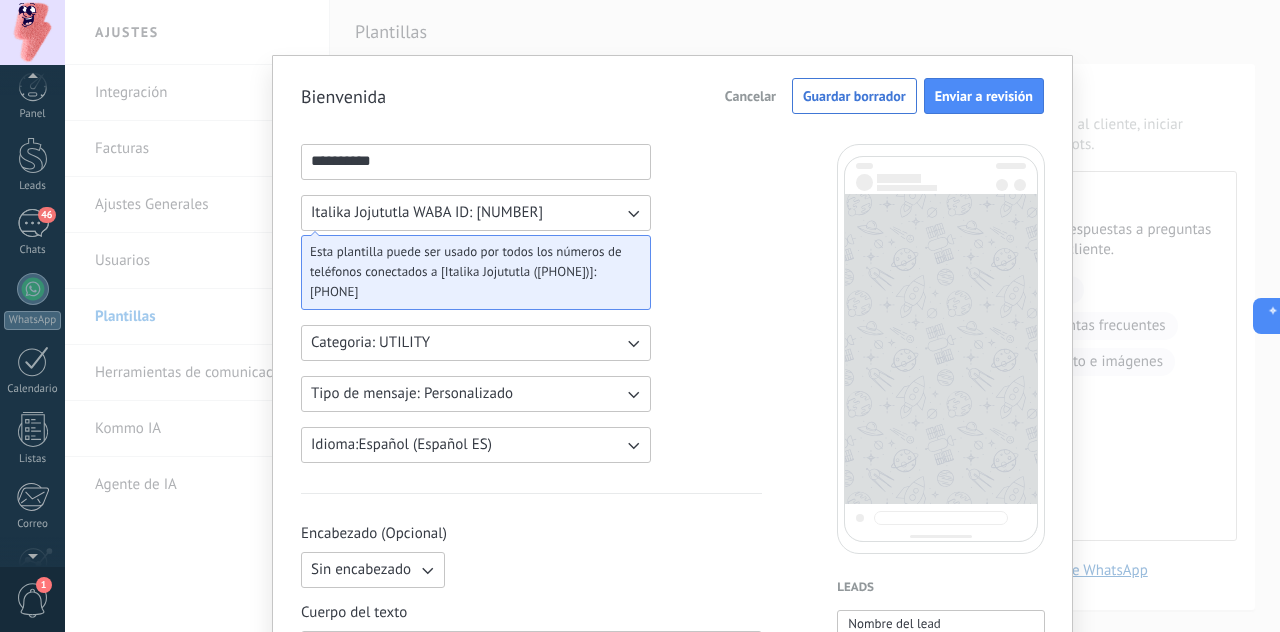scroll, scrollTop: 27, scrollLeft: 0, axis: vertical 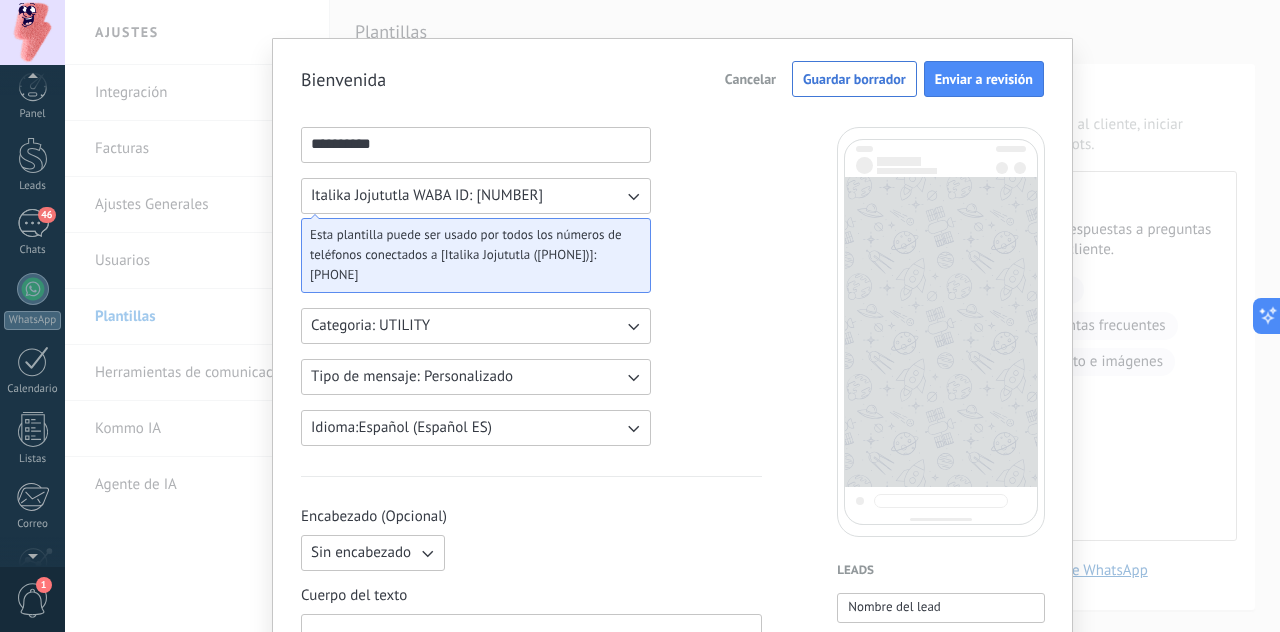 click on "Cancelar" at bounding box center (750, 79) 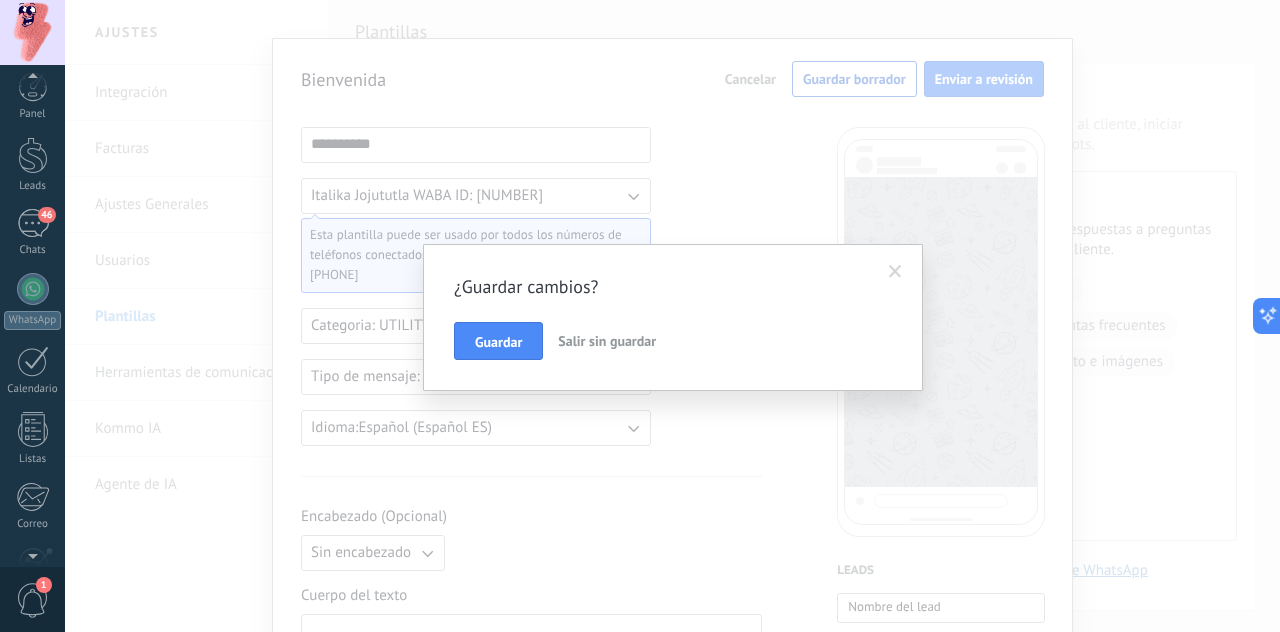 click on "Salir sin guardar" at bounding box center (607, 341) 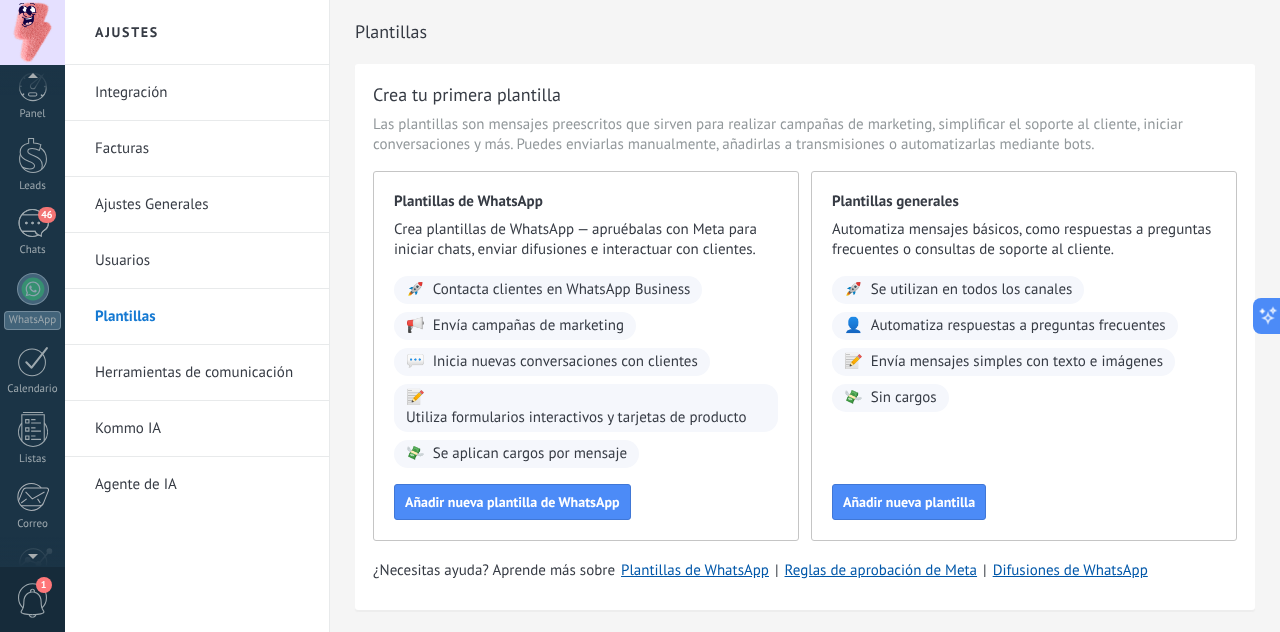 scroll, scrollTop: 0, scrollLeft: 0, axis: both 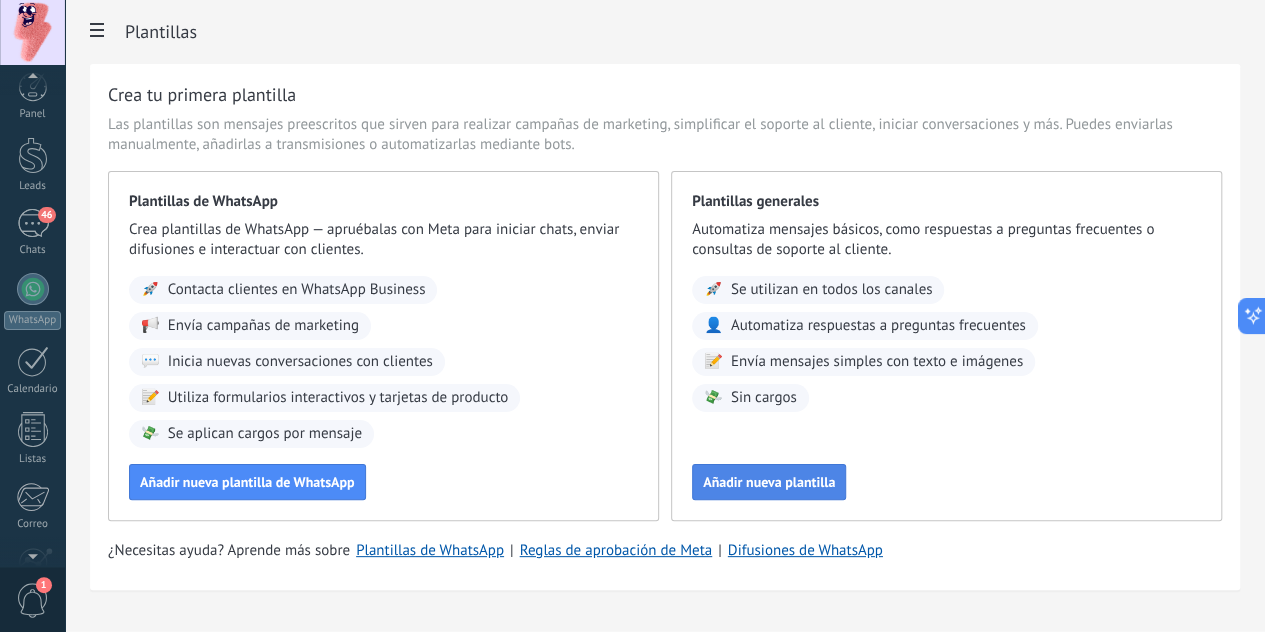 click on "Añadir nueva plantilla" at bounding box center [769, 482] 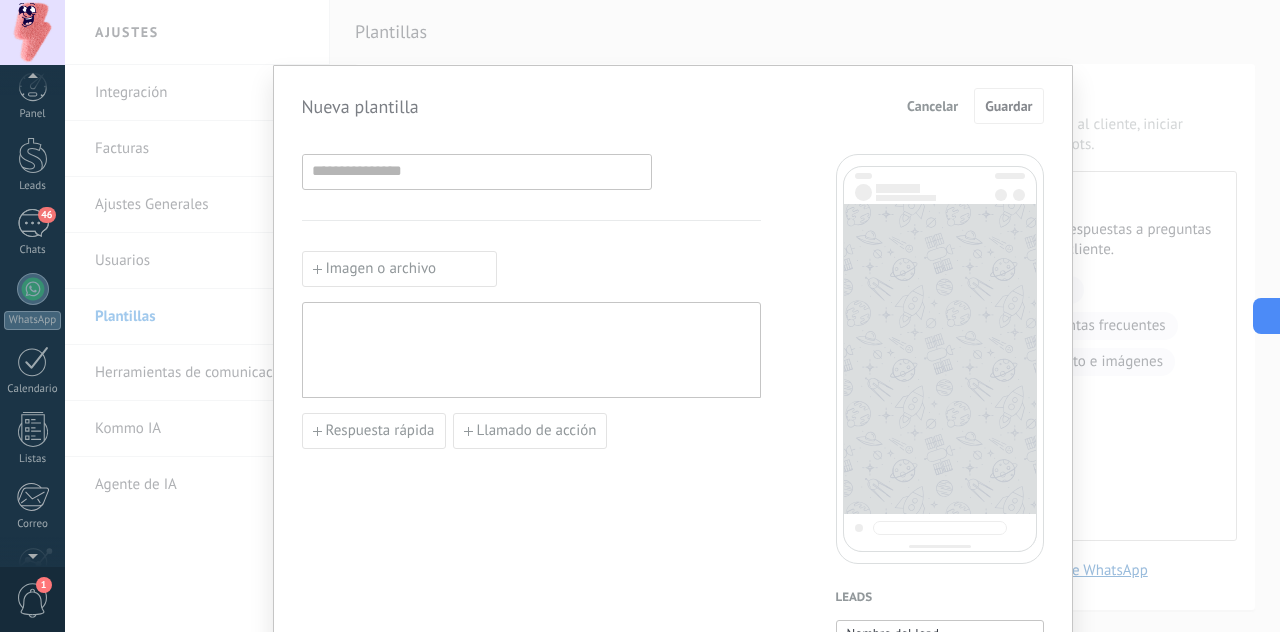 click on "Imagen o archivo Respuesta rápida Llamado de acción" at bounding box center (531, 350) 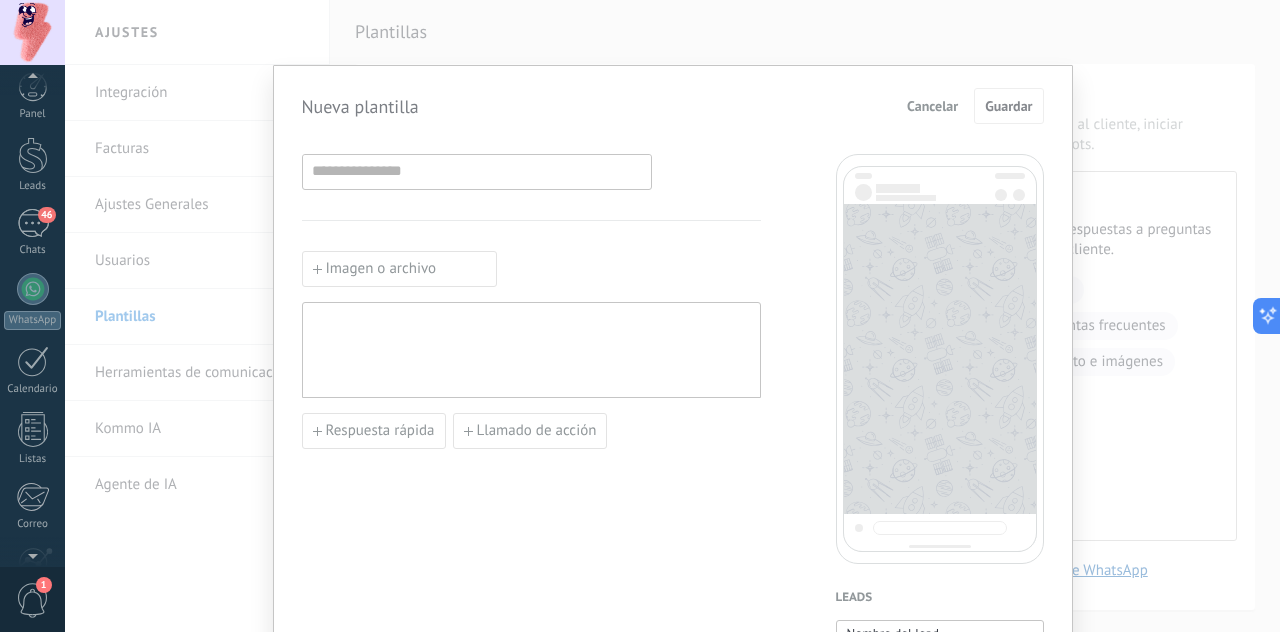 click on "Cancelar" at bounding box center (932, 106) 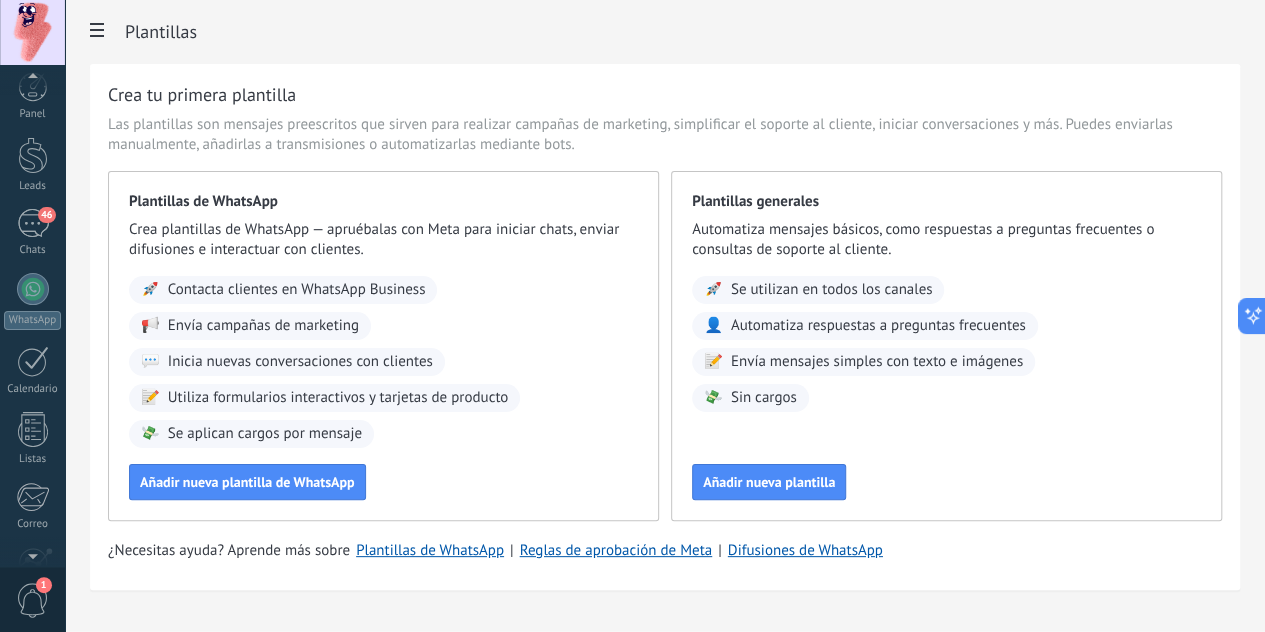 click on "Herramientas de comunicación" at bounding box center [-116, 373] 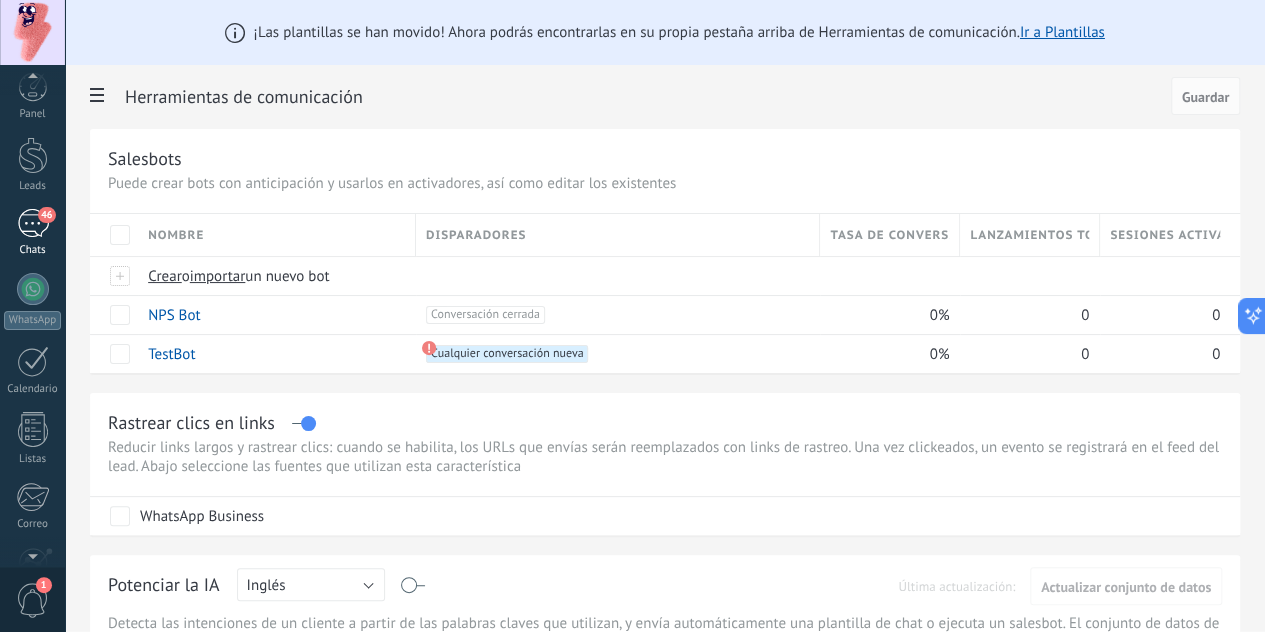 click on "46" at bounding box center (46, 215) 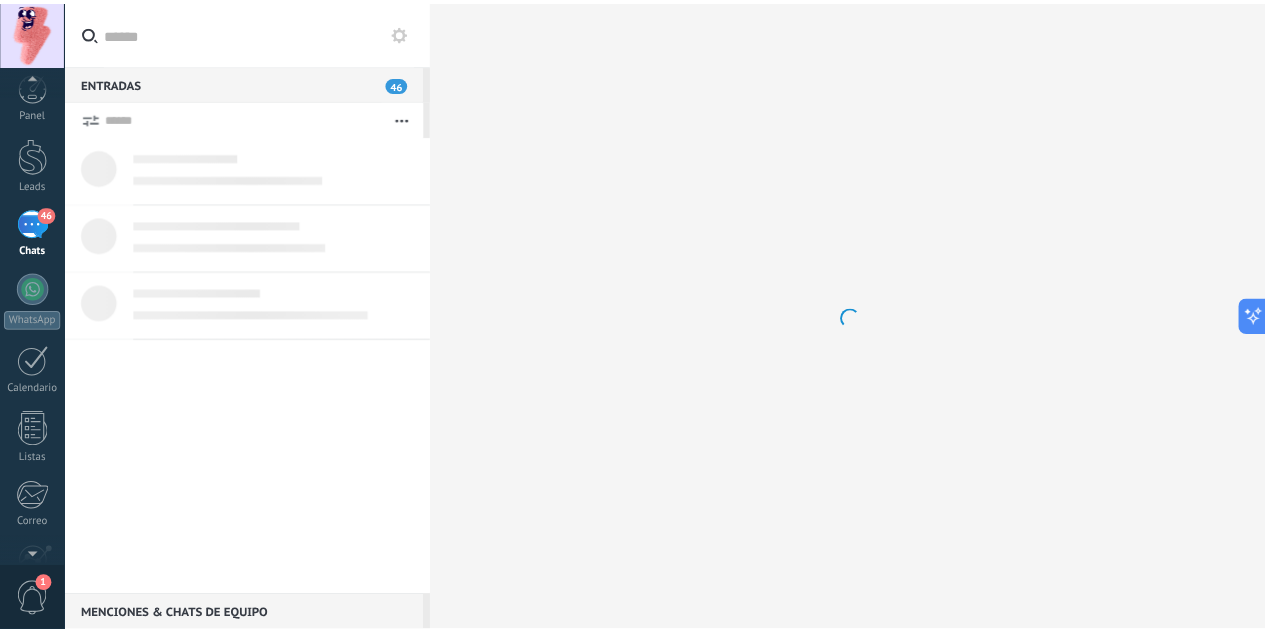 scroll, scrollTop: 0, scrollLeft: 0, axis: both 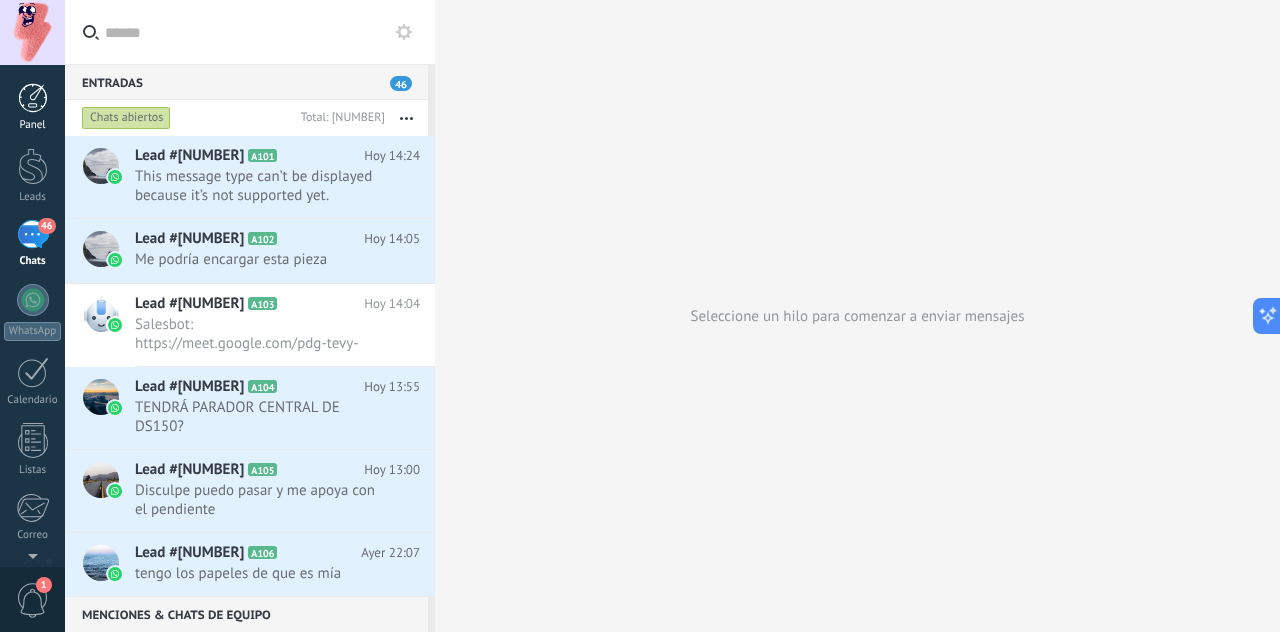 click on "Panel" at bounding box center [33, 125] 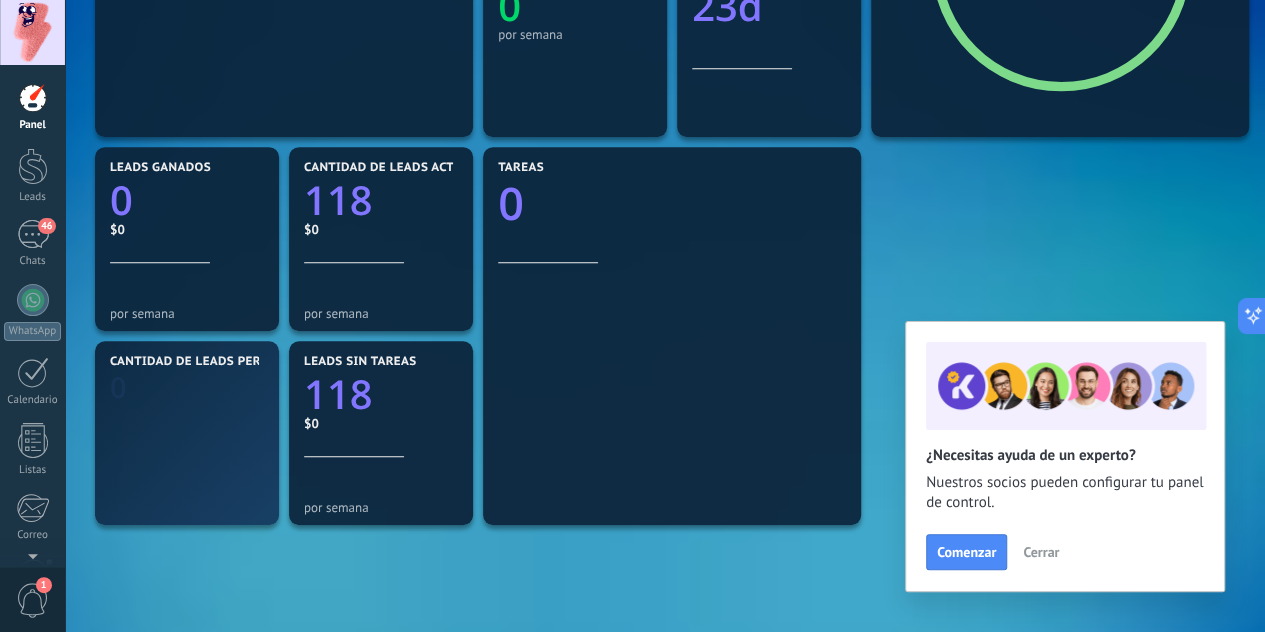 scroll, scrollTop: 506, scrollLeft: 0, axis: vertical 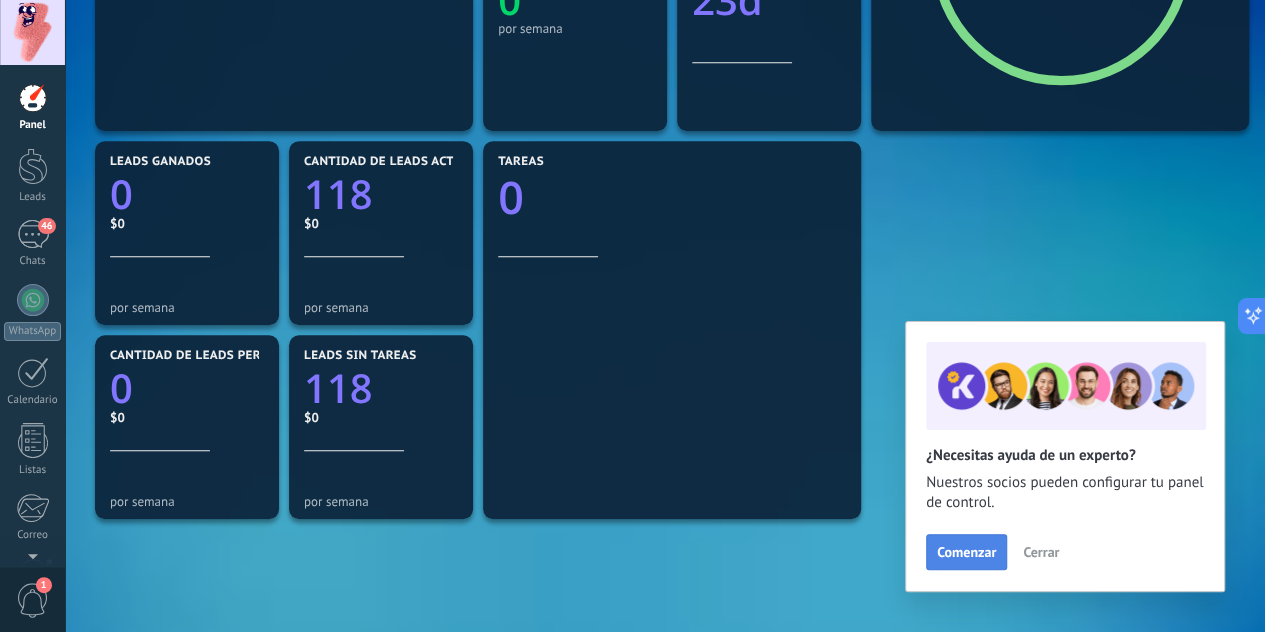 click on "Comenzar" at bounding box center [966, 552] 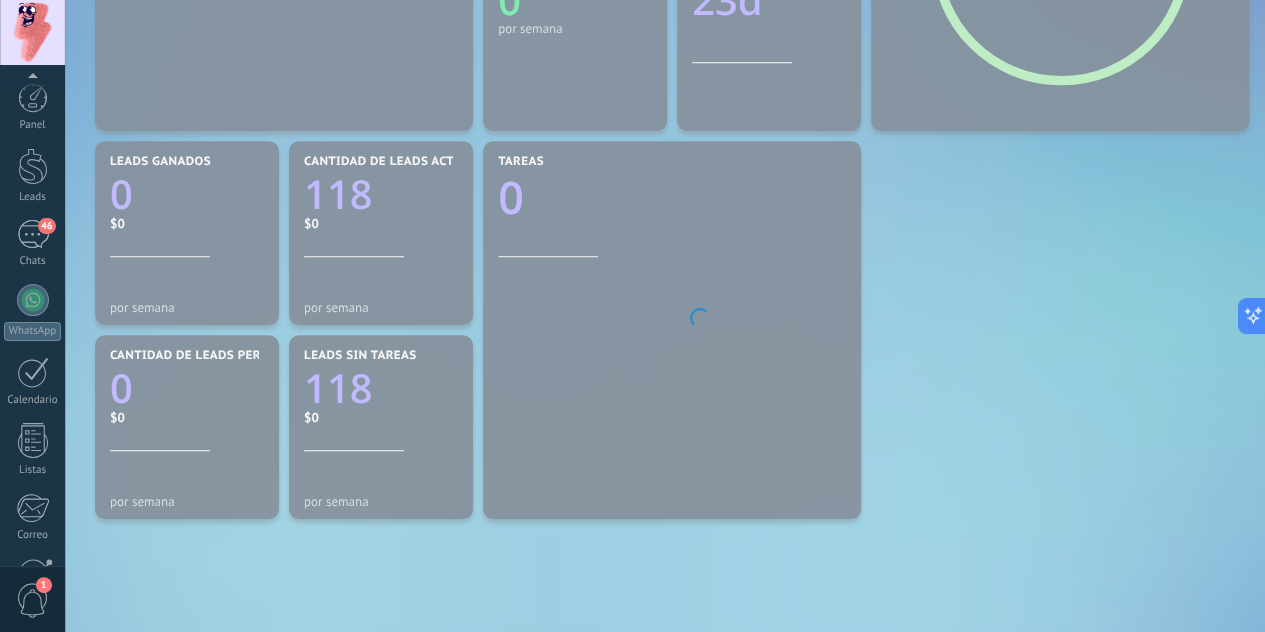 scroll, scrollTop: 198, scrollLeft: 0, axis: vertical 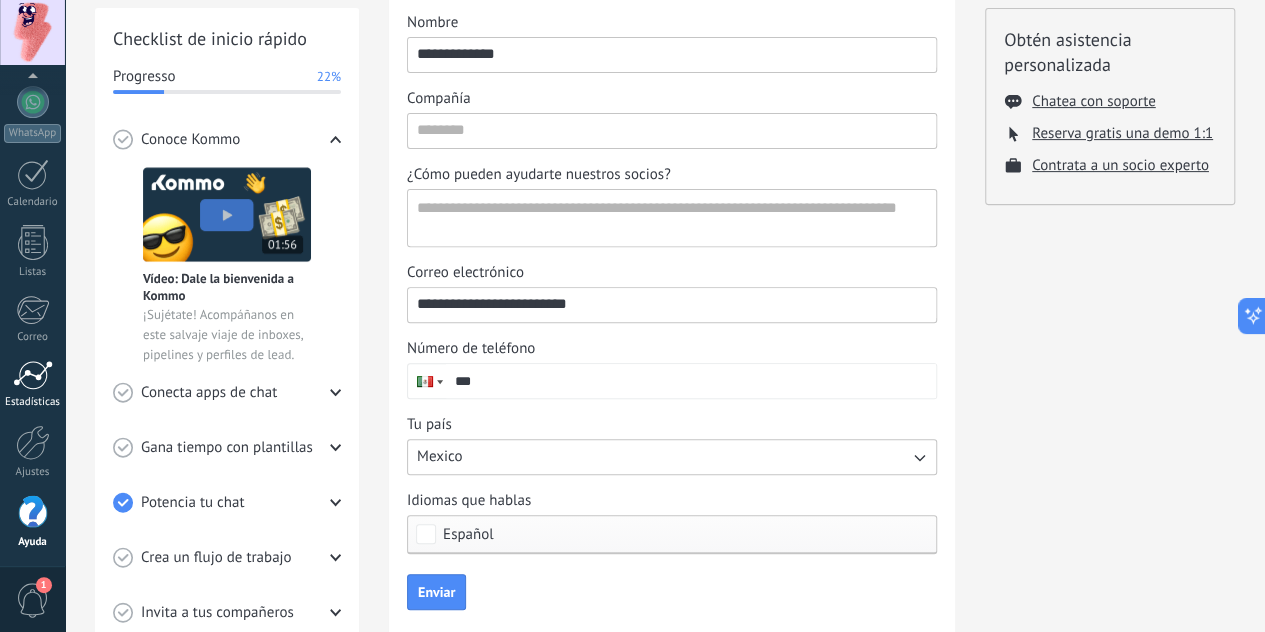 click at bounding box center [33, 375] 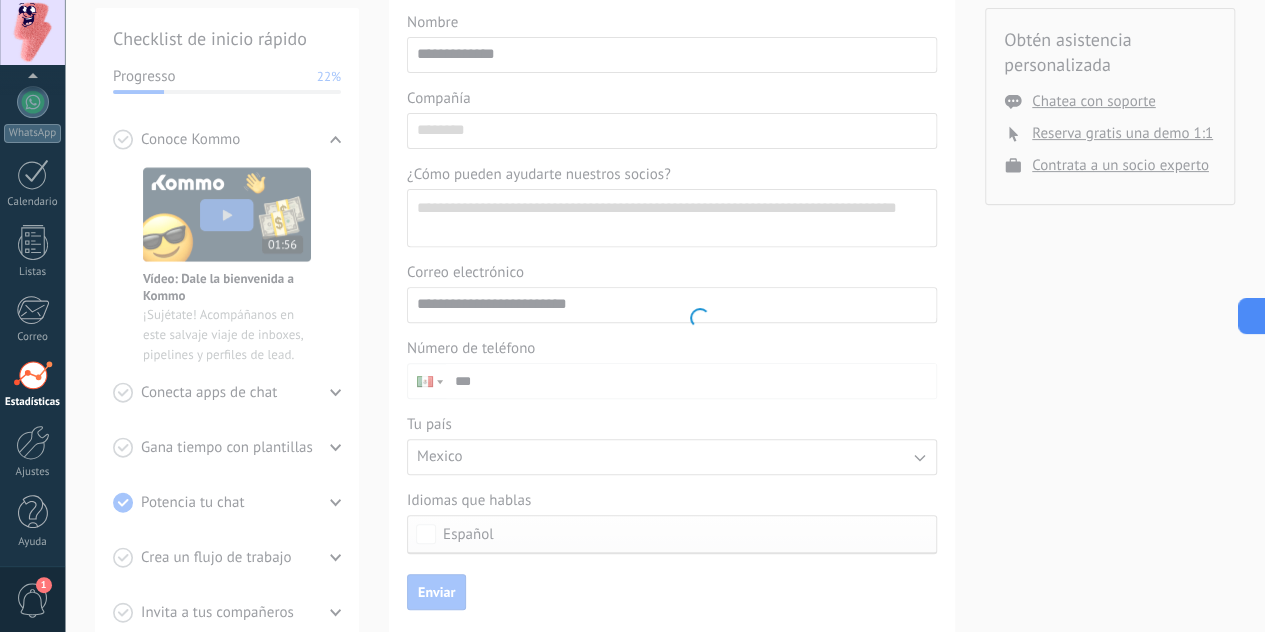scroll, scrollTop: 0, scrollLeft: 0, axis: both 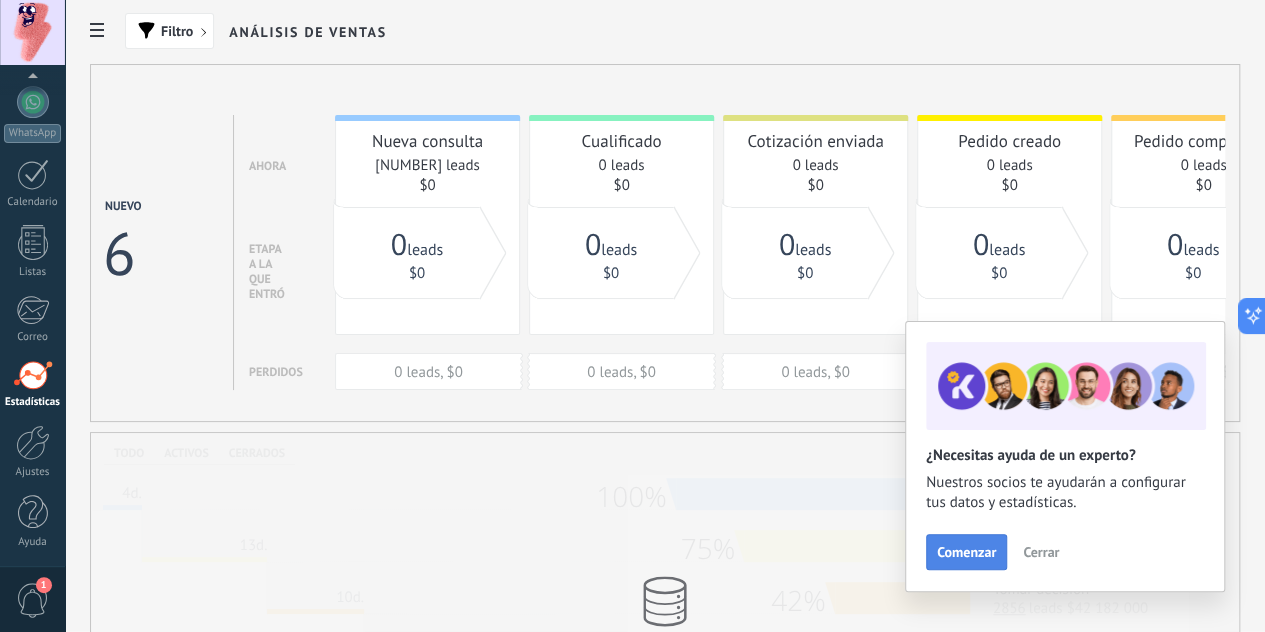 click on "Comenzar" at bounding box center (966, 552) 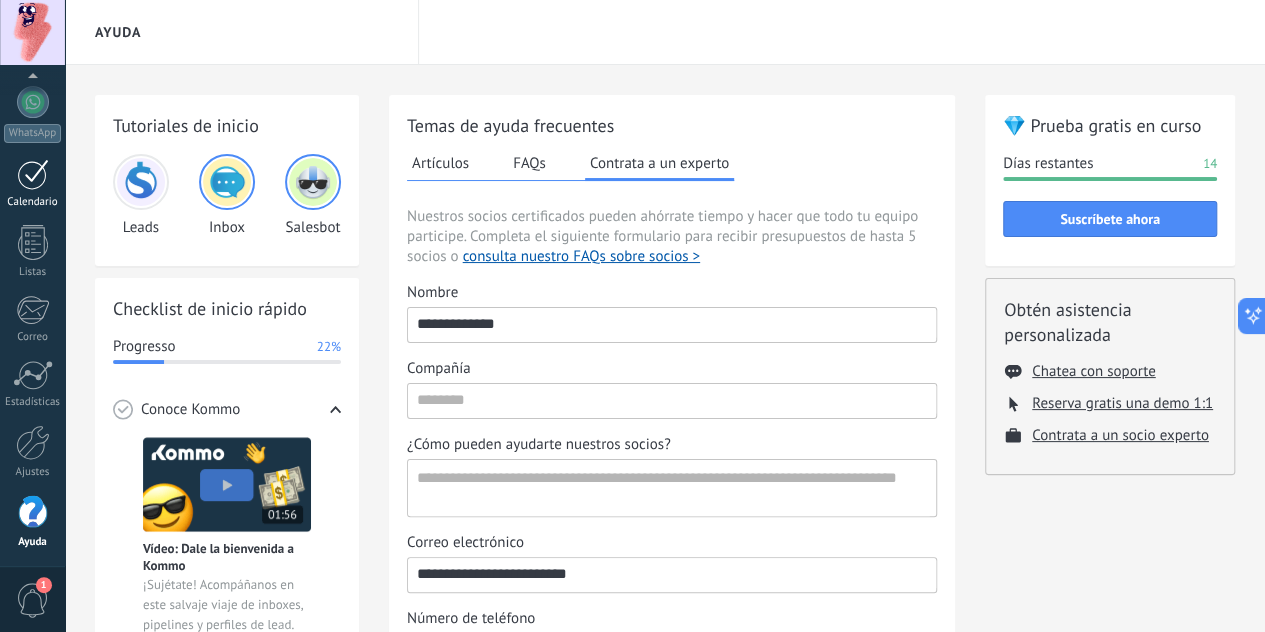 click at bounding box center [33, 174] 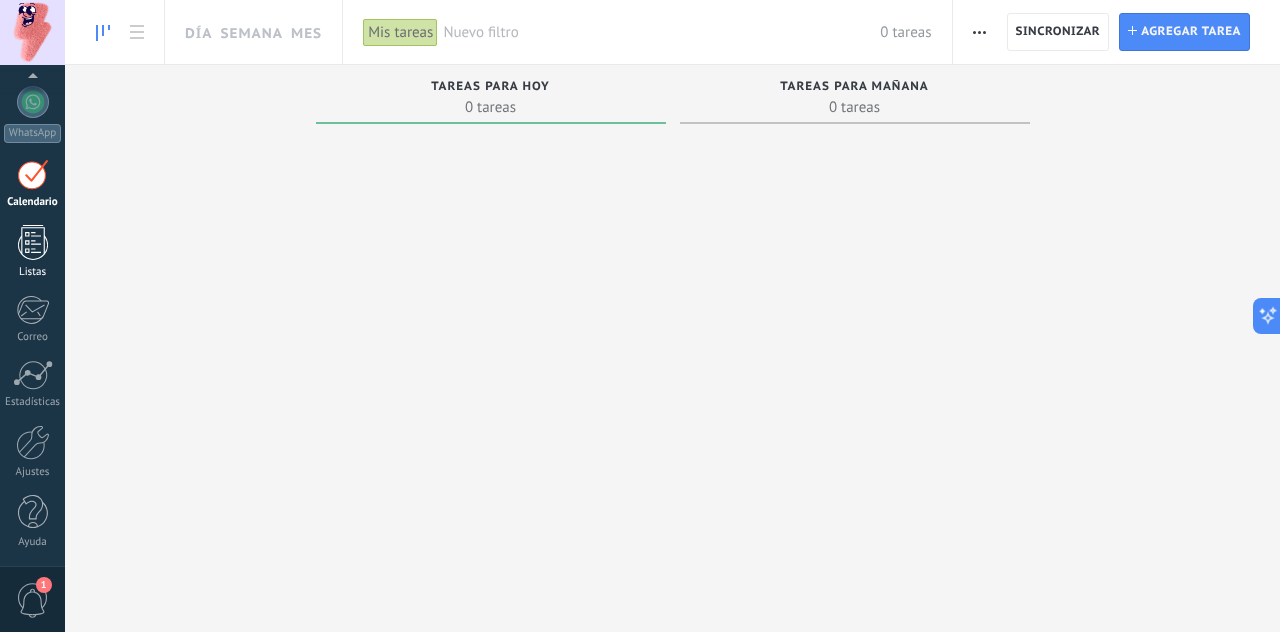 click on "Listas" at bounding box center [32, 252] 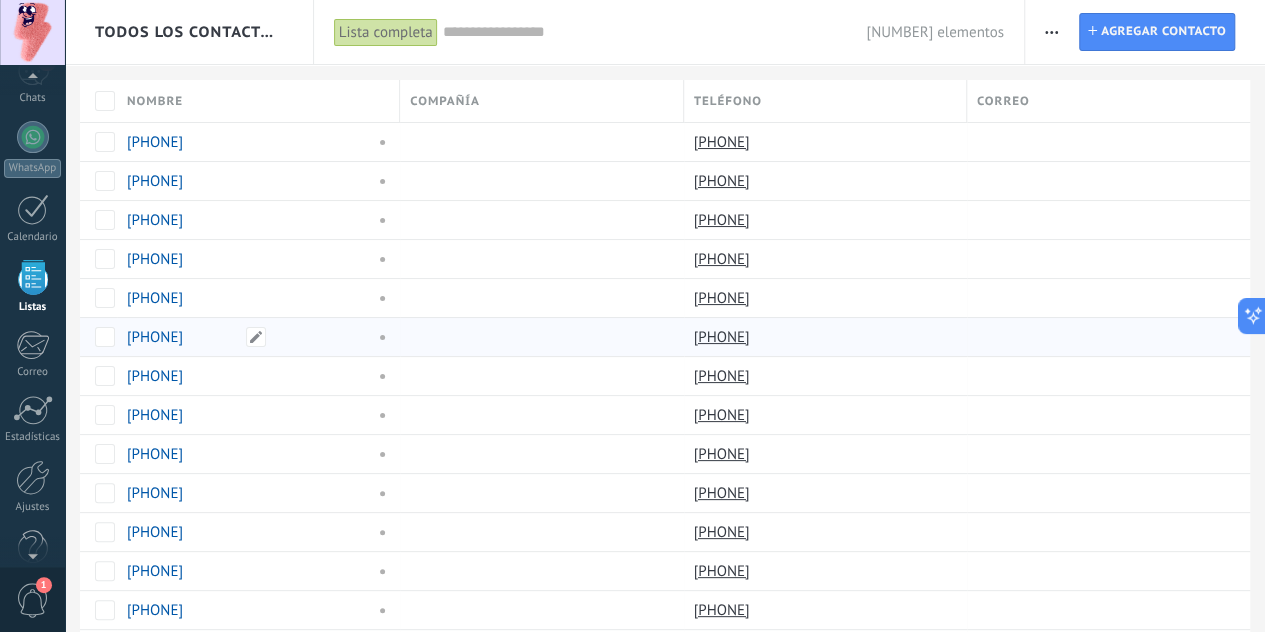 scroll, scrollTop: 198, scrollLeft: 0, axis: vertical 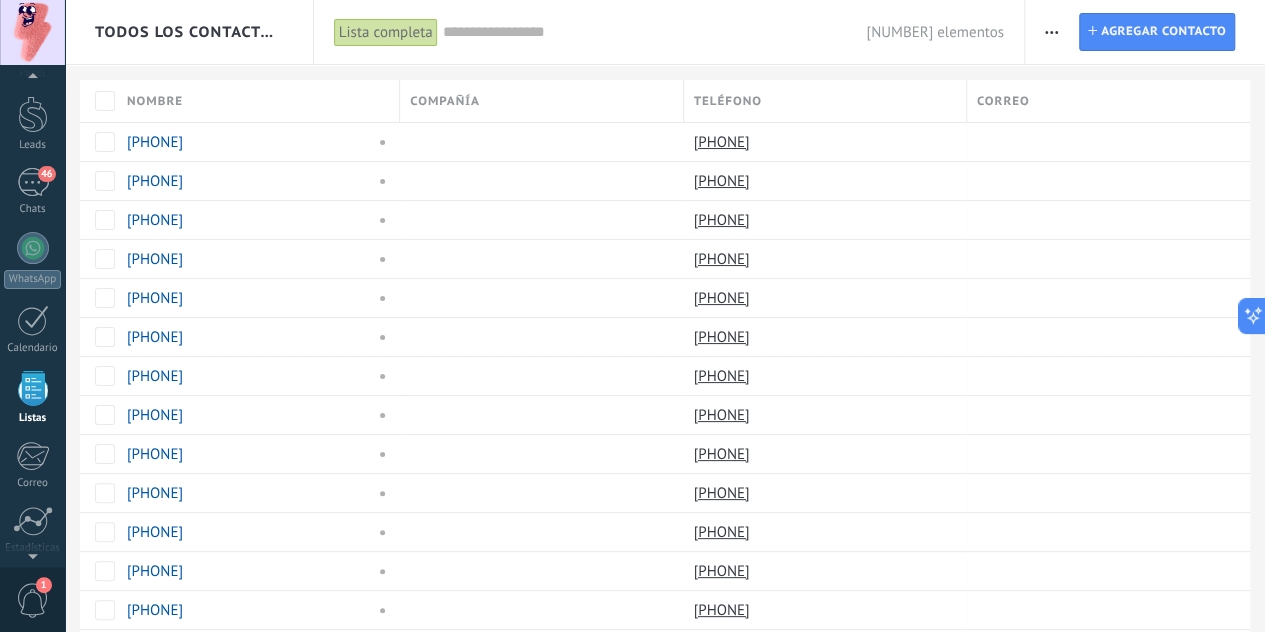 click at bounding box center [32, 552] 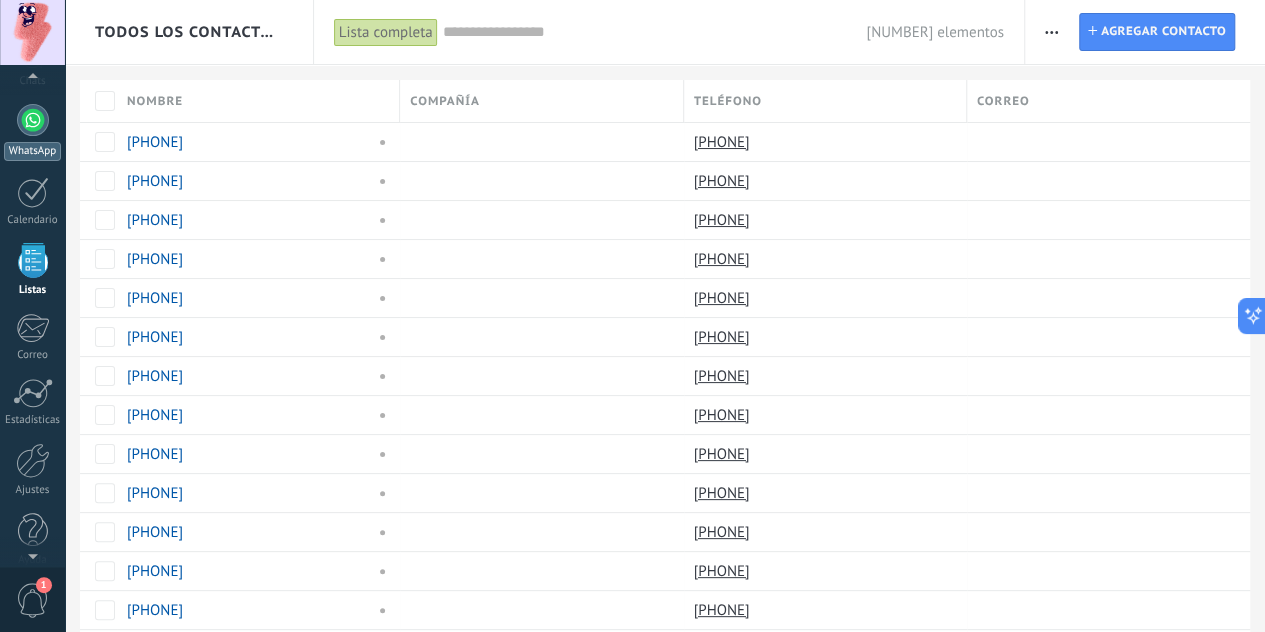 scroll, scrollTop: 180, scrollLeft: 0, axis: vertical 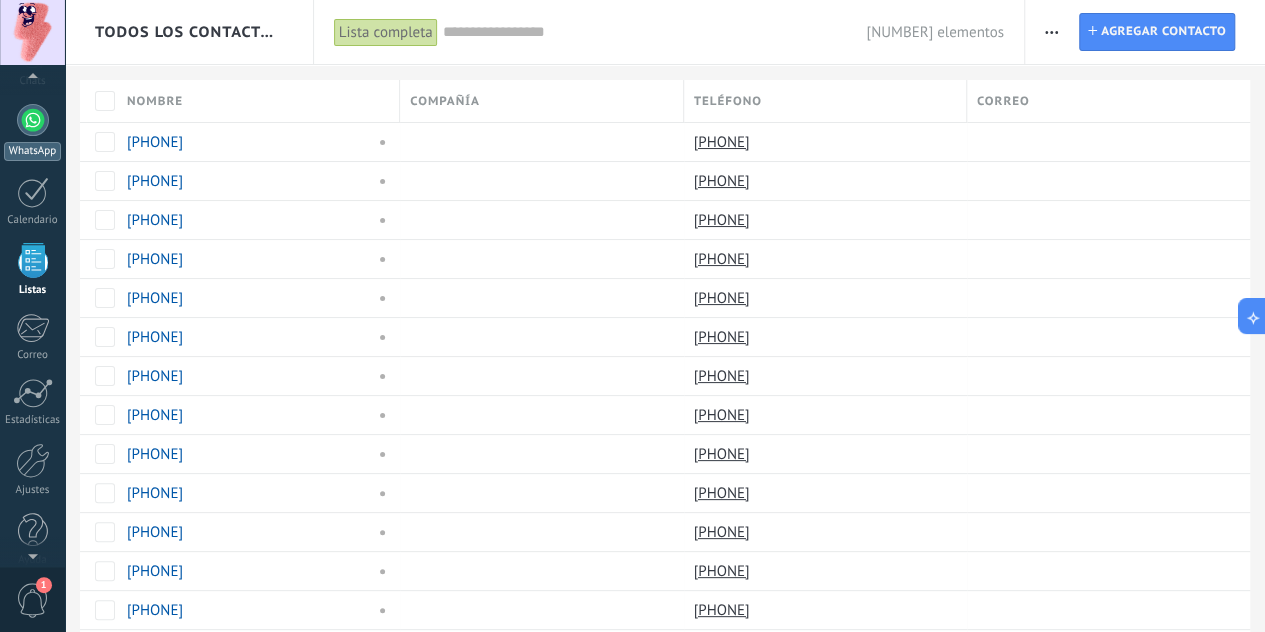 click on "WhatsApp" at bounding box center [32, 132] 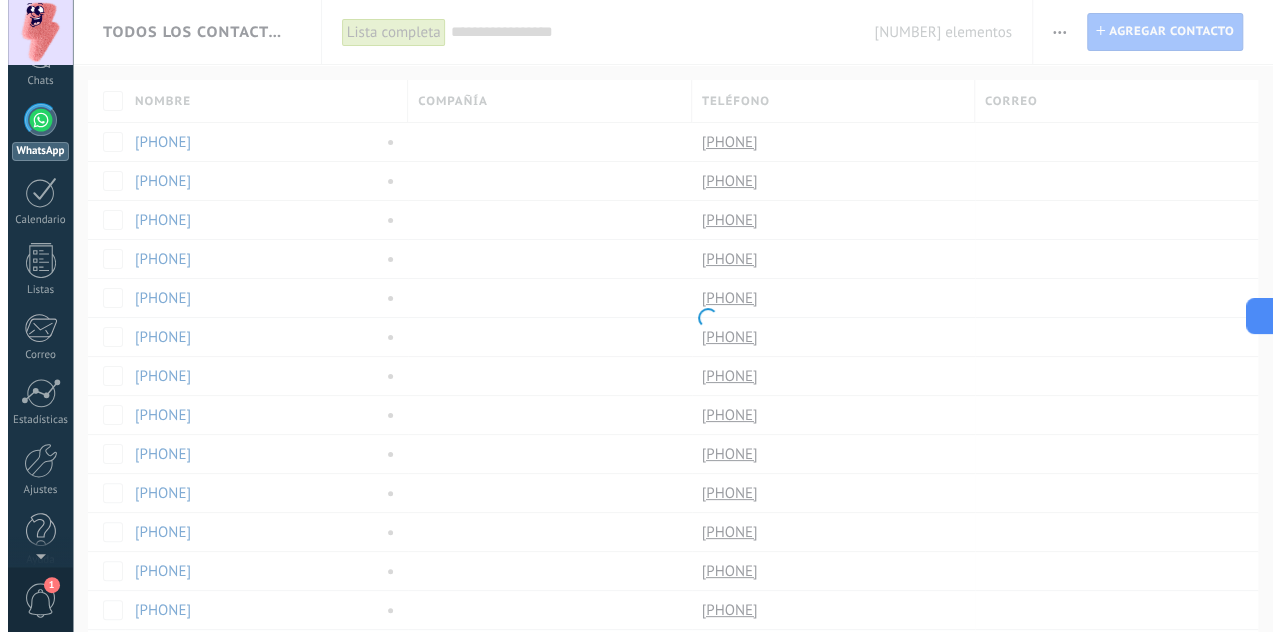 scroll, scrollTop: 0, scrollLeft: 0, axis: both 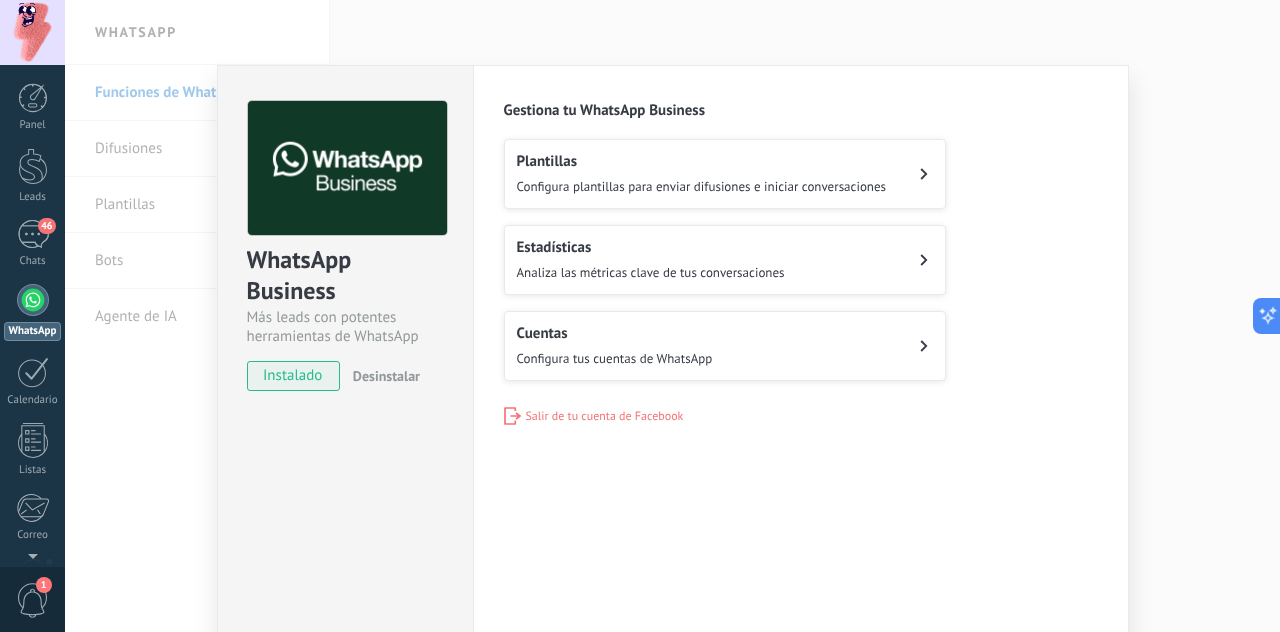 click on "Configura plantillas para enviar difusiones e iniciar conversaciones" at bounding box center [702, 186] 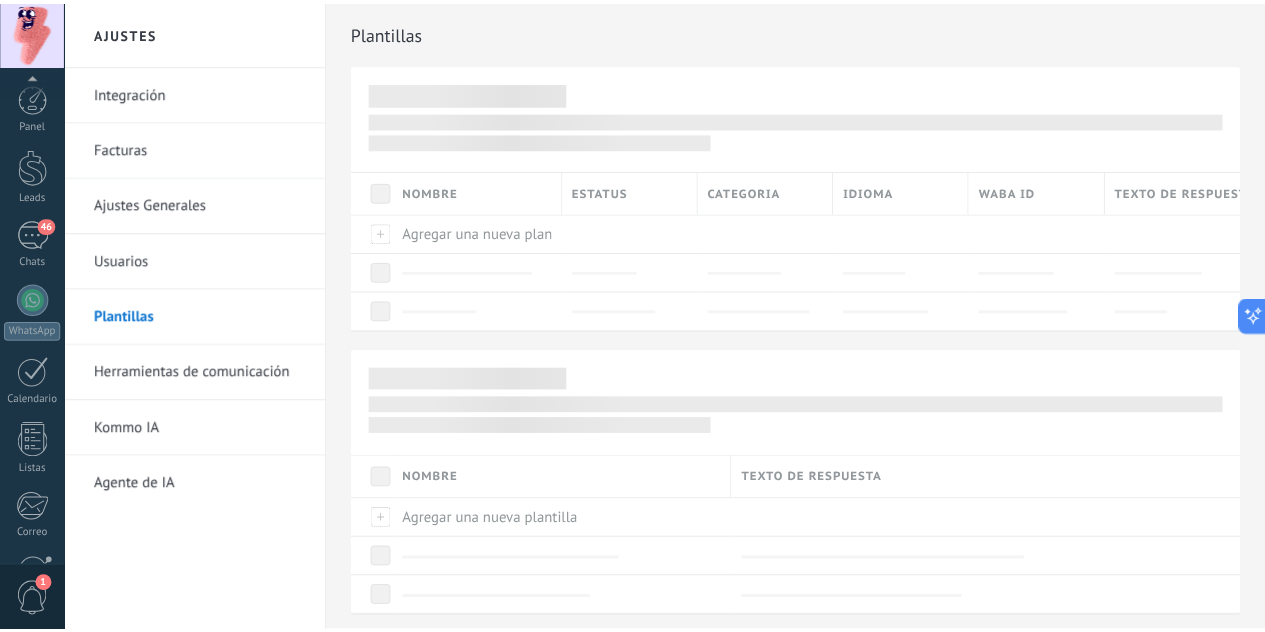 scroll, scrollTop: 198, scrollLeft: 0, axis: vertical 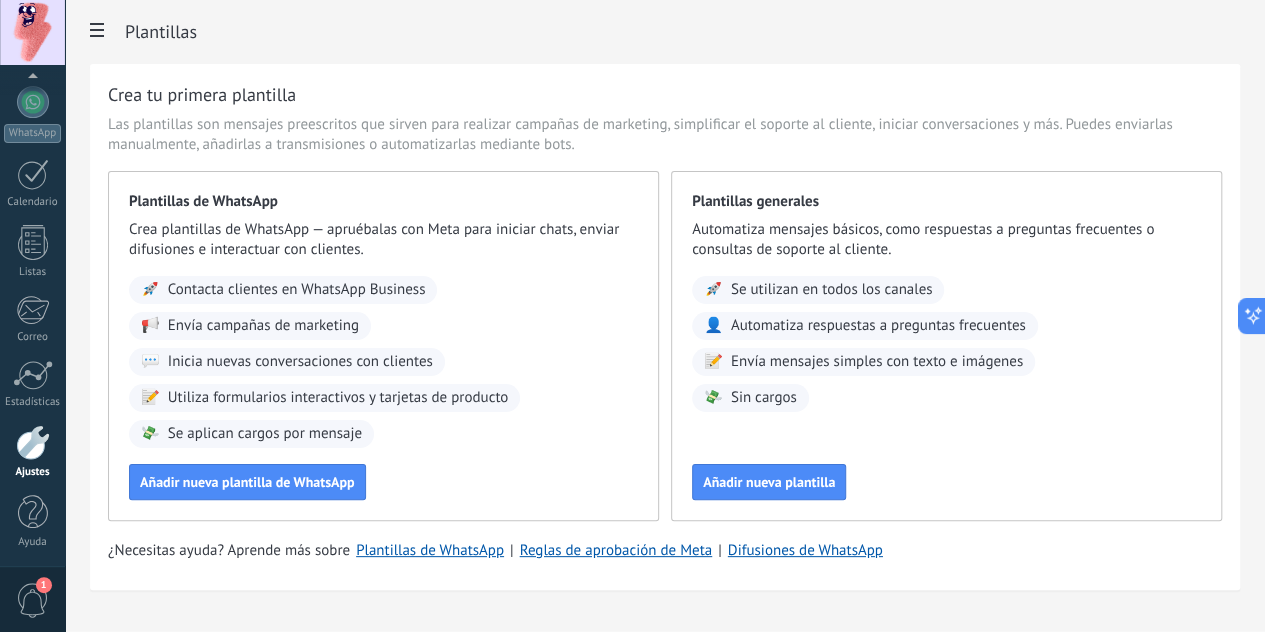 click on "Agente de IA" at bounding box center (-116, 485) 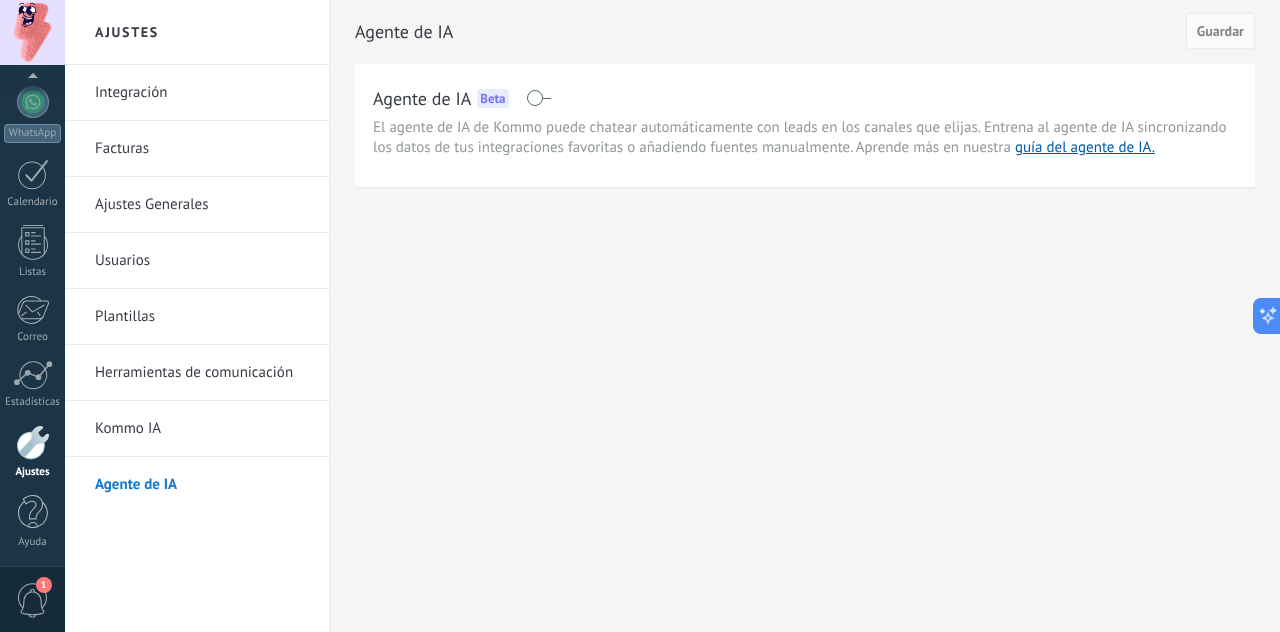 click at bounding box center (538, 98) 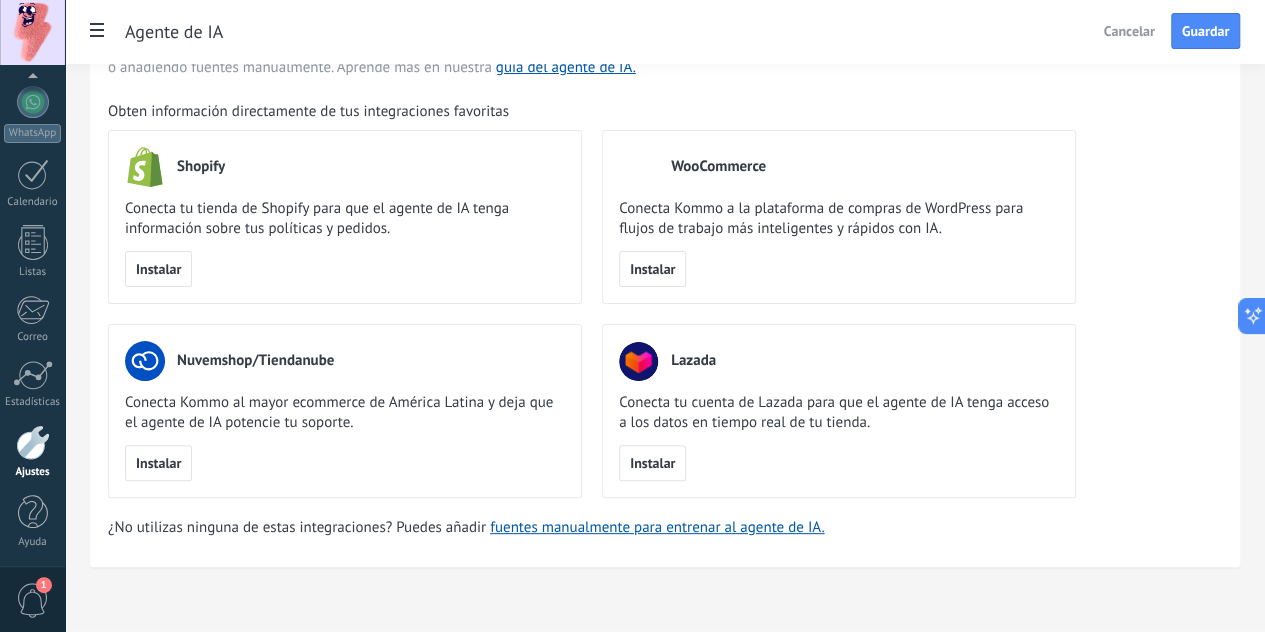 scroll, scrollTop: 98, scrollLeft: 0, axis: vertical 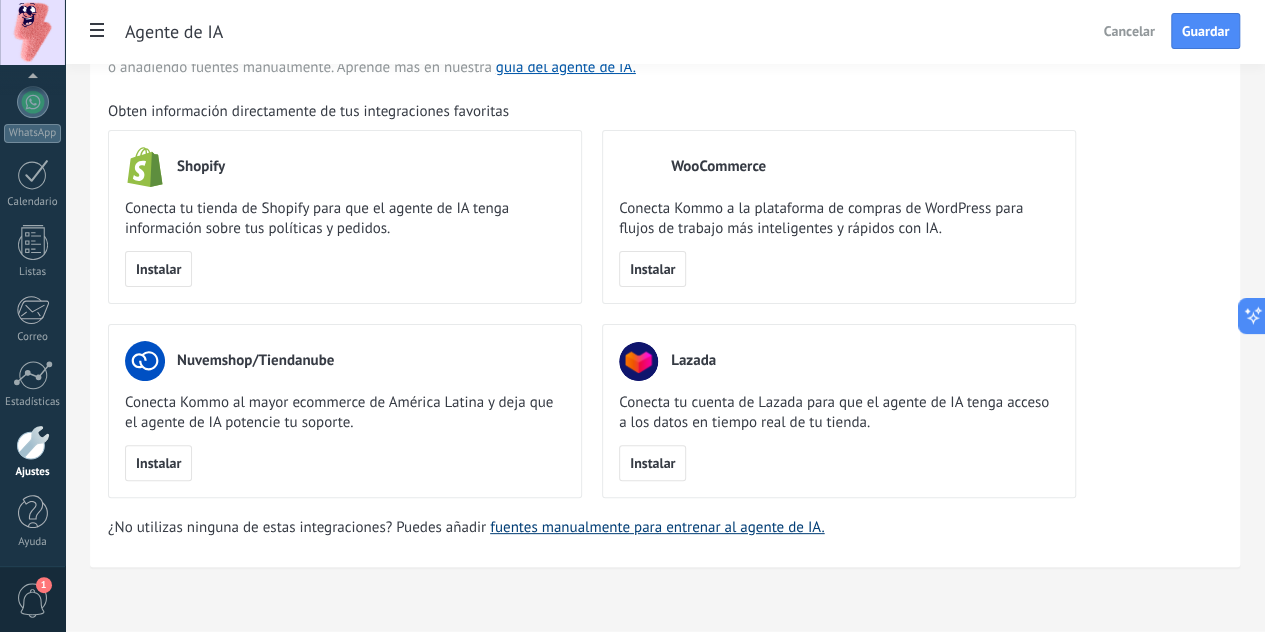 click on "fuentes manualmente para entrenar al agente de IA." at bounding box center [657, 527] 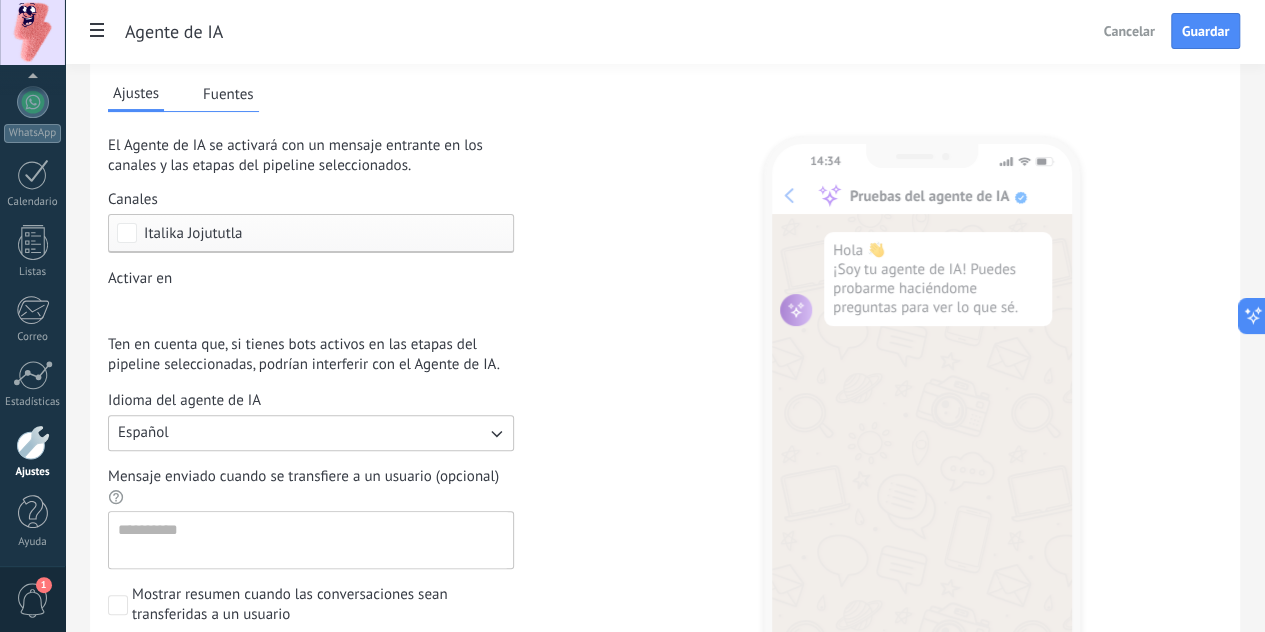 click on "Leads Entrantes Nueva consulta Cualificado Cotización enviada Pedido creado Pedido completado Pedido enviado Pedido enviado – ganado Pedido cancelado – perdido" at bounding box center [0, 0] 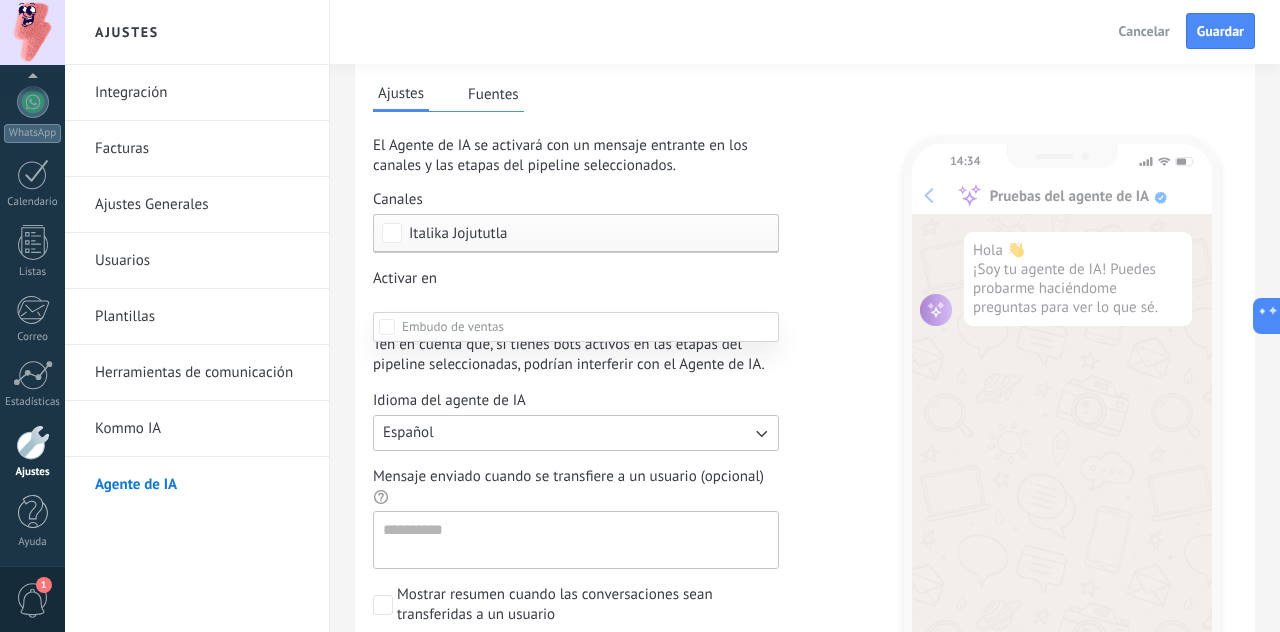 click at bounding box center (672, 316) 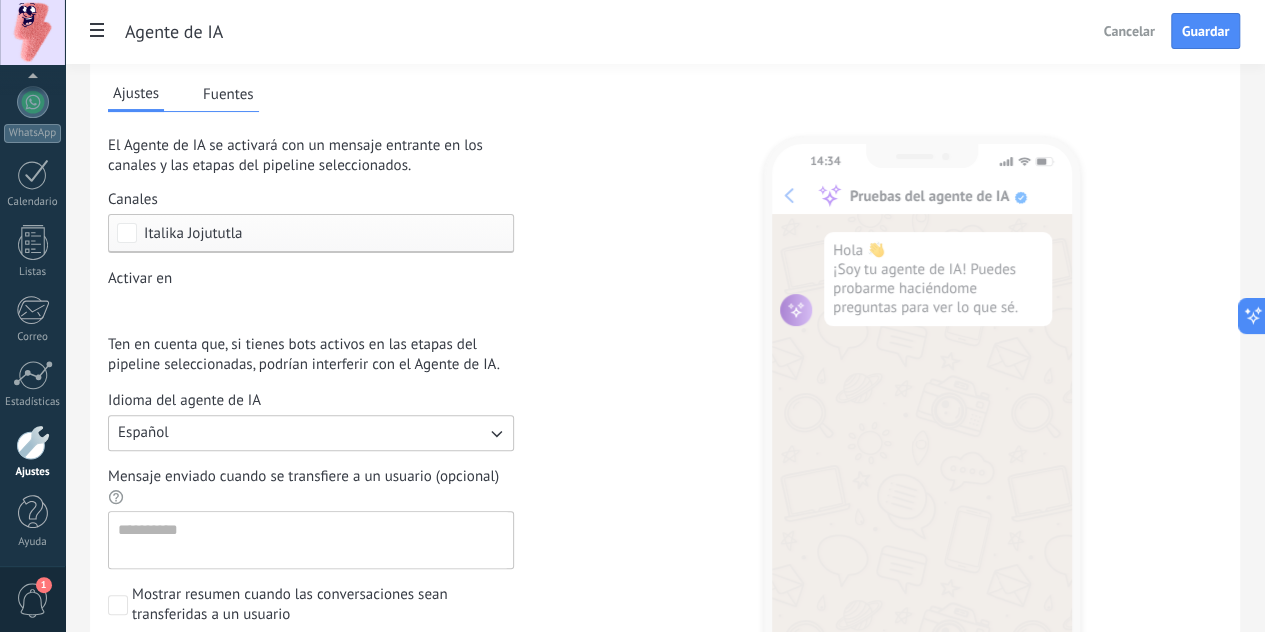 click on "El Agente de IA se activará con un mensaje entrante en los canales y las etapas del pipeline seleccionados. Canales Italika Jojututla Activar en Leads Entrantes Nueva consulta Cualificado Cotización enviada Pedido creado Pedido completado Pedido enviado Pedido enviado – ganado Pedido cancelado – perdido Ten en cuenta que, si tienes bots activos en las etapas del pipeline seleccionadas, podrían interferir con el Agente de IA. Idioma del agente de IA Español Mensaje enviado cuando se transfiere a un usuario (opcional) Mostrar resumen cuando las conversaciones sean transferidas a un usuario" at bounding box center (345, 380) 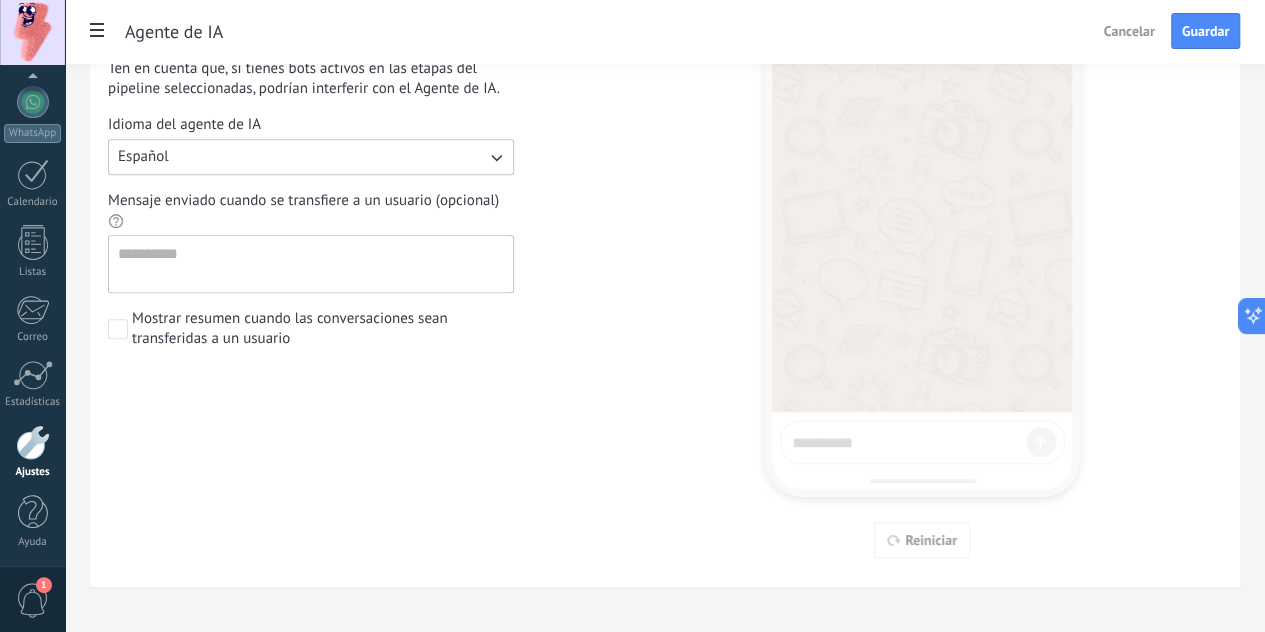 scroll, scrollTop: 334, scrollLeft: 0, axis: vertical 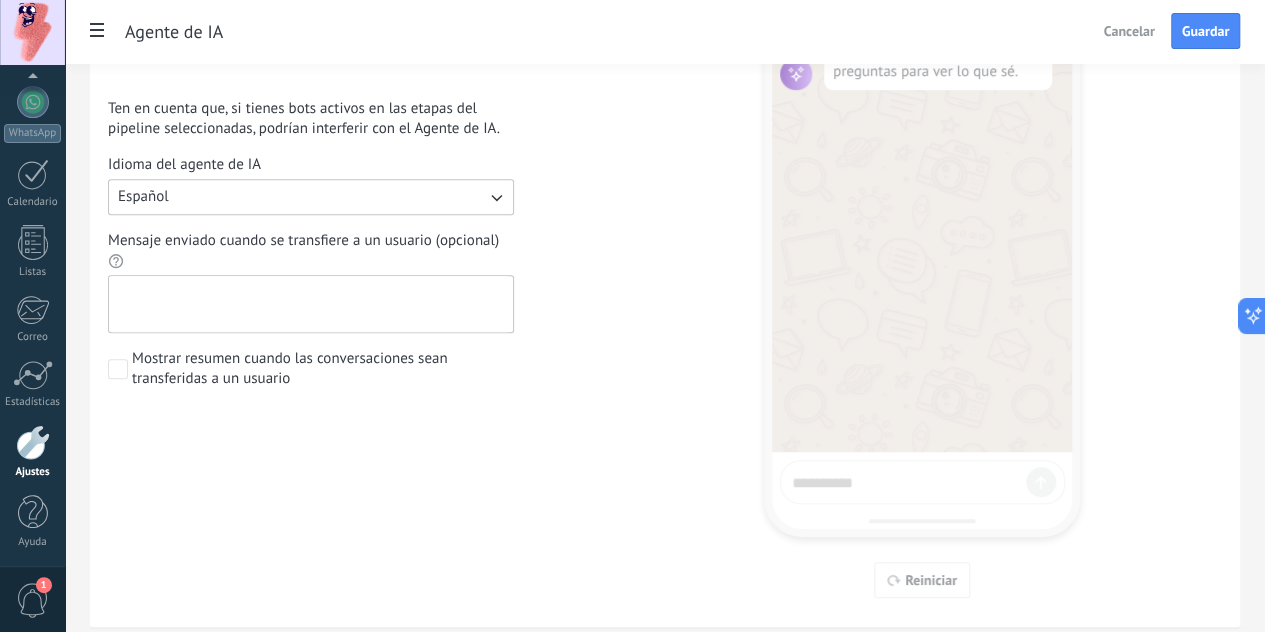 click on "Mensaje enviado cuando se transfiere a un usuario (opcional)" at bounding box center (309, 304) 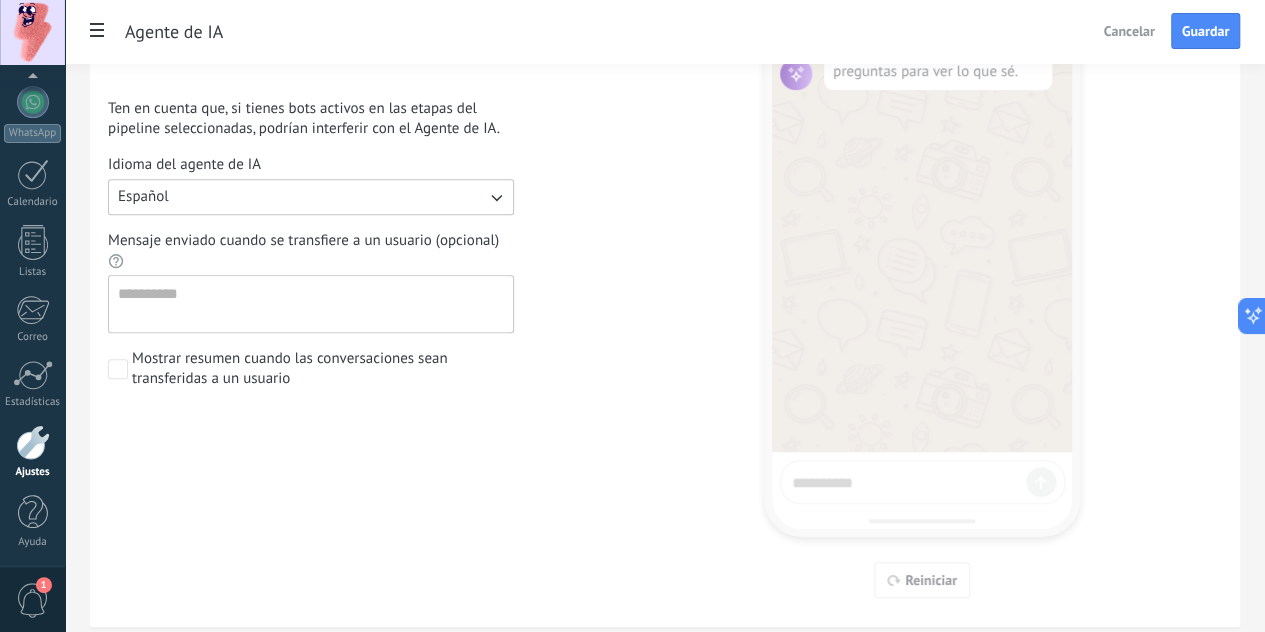 click at bounding box center [118, 369] 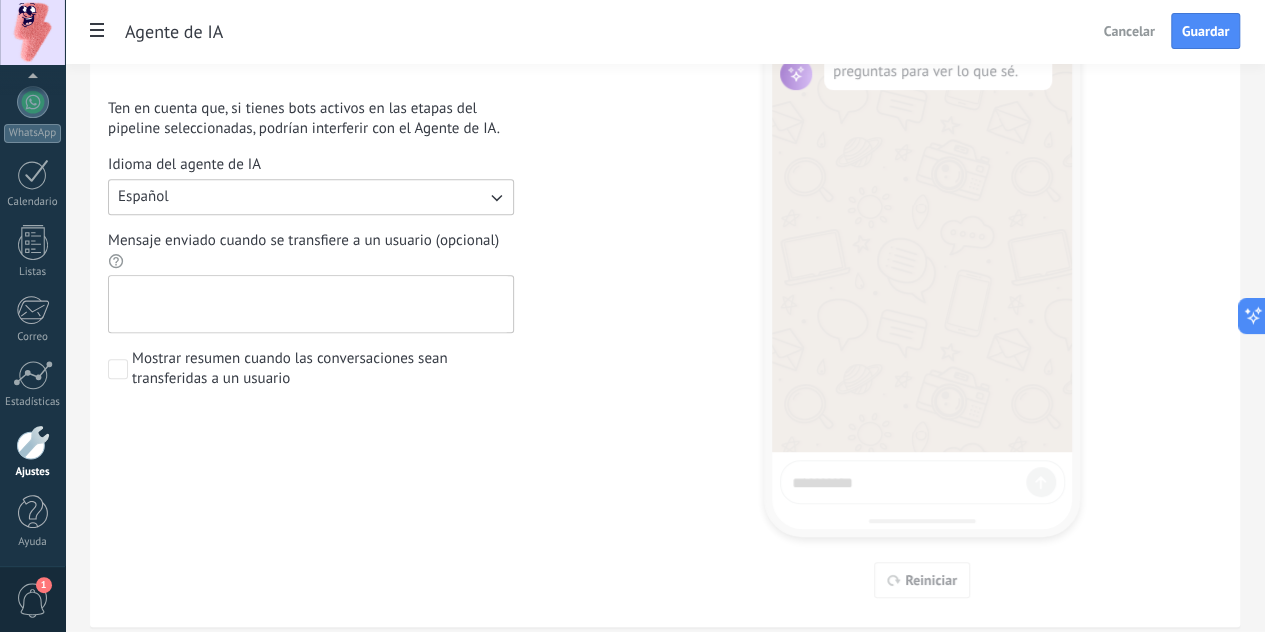 click on "Mensaje enviado cuando se transfiere a un usuario (opcional)" at bounding box center [309, 304] 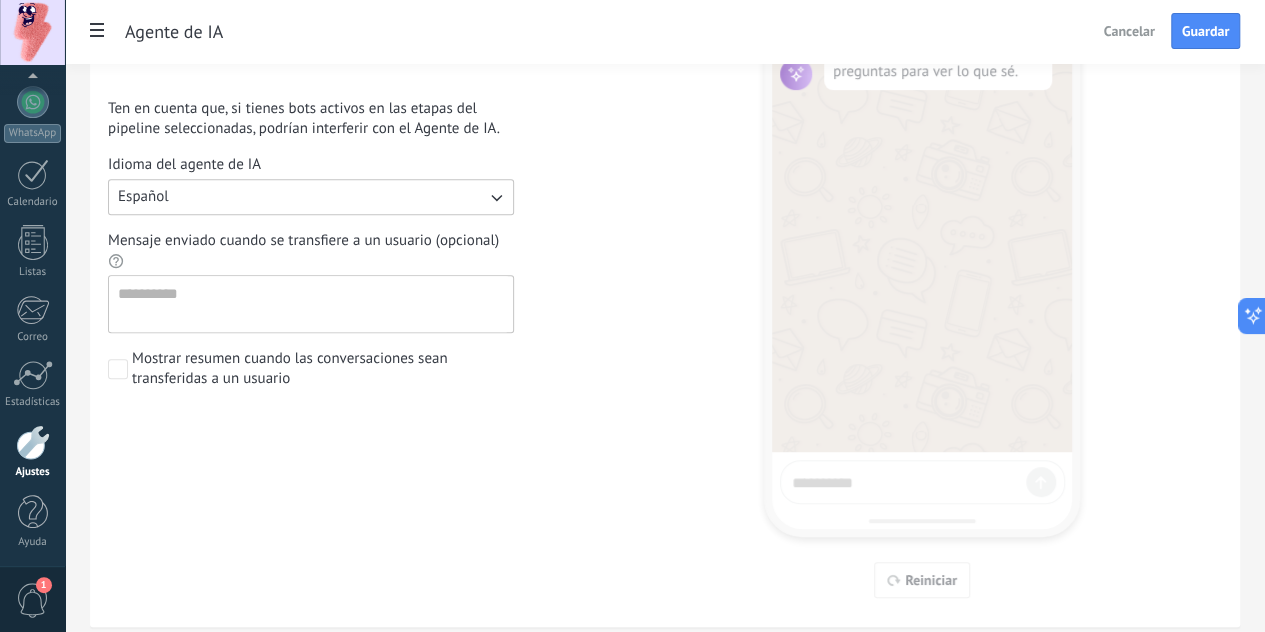 click on "14:34 Pruebas del agente de IA Hola 👋 ¡Soy tu agente de IA! Puedes probarme haciéndome preguntas para ver lo que sé. Reiniciar" at bounding box center [922, 223] 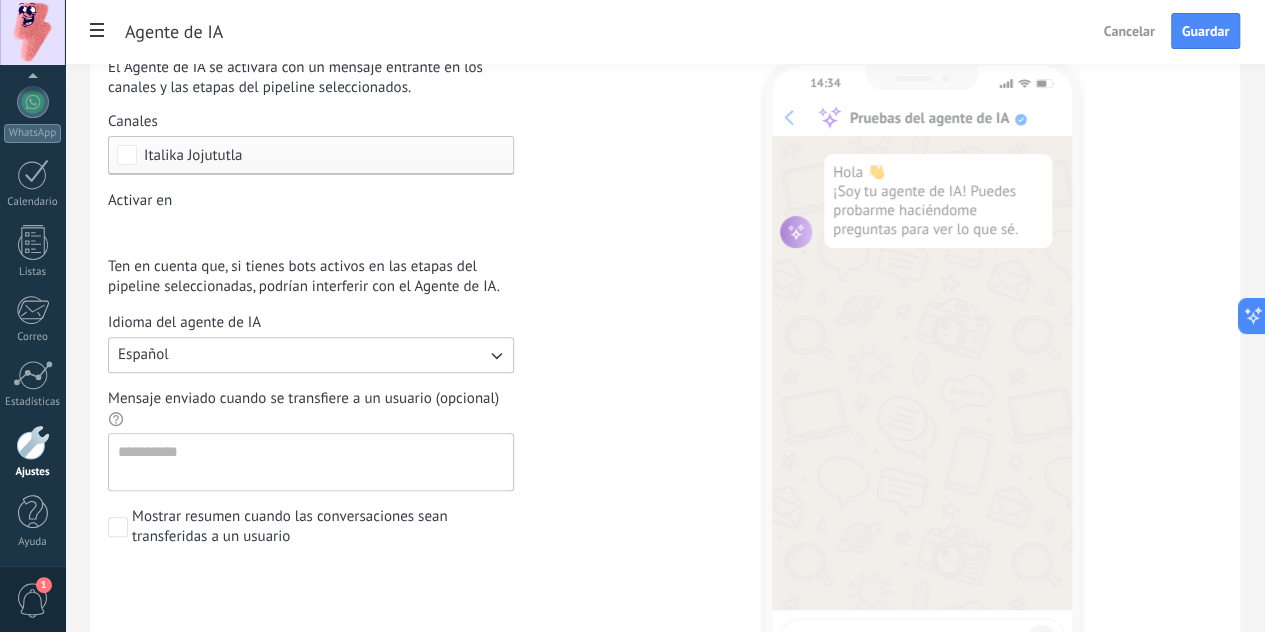 scroll, scrollTop: 174, scrollLeft: 0, axis: vertical 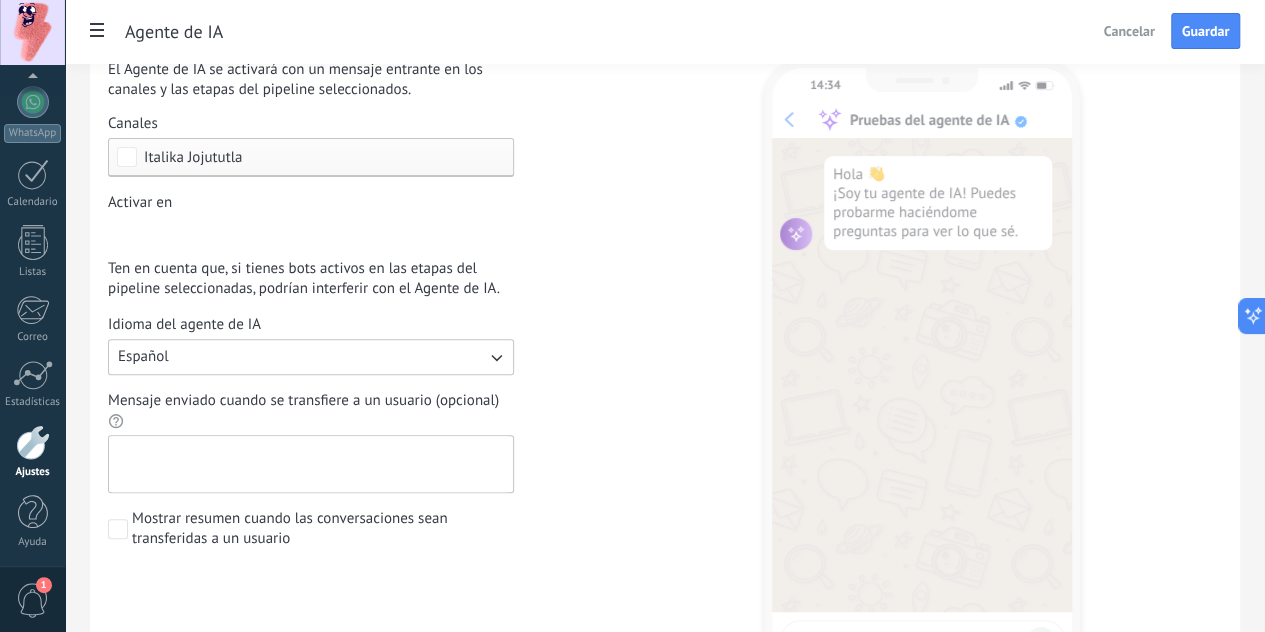 click on "Mensaje enviado cuando se transfiere a un usuario (opcional)" at bounding box center [309, 464] 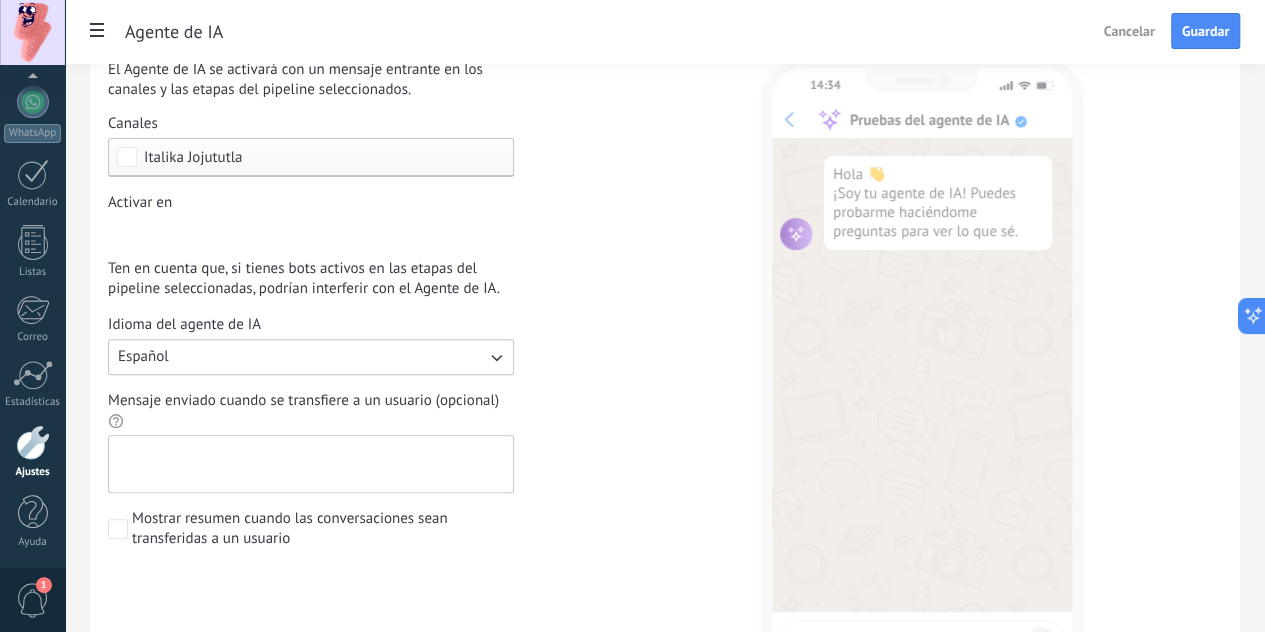 type on "*" 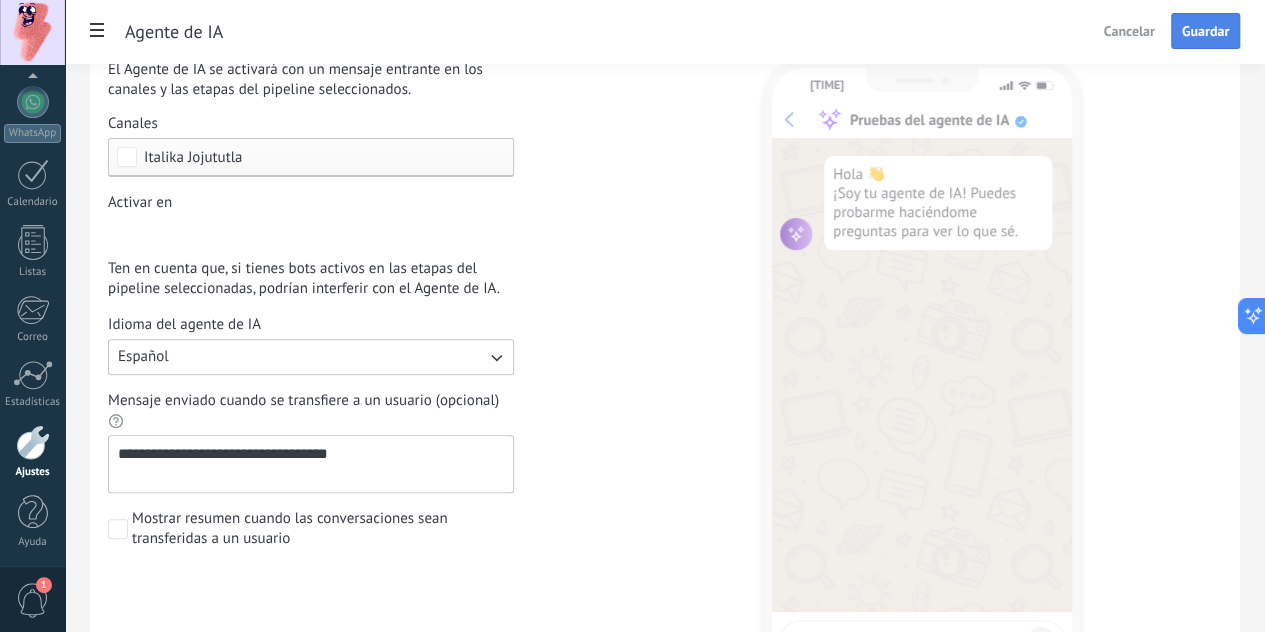 type on "**********" 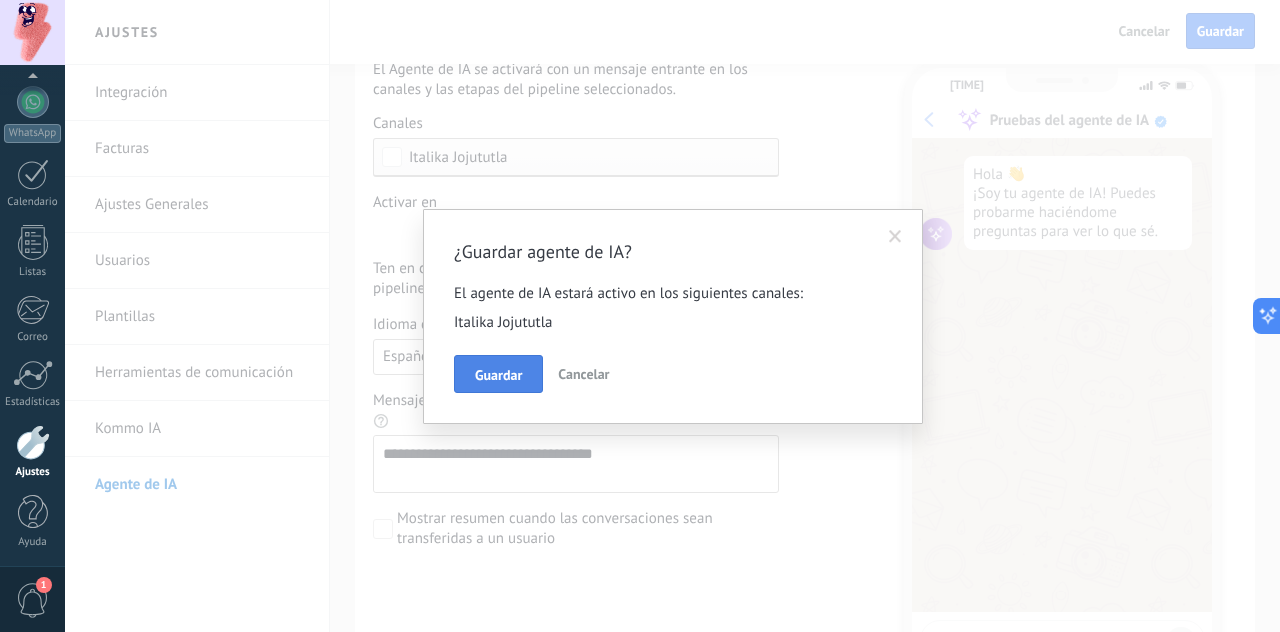 click on "Guardar" at bounding box center [498, 375] 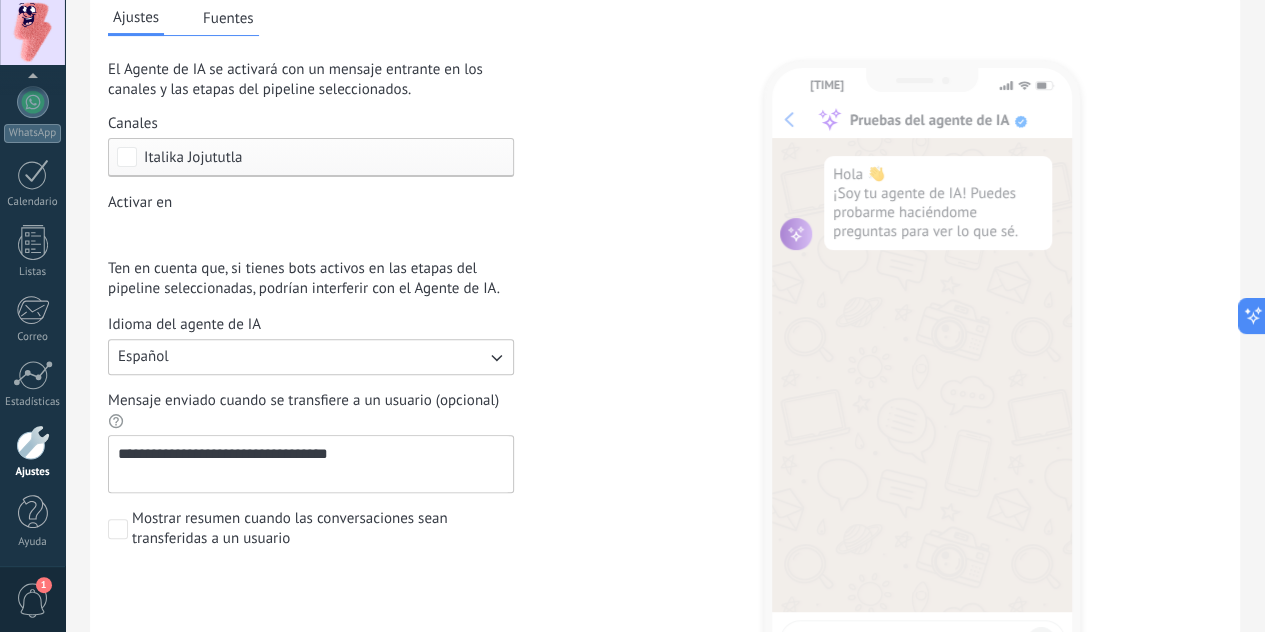 click on "Fuentes" at bounding box center [228, 18] 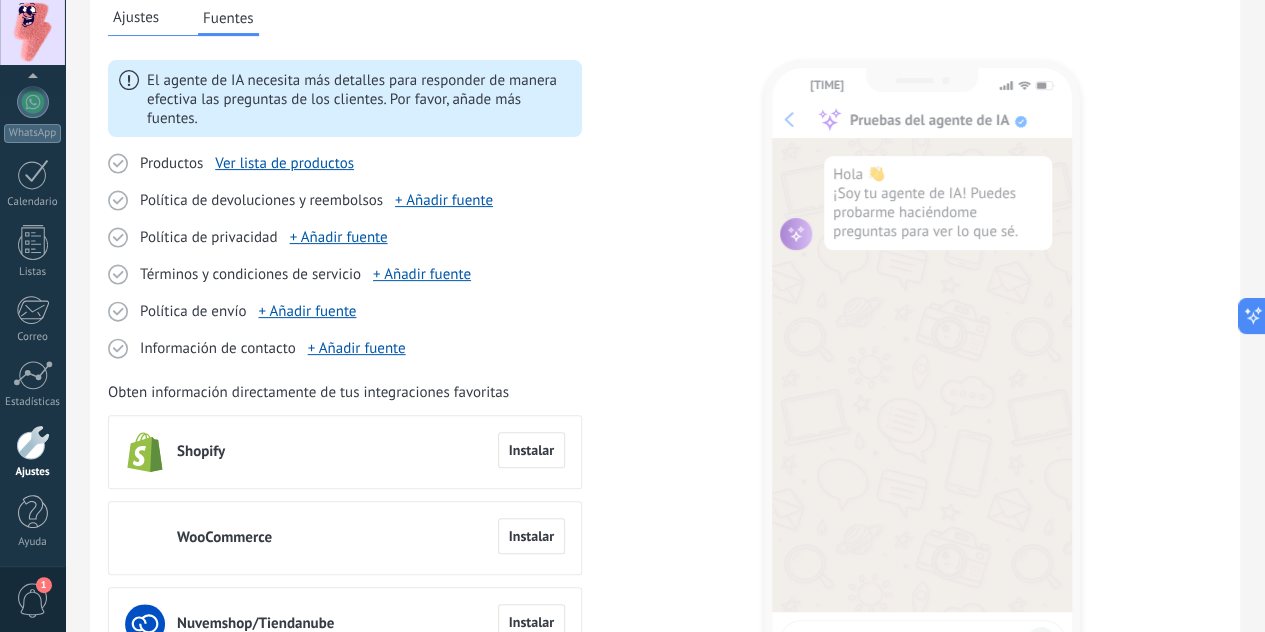 type 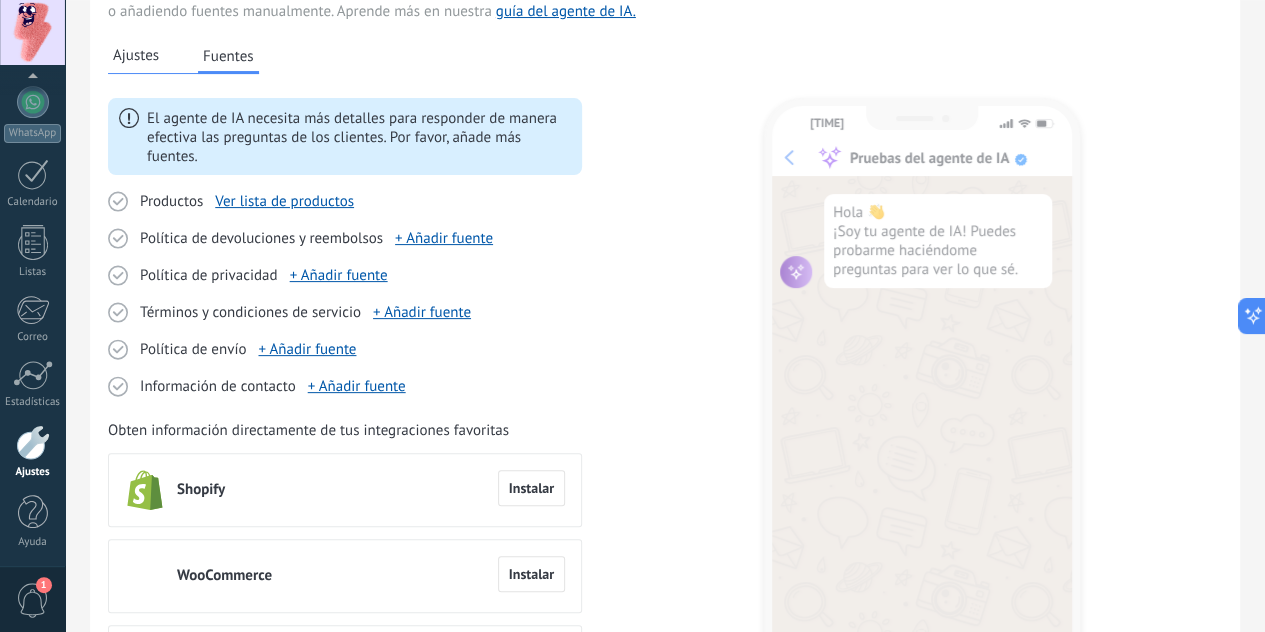 scroll, scrollTop: 0, scrollLeft: 0, axis: both 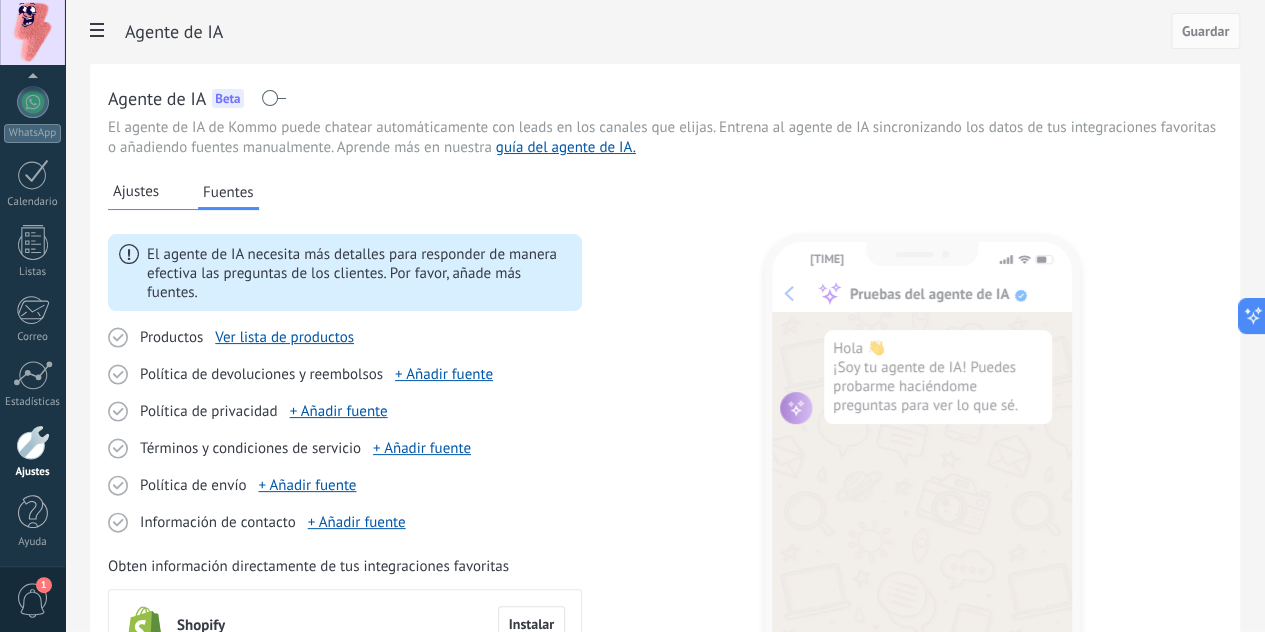 click on "Ajustes" at bounding box center (136, 192) 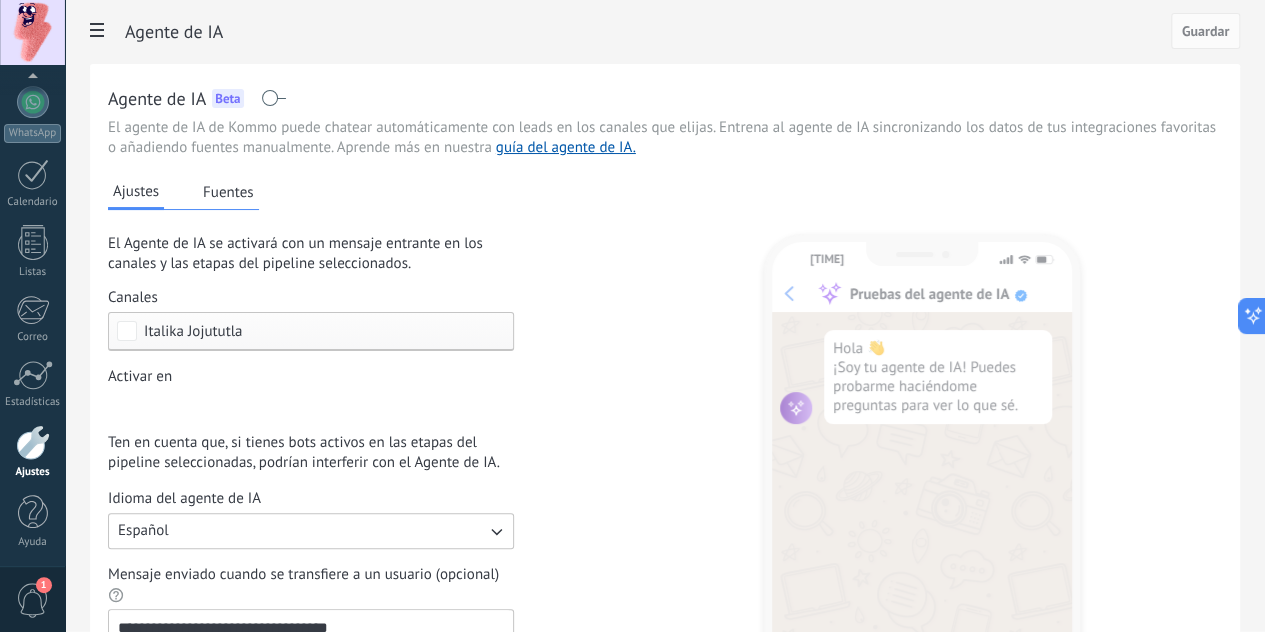 type 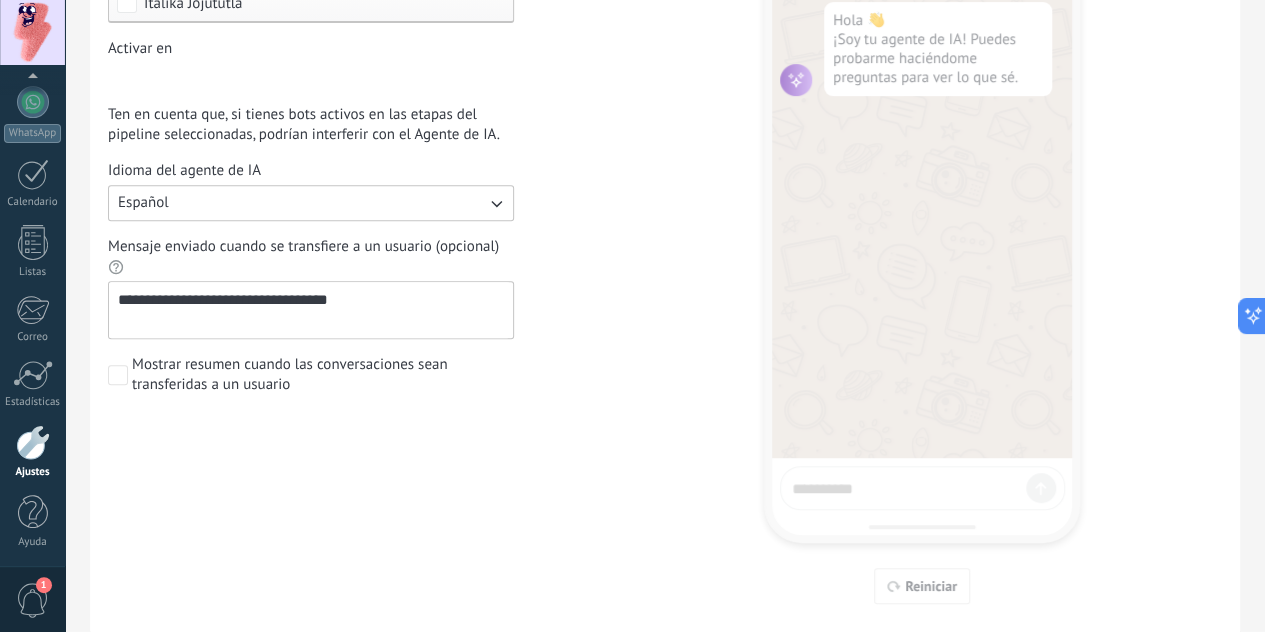 scroll, scrollTop: 414, scrollLeft: 0, axis: vertical 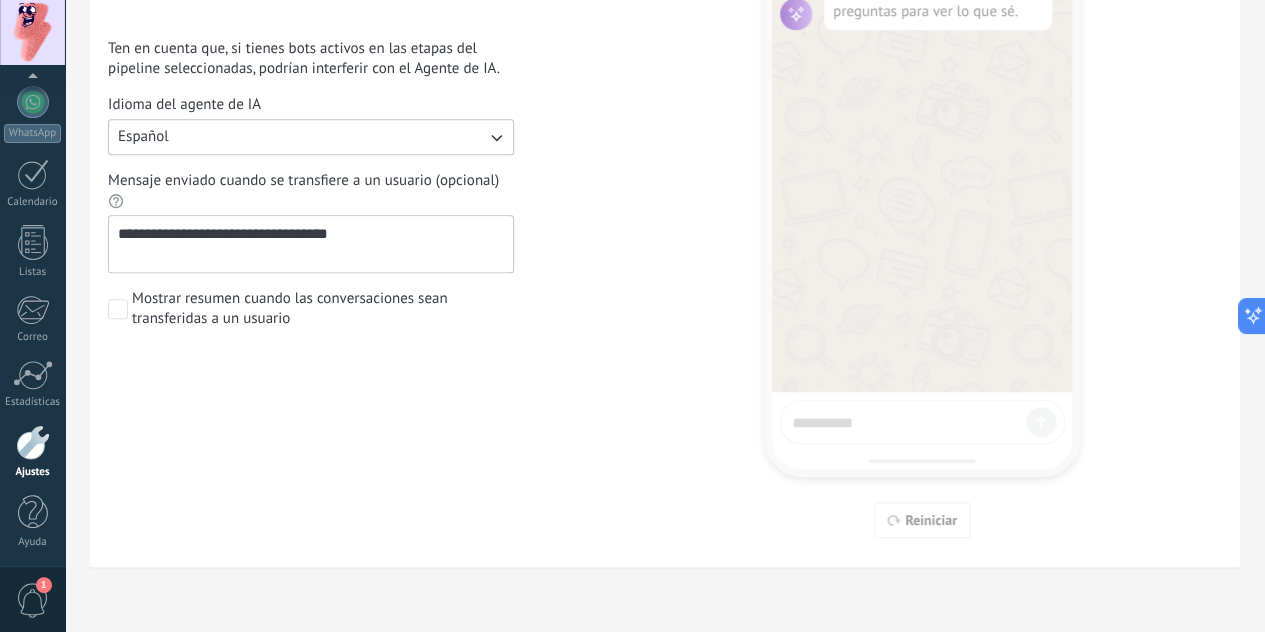click on "14:35 Pruebas del agente de IA Hola 👋 ¡Soy tu agente de IA! Puedes probarme haciéndome preguntas para ver lo que sé. Reiniciar" at bounding box center [922, 163] 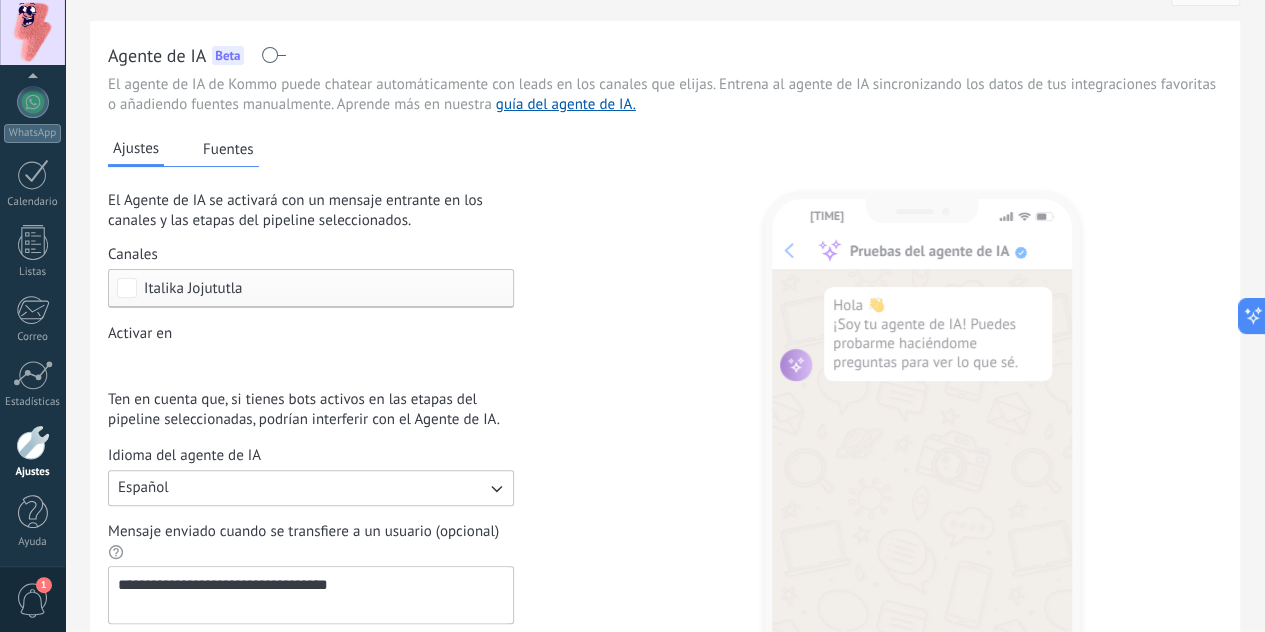 scroll, scrollTop: 14, scrollLeft: 0, axis: vertical 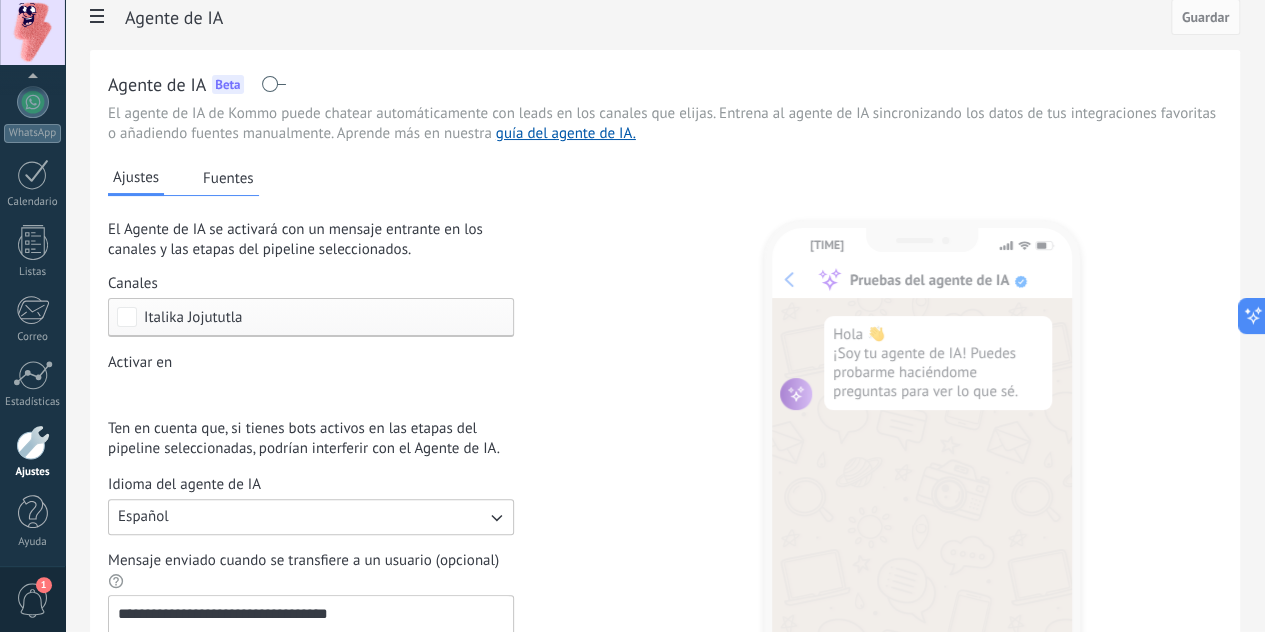 click on "Fuentes" at bounding box center (228, 178) 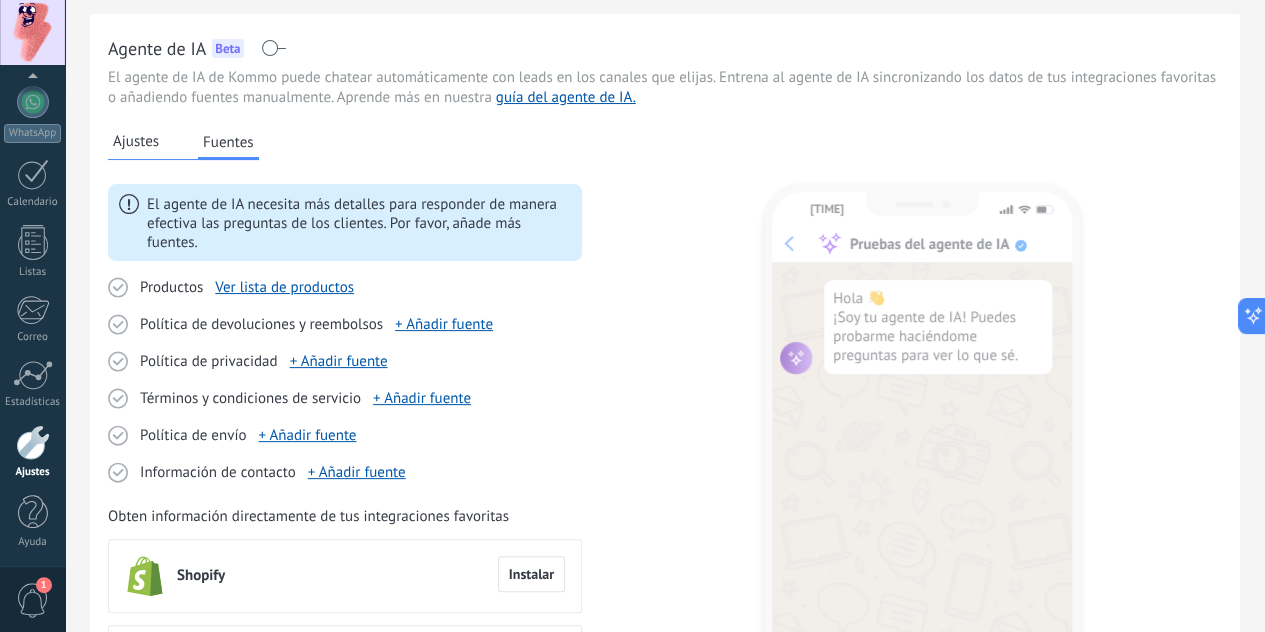 scroll, scrollTop: 54, scrollLeft: 0, axis: vertical 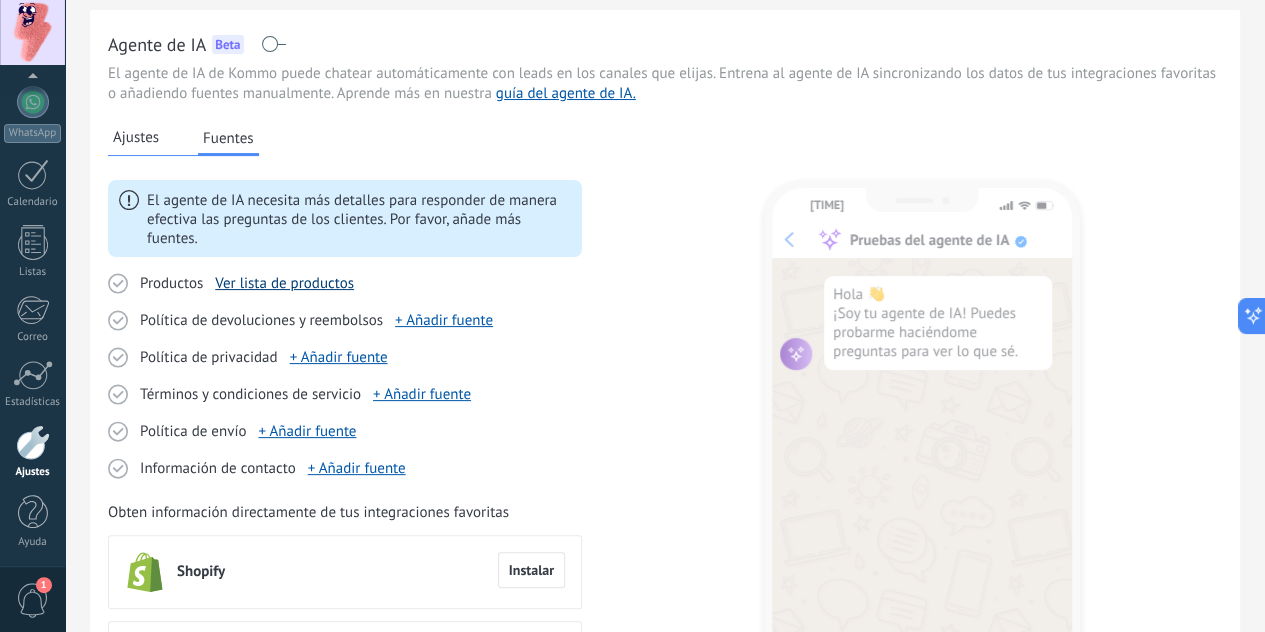 click on "Ver lista de productos" at bounding box center (284, 283) 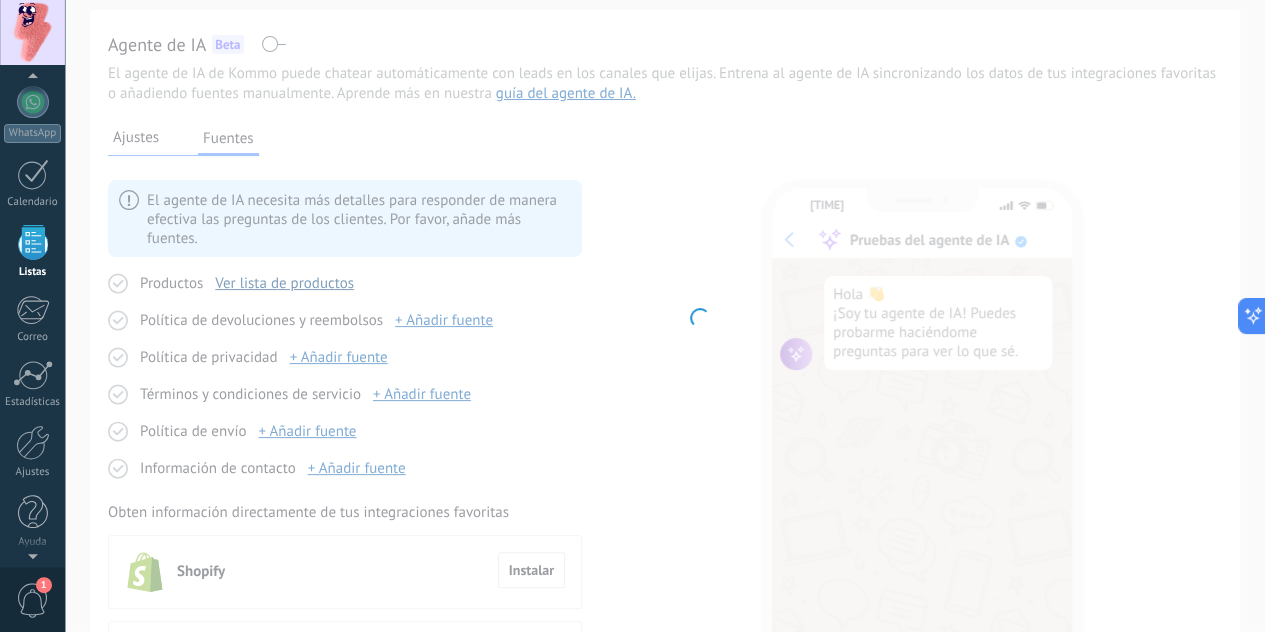 scroll, scrollTop: 123, scrollLeft: 0, axis: vertical 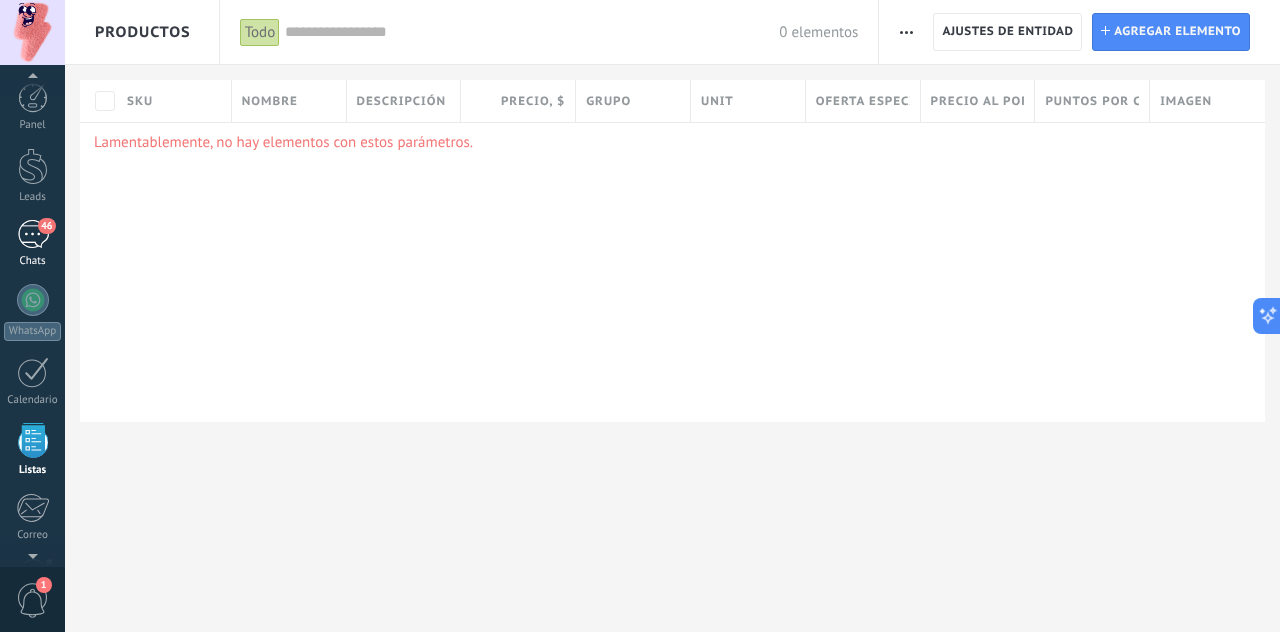 click on "46" at bounding box center [33, 234] 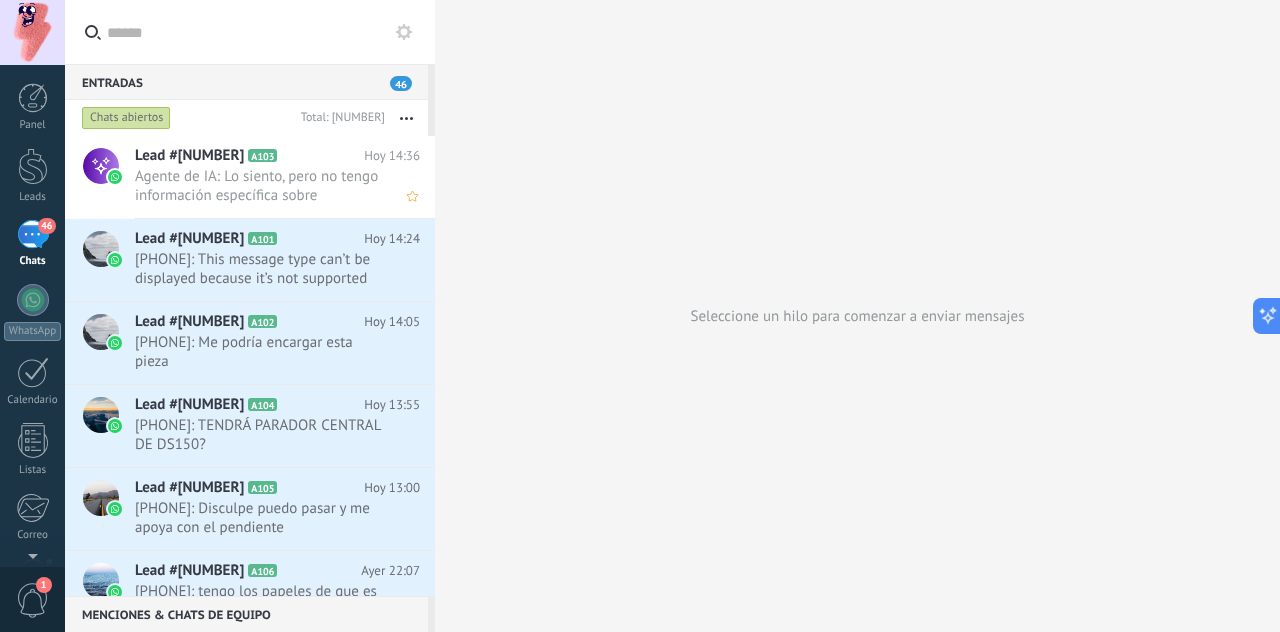 click on "Agente de IA: Lo siento, pero no tengo información específica sobre refacciones. Si tienes un tipo específico de refacción e..." at bounding box center [258, 186] 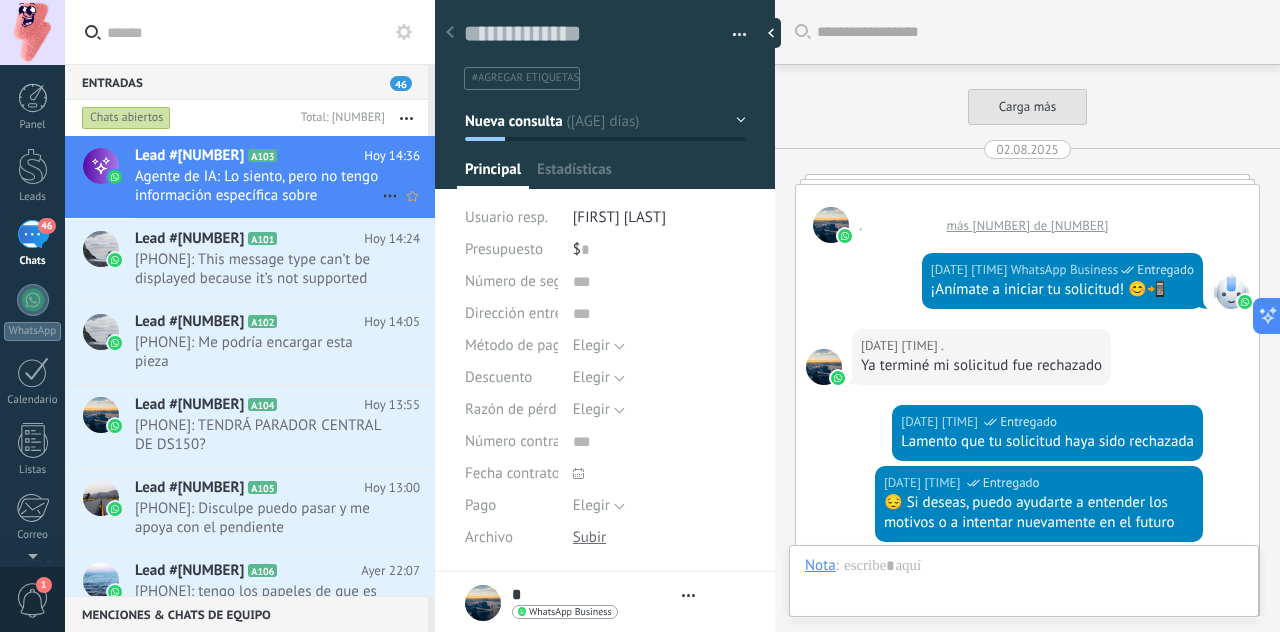 scroll, scrollTop: 1574, scrollLeft: 0, axis: vertical 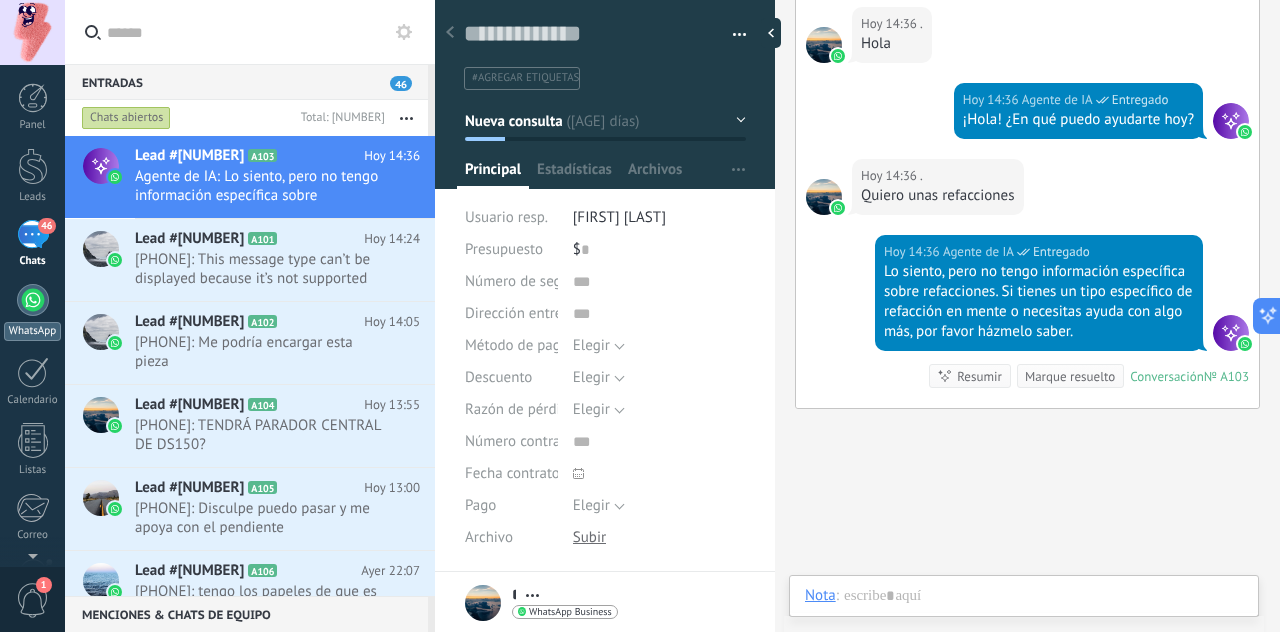 click on "WhatsApp" at bounding box center (32, 312) 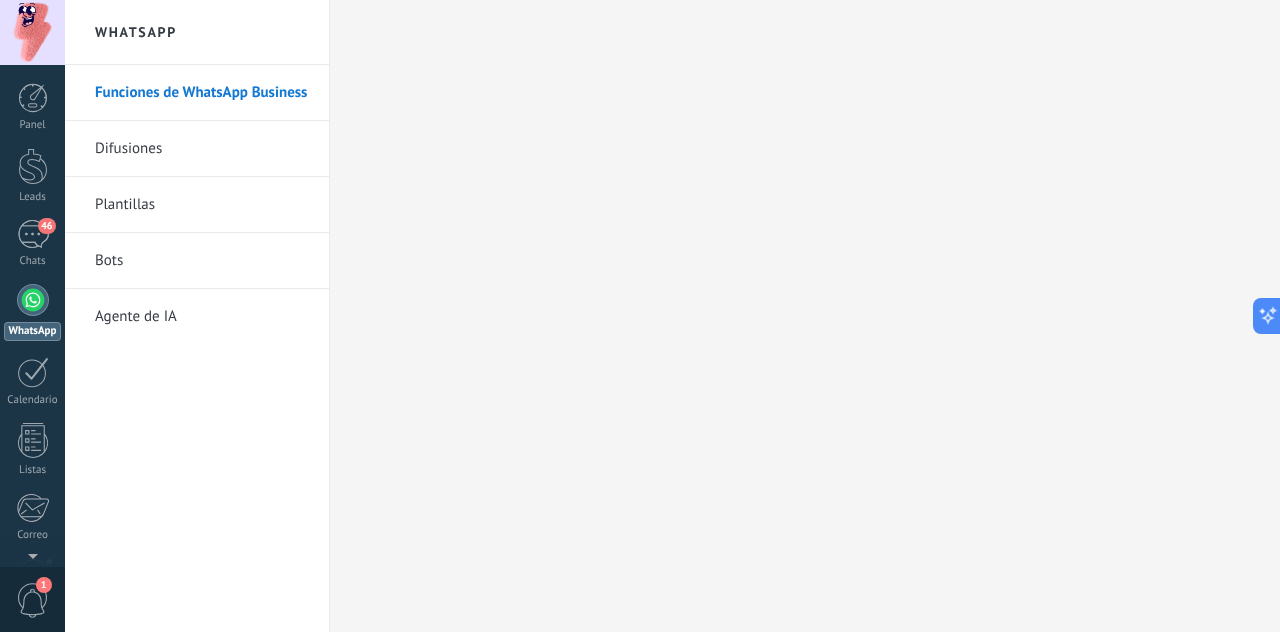 click on "Agente de IA" at bounding box center [202, 317] 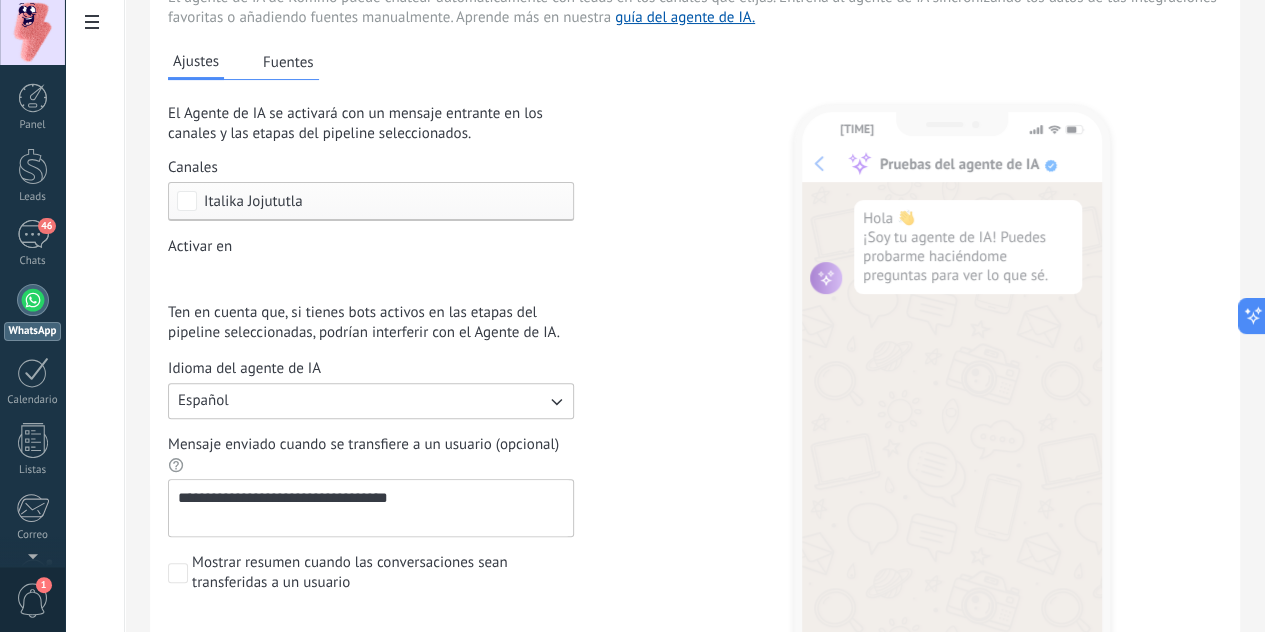 scroll, scrollTop: 134, scrollLeft: 0, axis: vertical 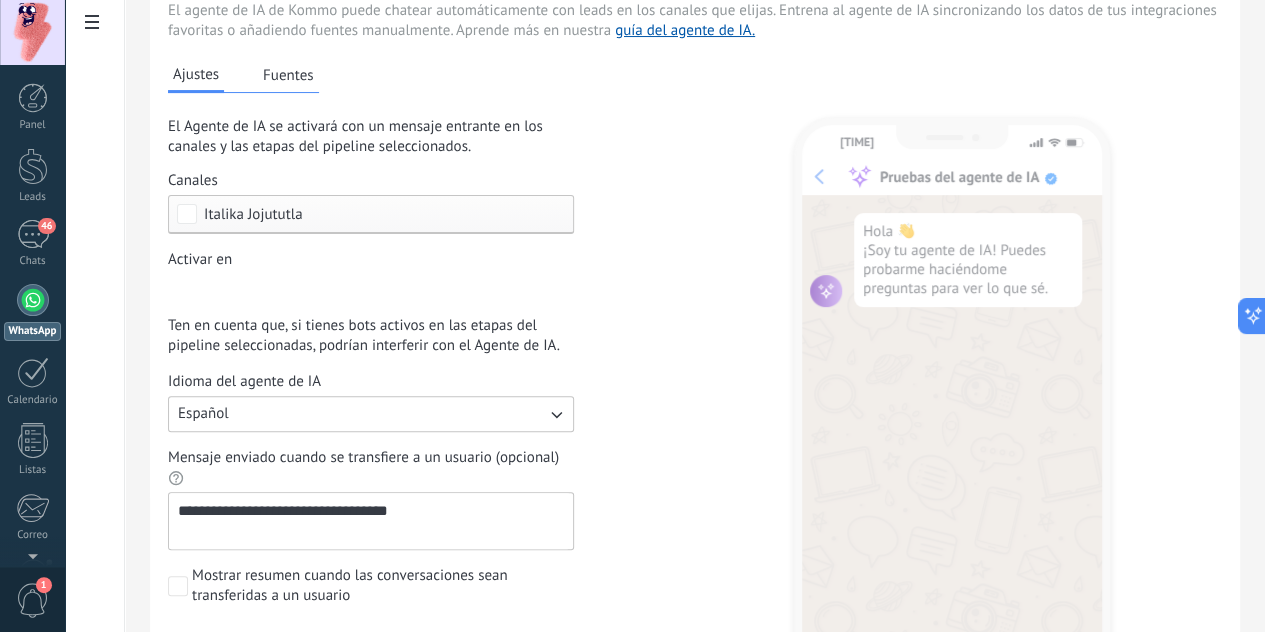 click on "Fuentes" at bounding box center (288, 75) 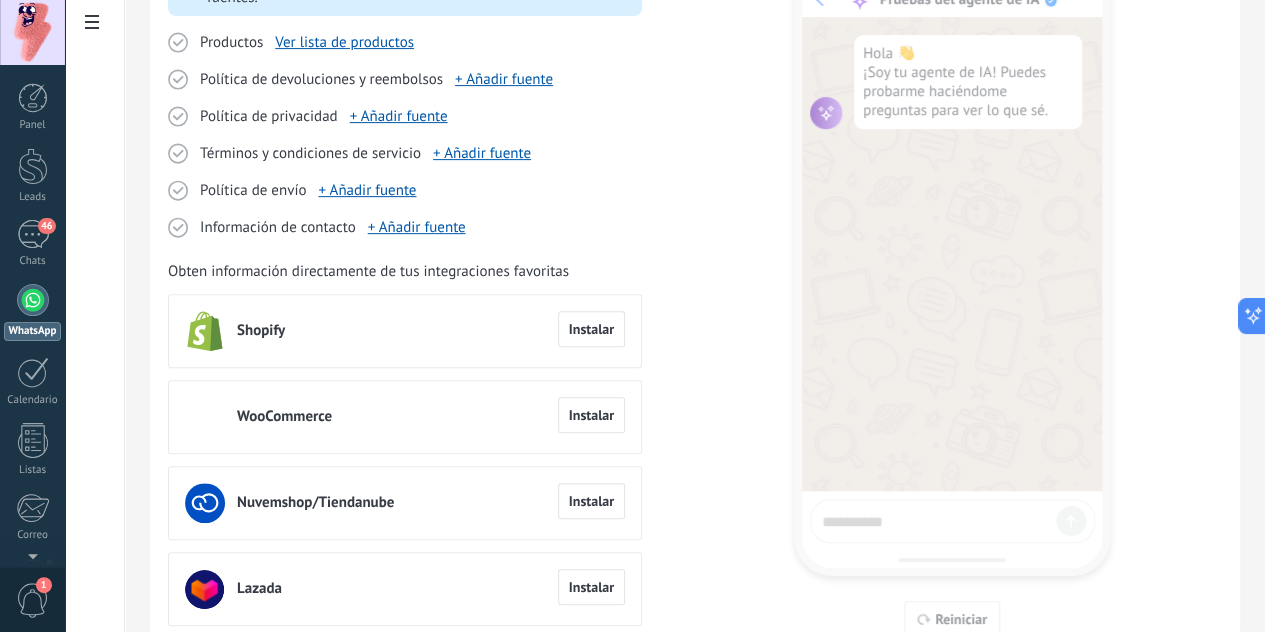 scroll, scrollTop: 290, scrollLeft: 0, axis: vertical 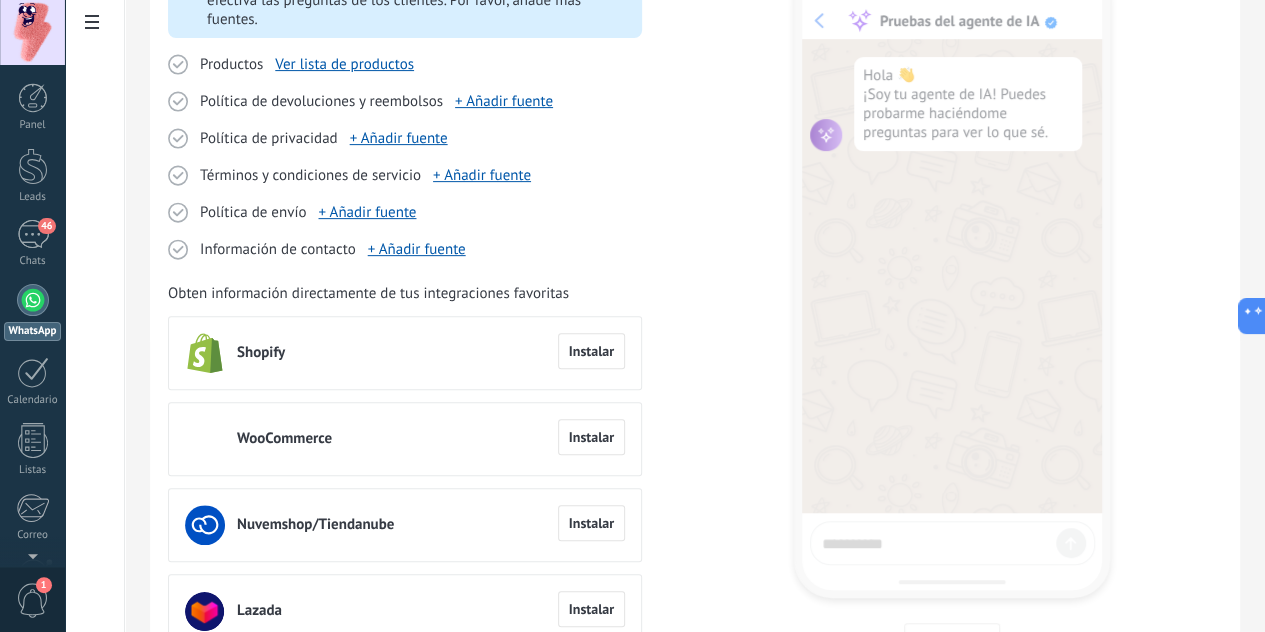click on "Bots" at bounding box center (-116, 261) 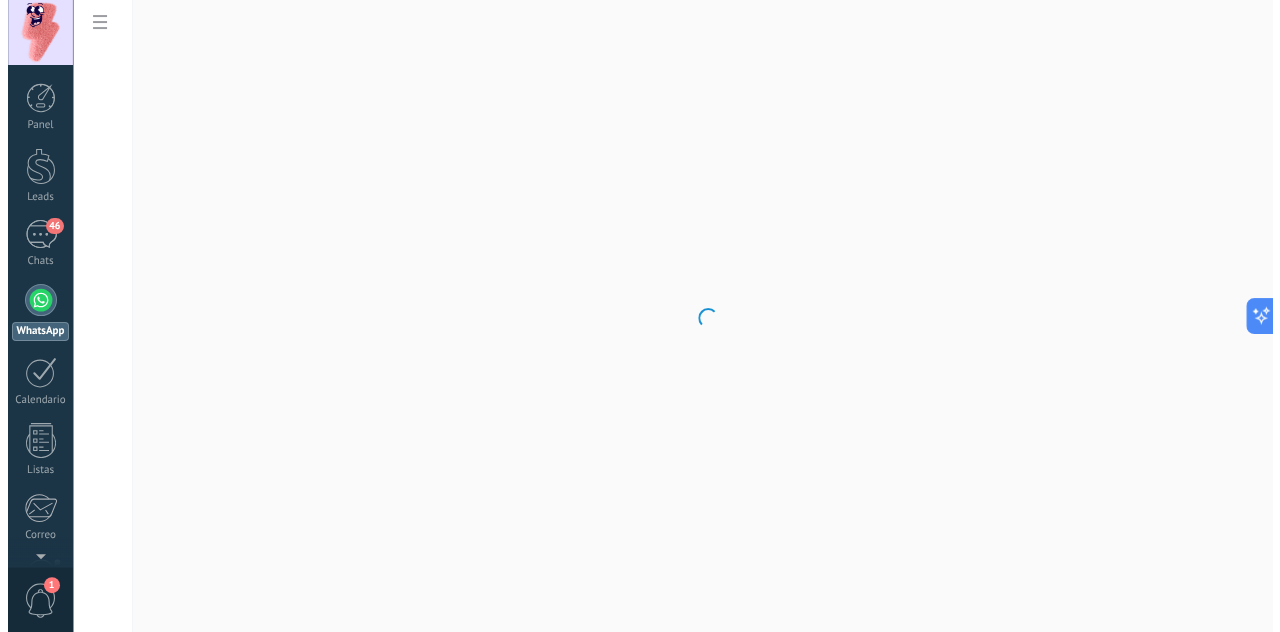 scroll, scrollTop: 0, scrollLeft: 0, axis: both 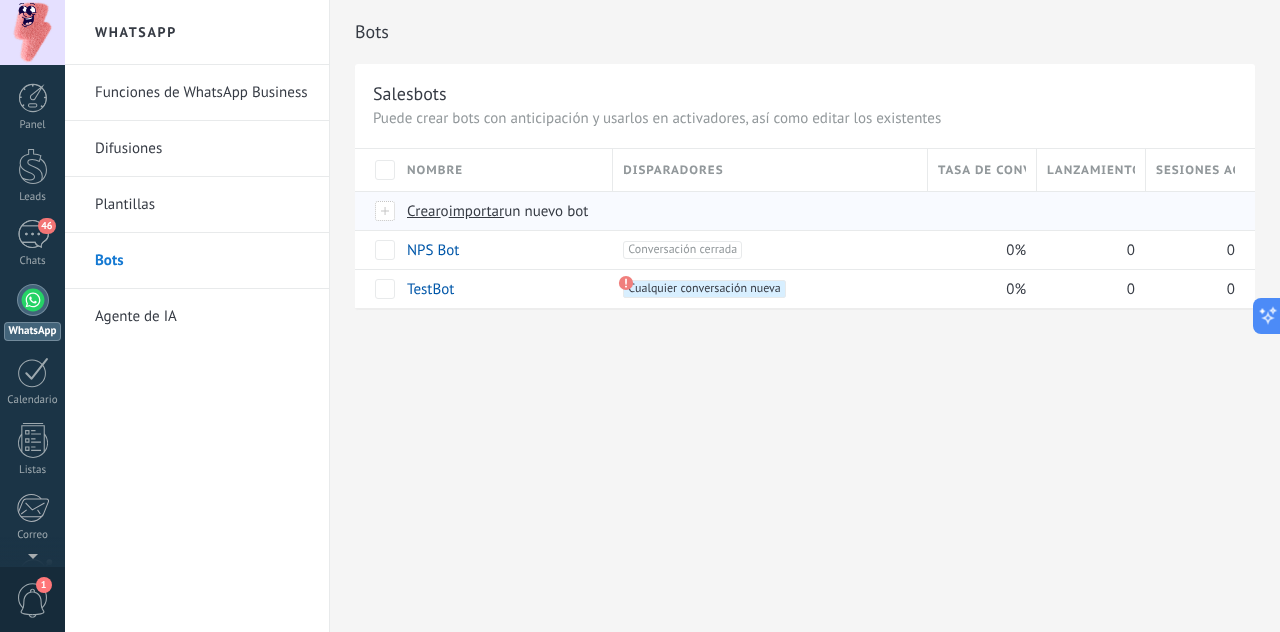 click on "Crear" at bounding box center [424, 211] 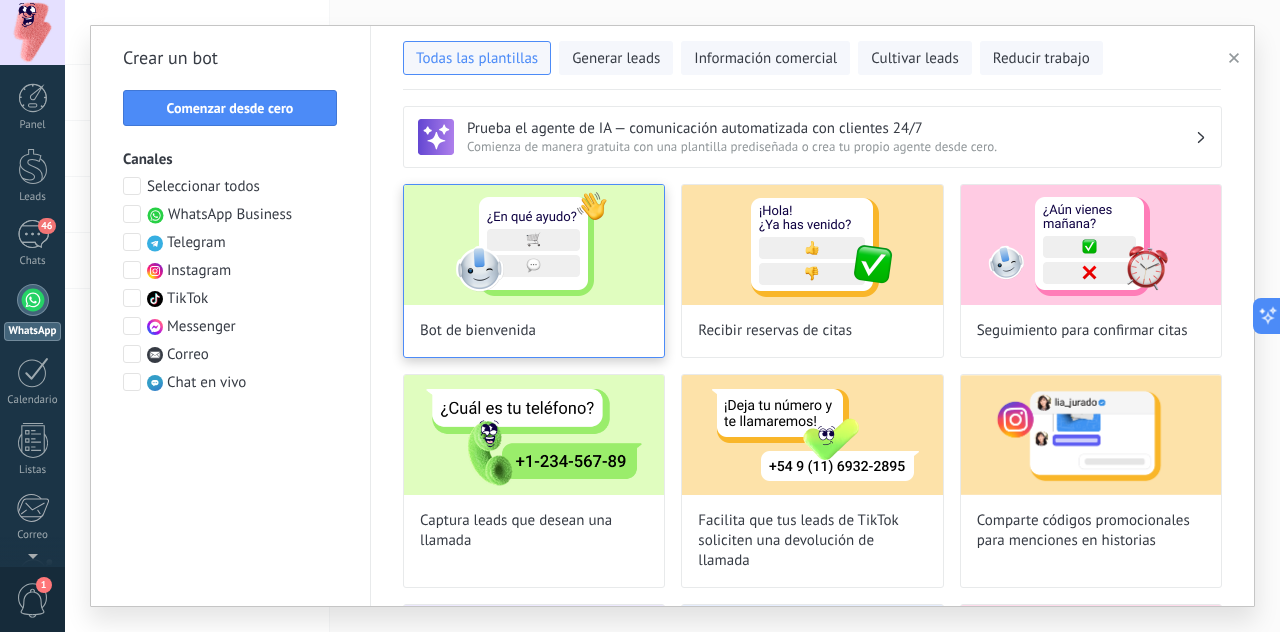 click at bounding box center [534, 245] 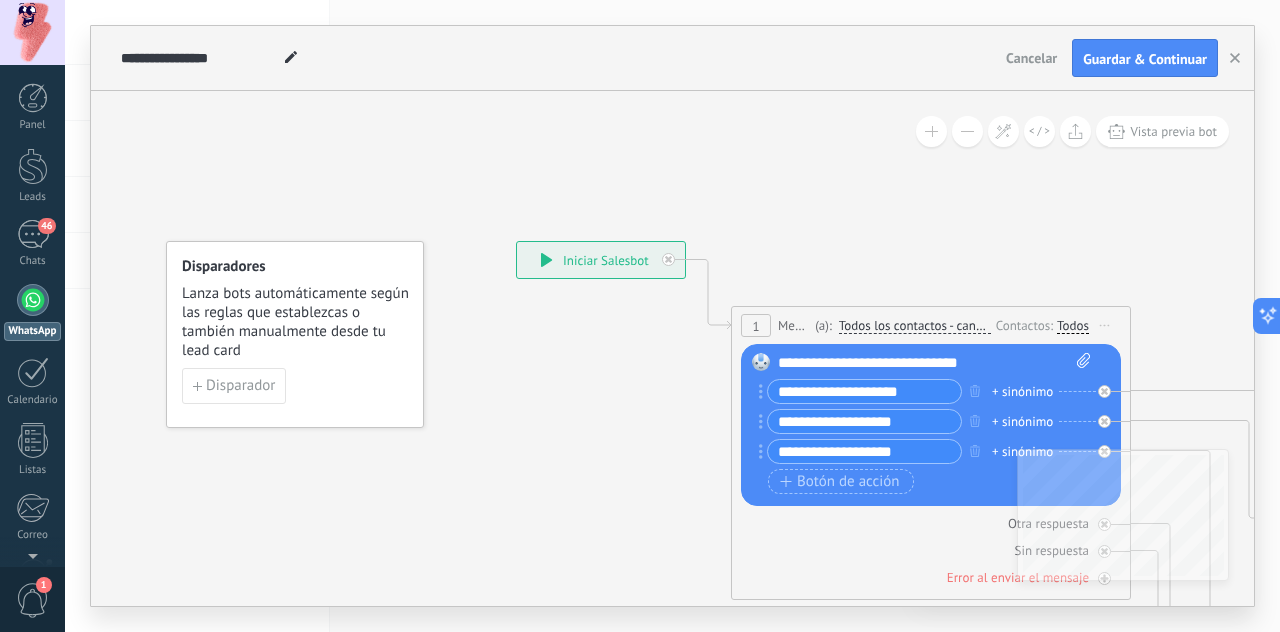 click on "Lanza bots automáticamente según las reglas que establezcas o también manualmente desde tu lead card" at bounding box center (296, 322) 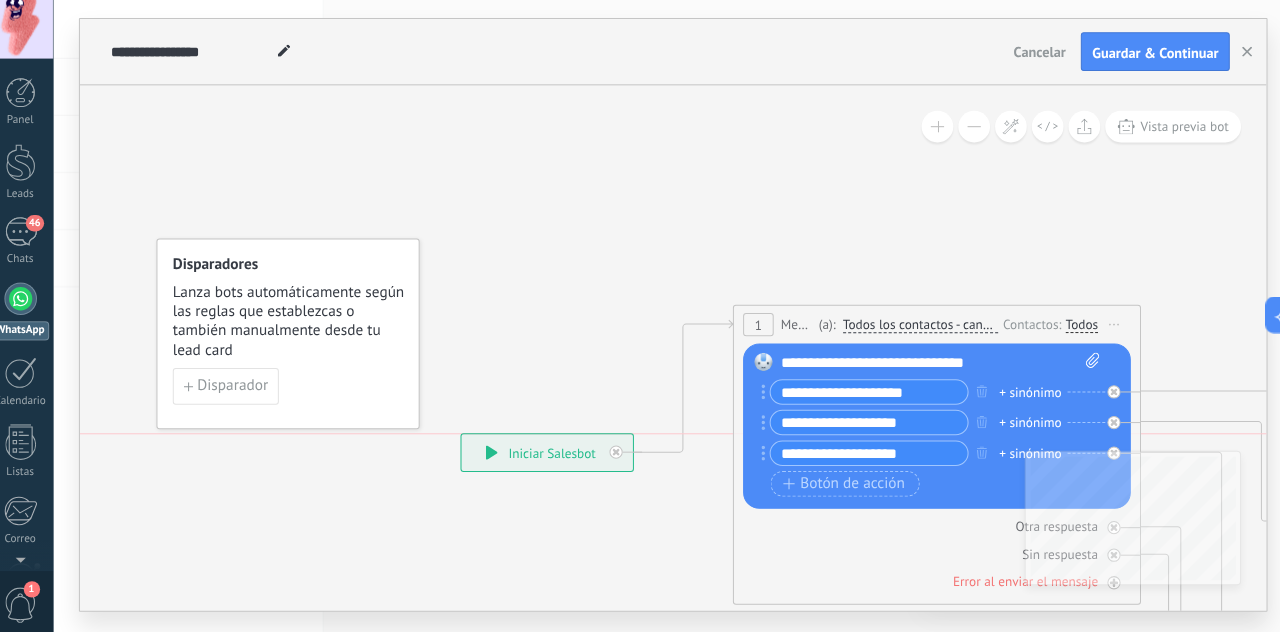 scroll, scrollTop: 0, scrollLeft: 0, axis: both 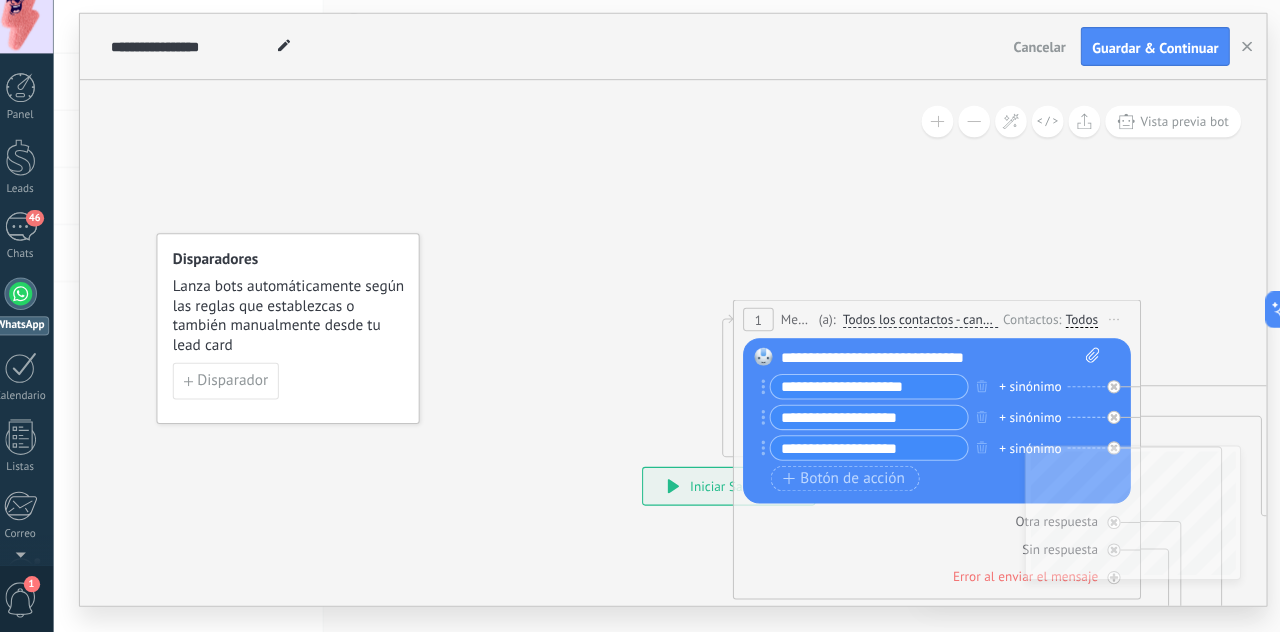 click on "Reemplazar
Quitar
Convertir a mensaje de voz
Arrastre la imagen aquí para adjuntarla.
Añadir imagen
Subir
Arrastrar y soltar
Archivo no encontrado
Escribe tu mensaje..." at bounding box center (931, 425) 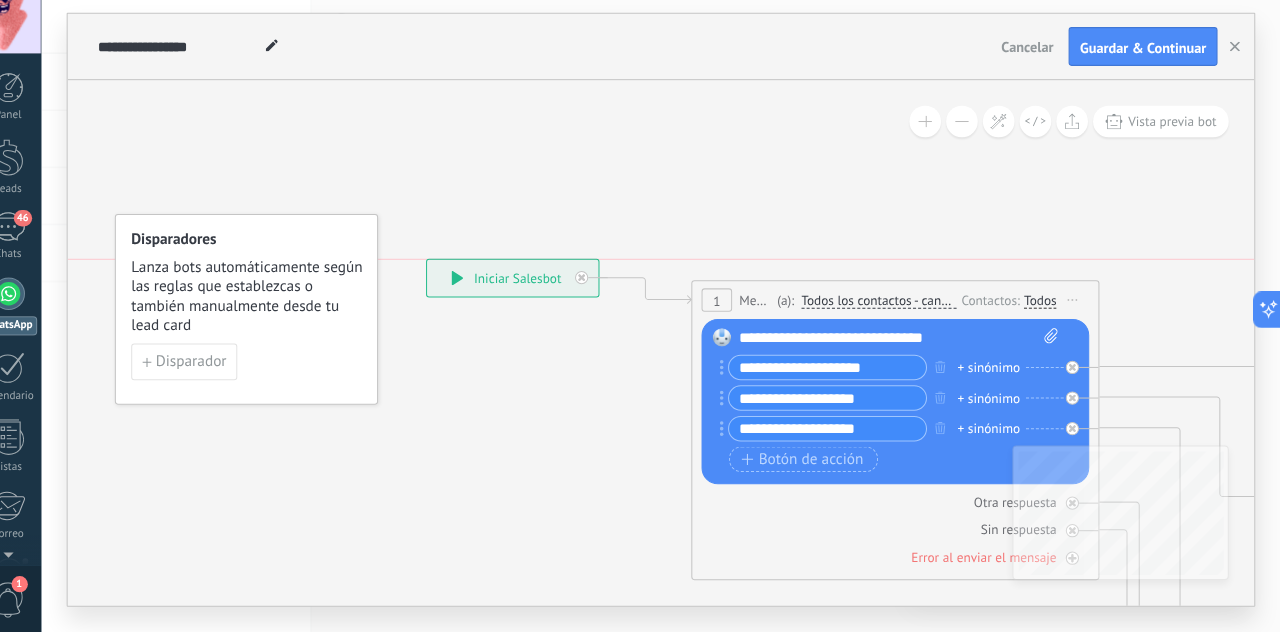 click 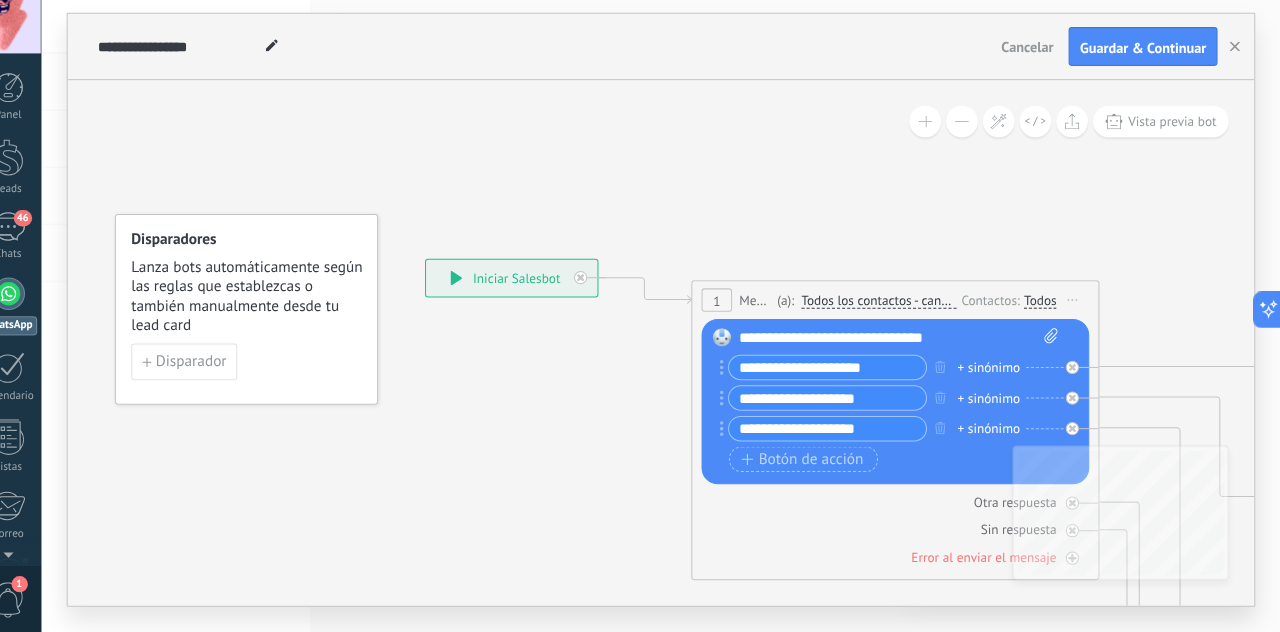 click on "**********" at bounding box center [526, 285] 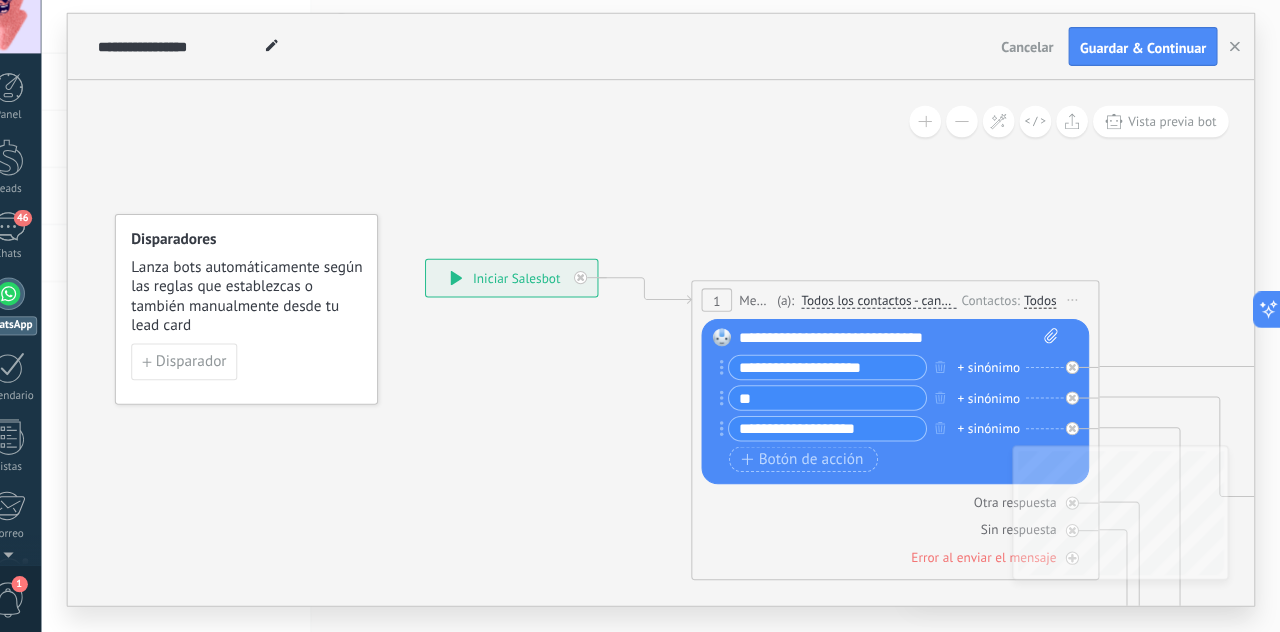 type on "*" 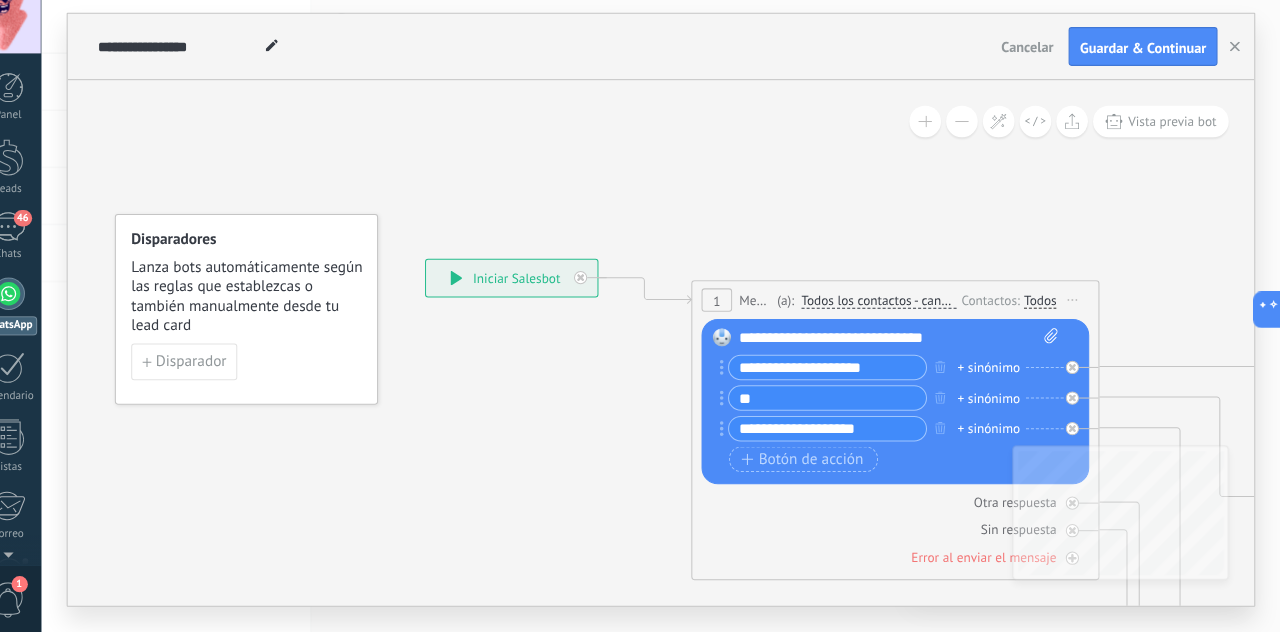 type on "*" 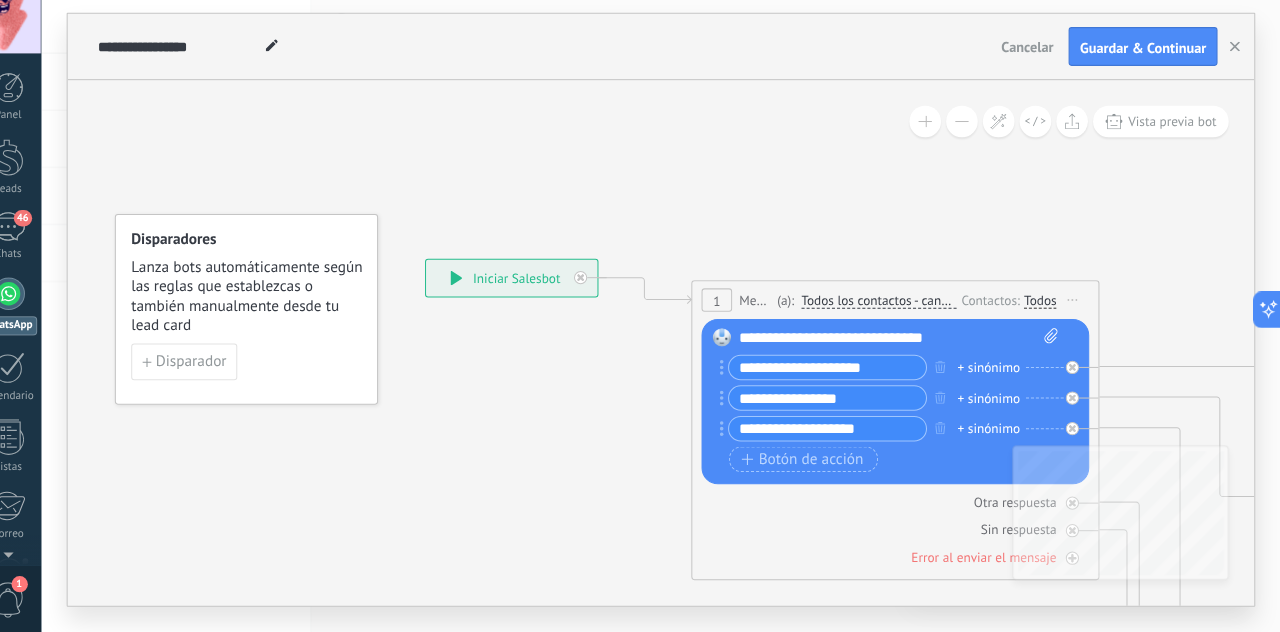 type on "**********" 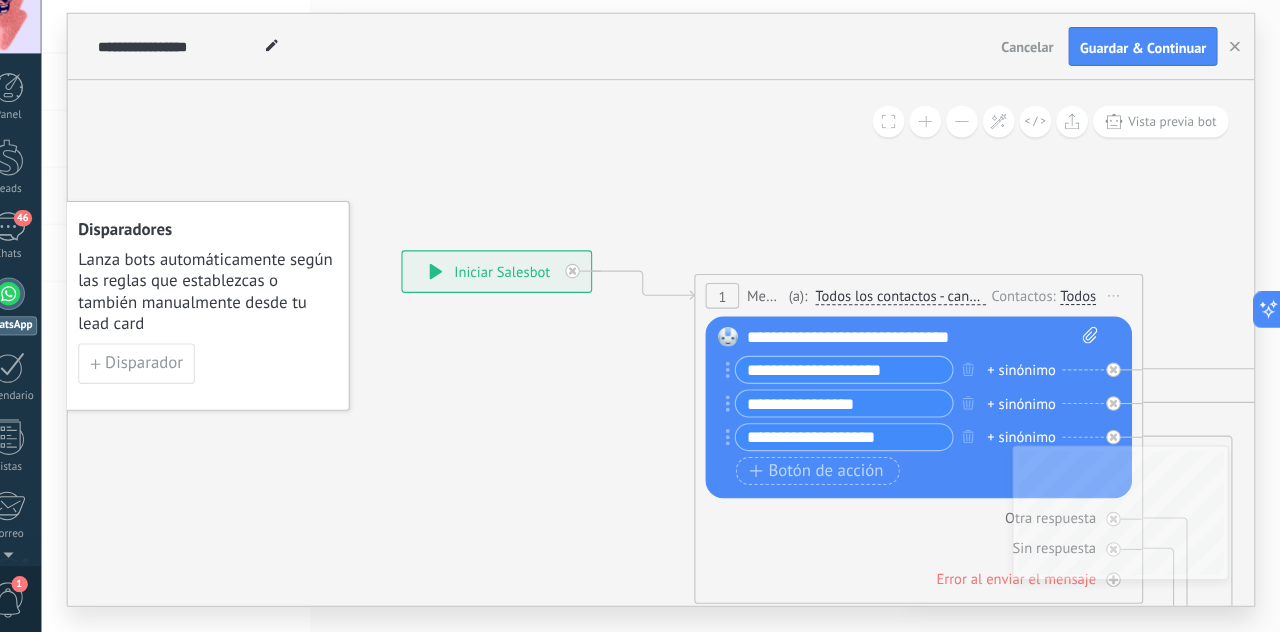 click on "Vista previa bot" at bounding box center [1054, 131] 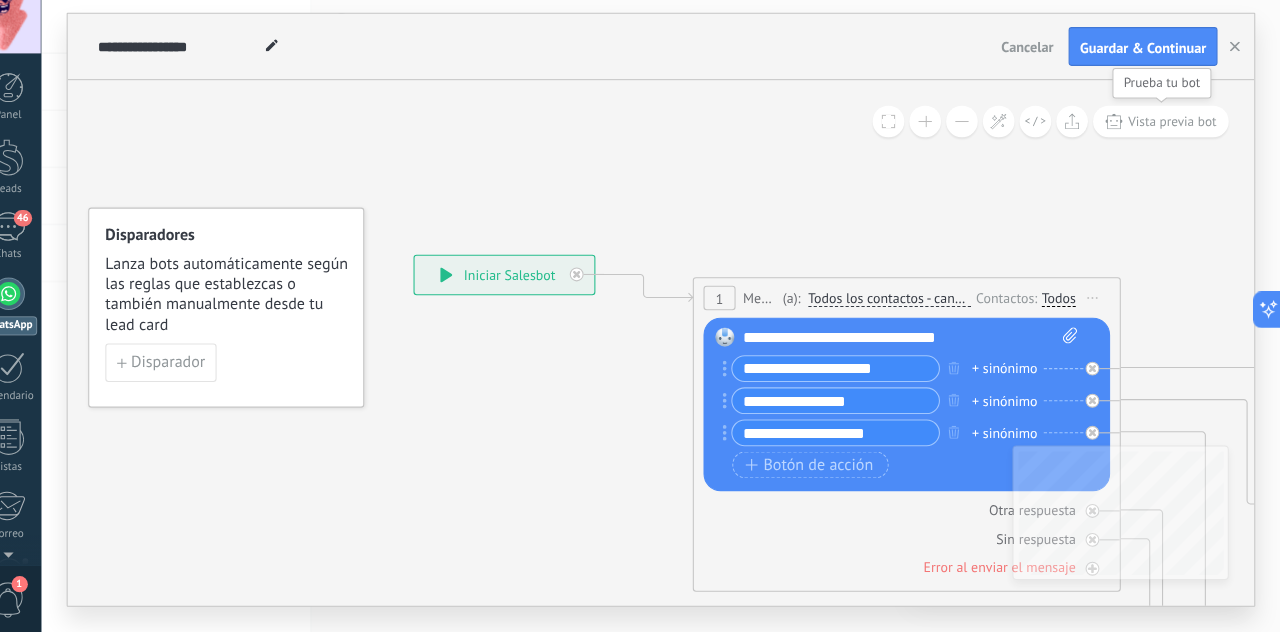 click on "Vista previa bot" at bounding box center [1173, 131] 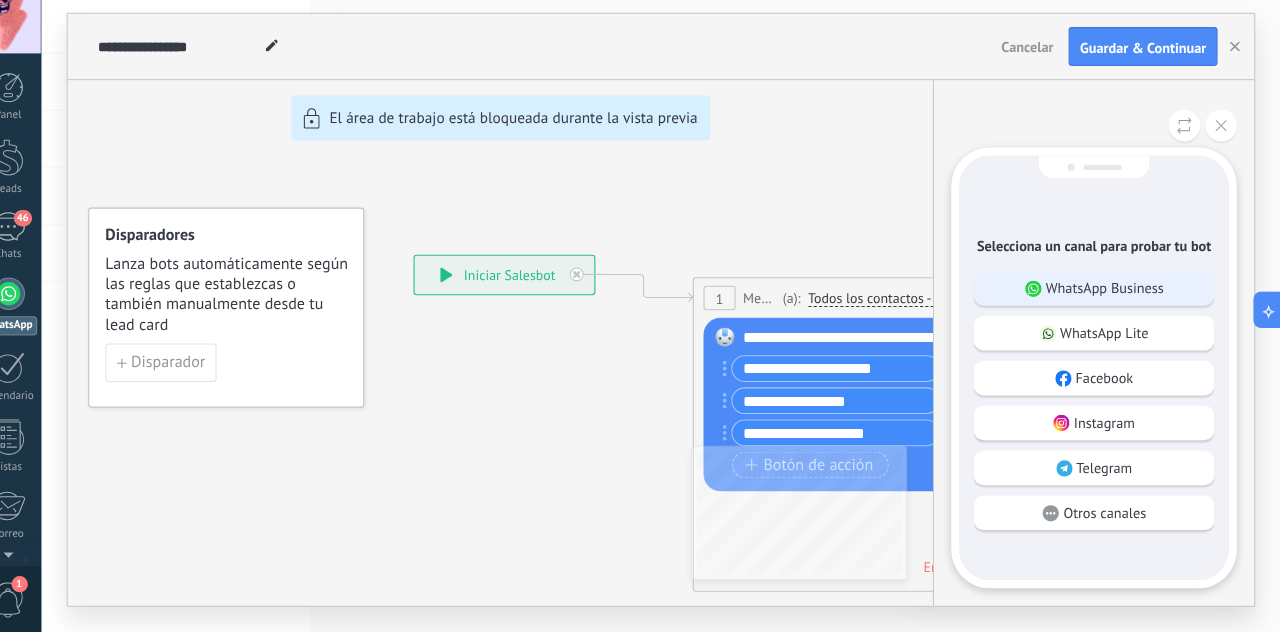 click on "WhatsApp Business" at bounding box center (1097, 295) 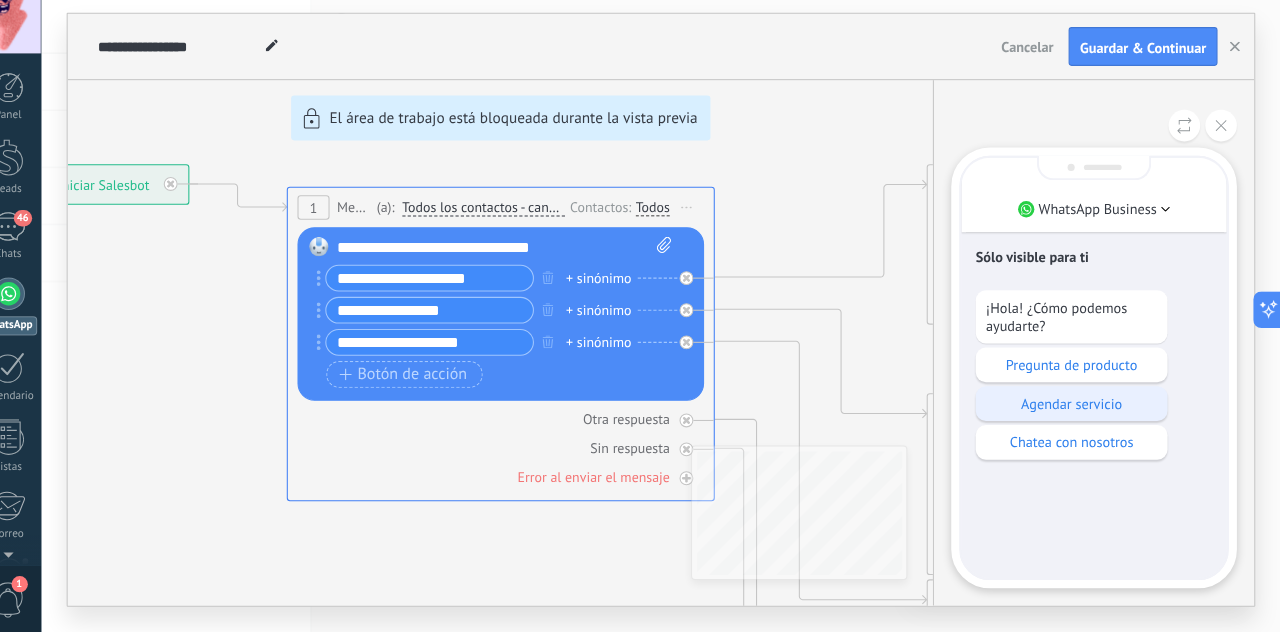 click on "Agendar servicio" at bounding box center (1075, 408) 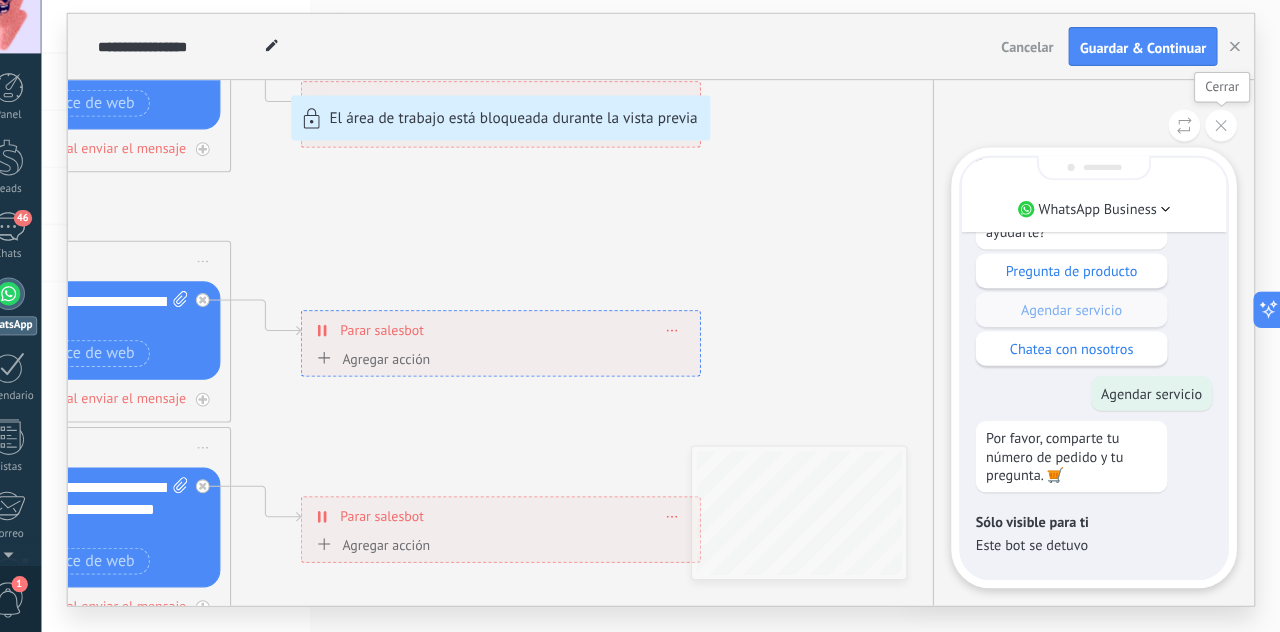 click 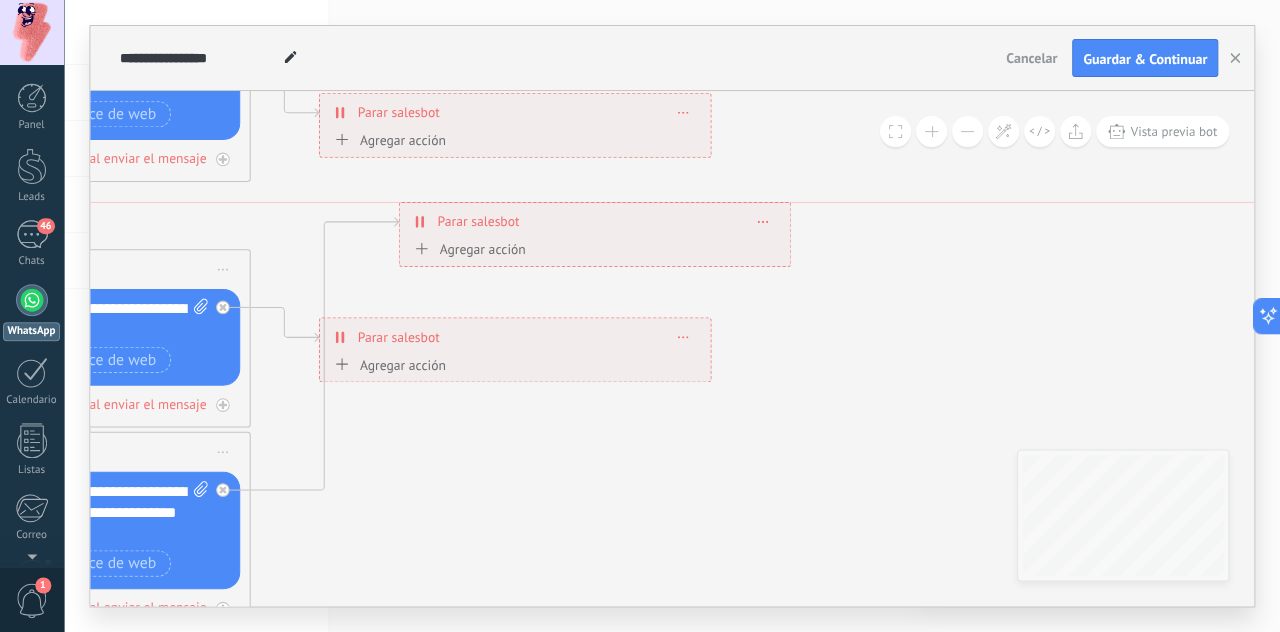 scroll, scrollTop: 0, scrollLeft: 0, axis: both 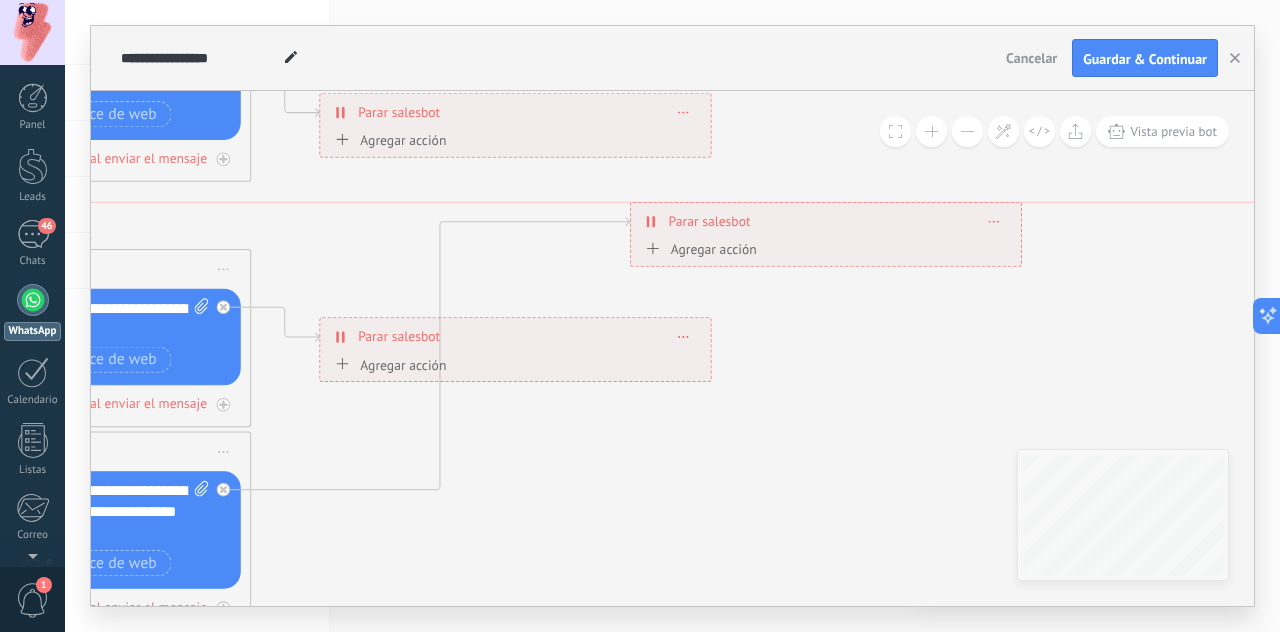 click at bounding box center [967, 131] 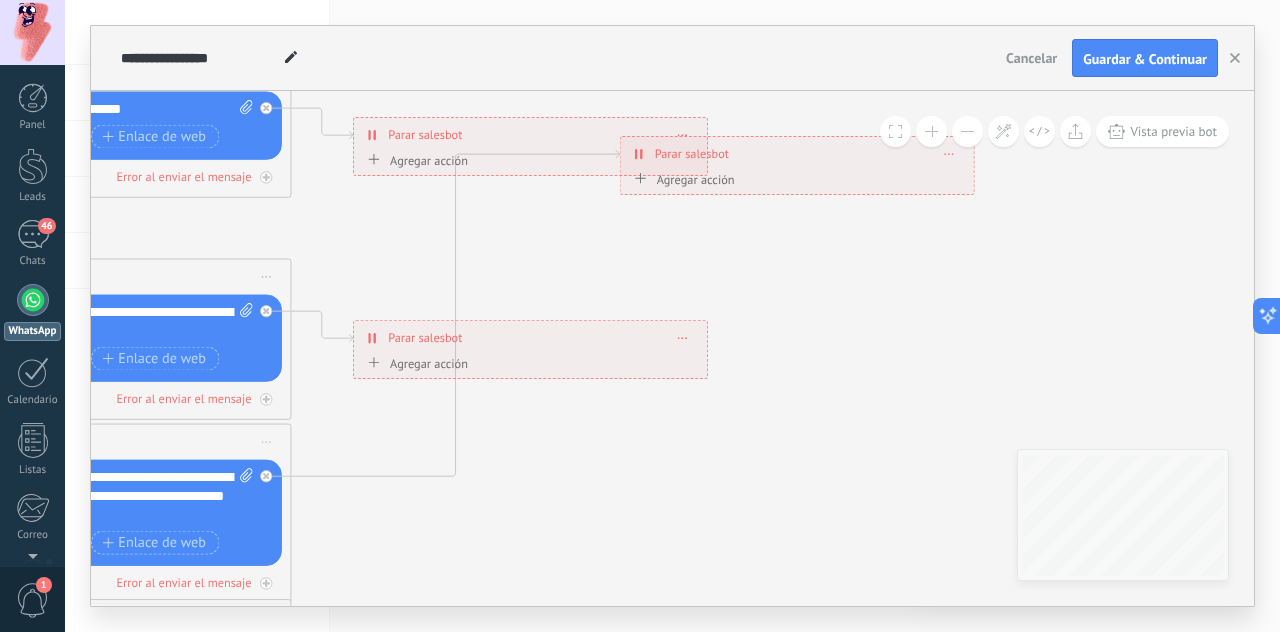 click at bounding box center (967, 131) 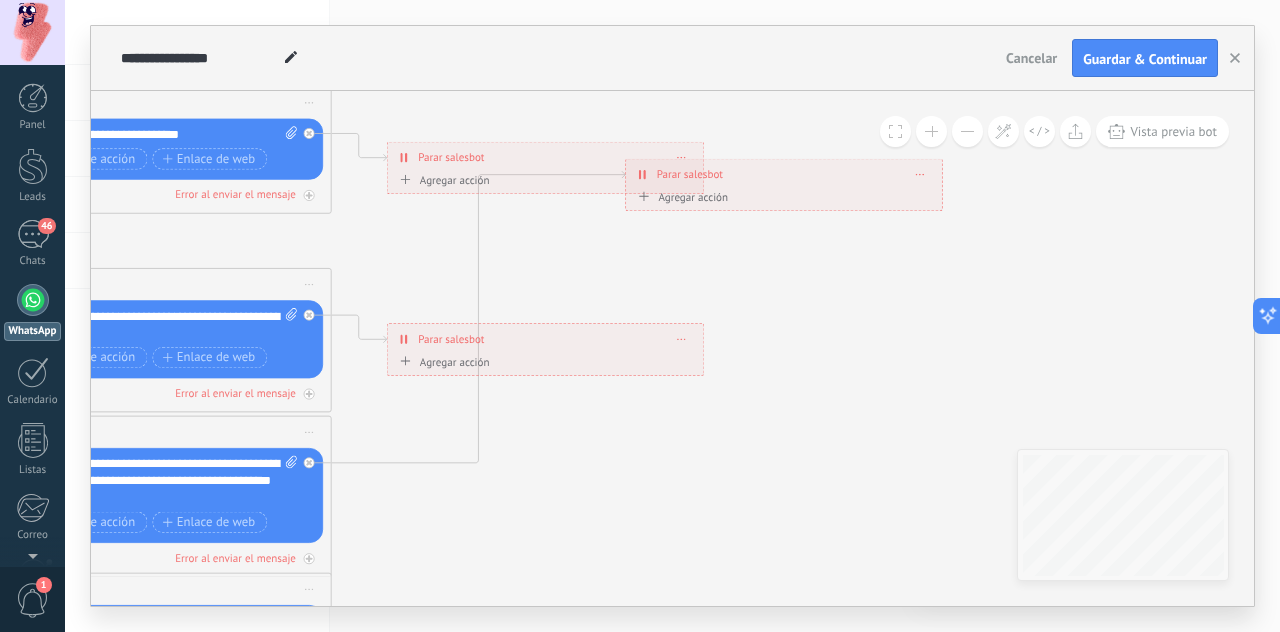 click at bounding box center (967, 131) 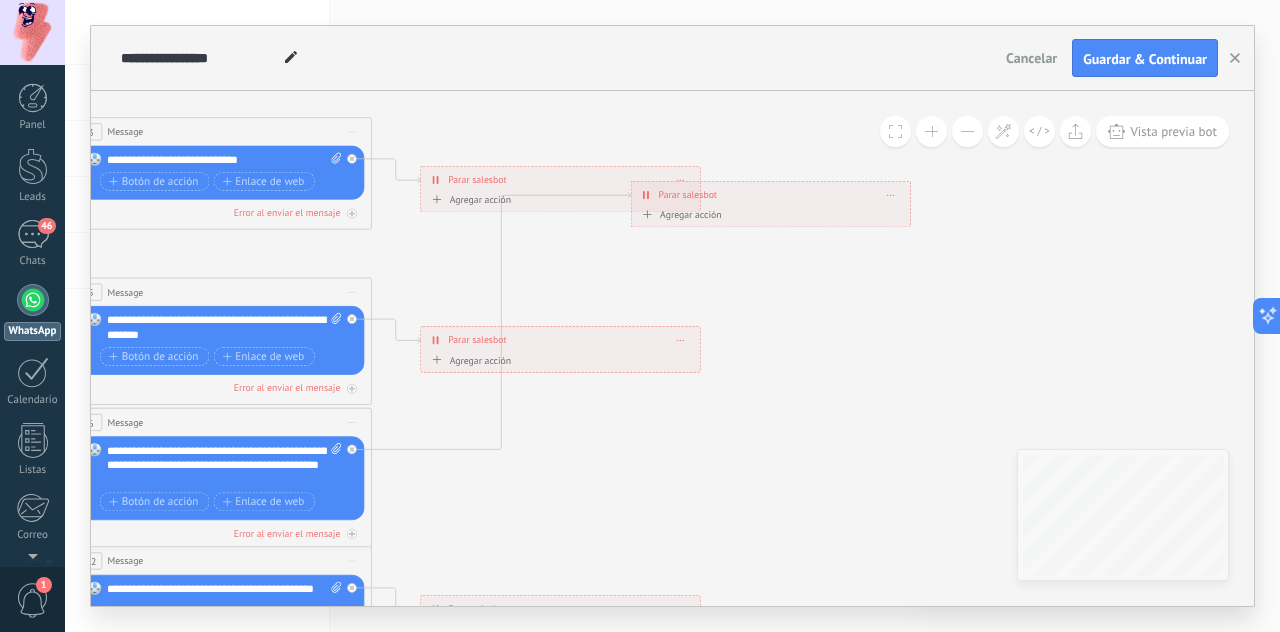click at bounding box center (967, 131) 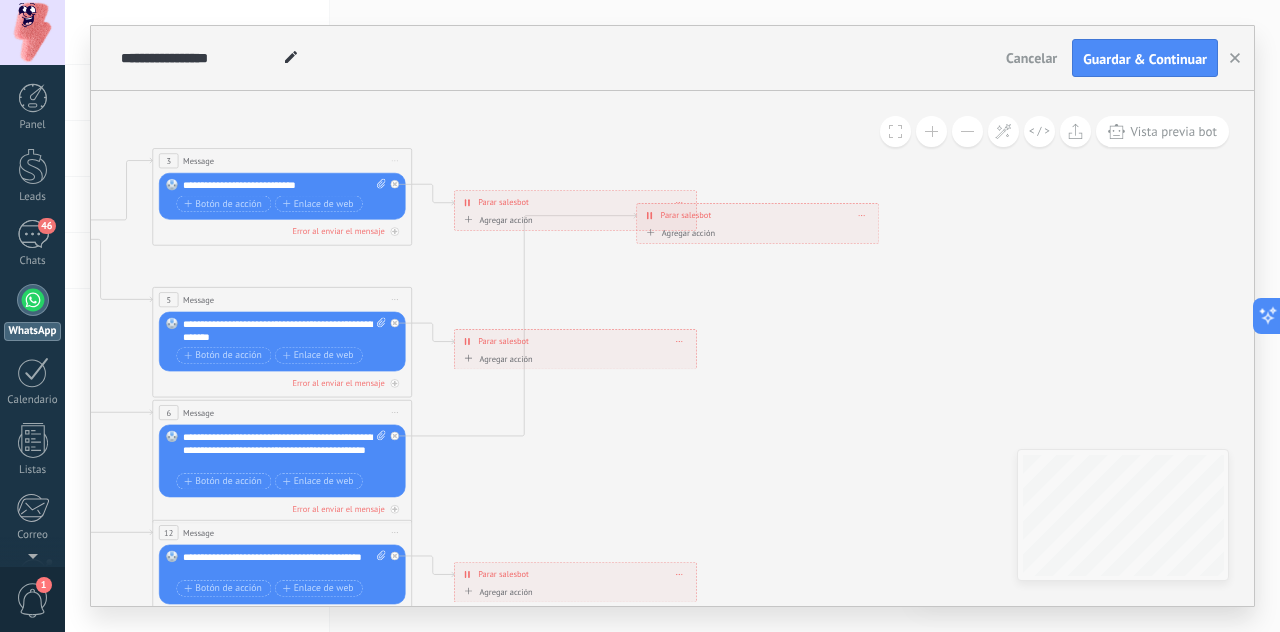 click at bounding box center [967, 131] 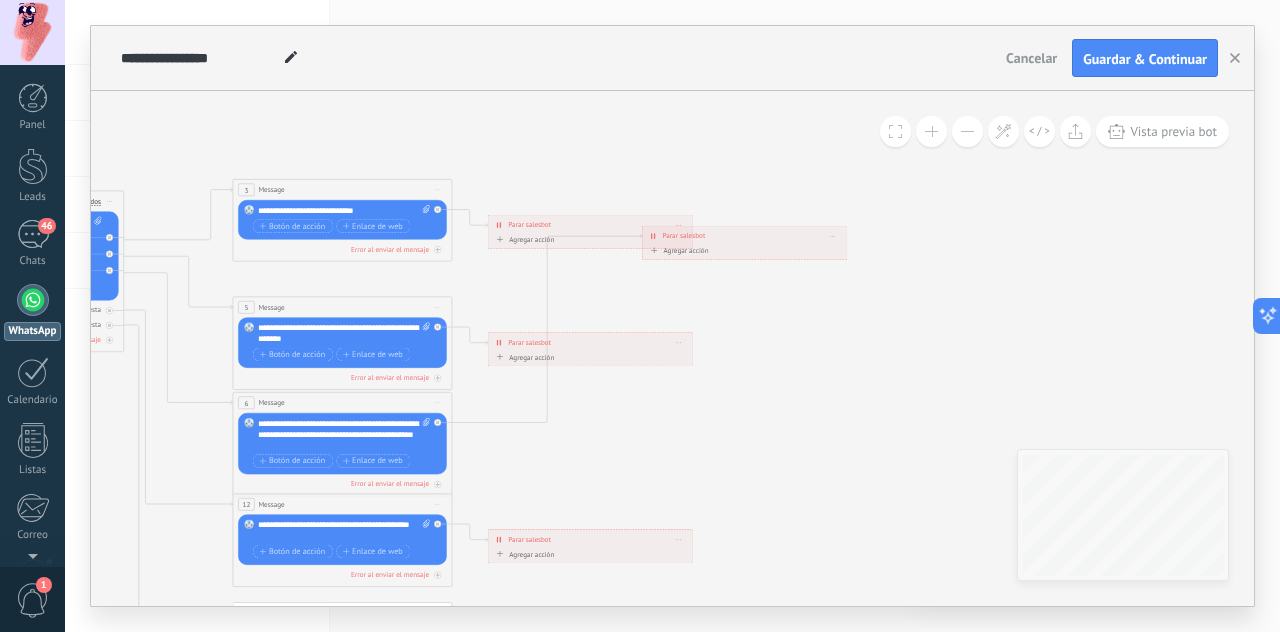 click at bounding box center [967, 131] 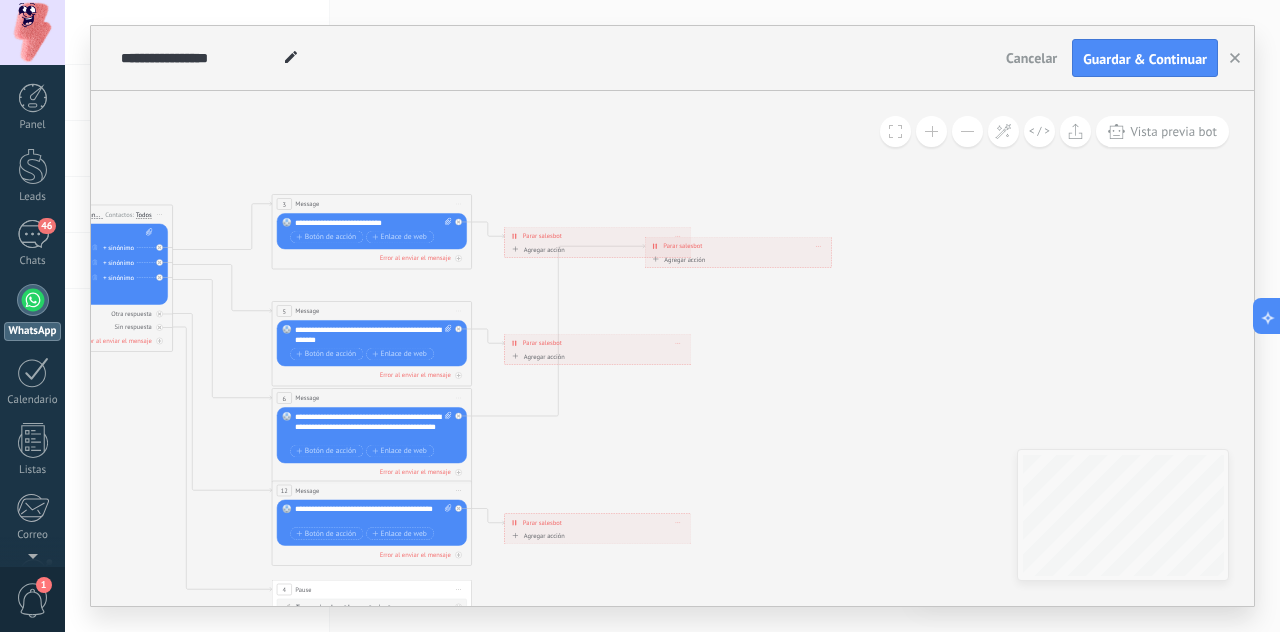 click at bounding box center (967, 131) 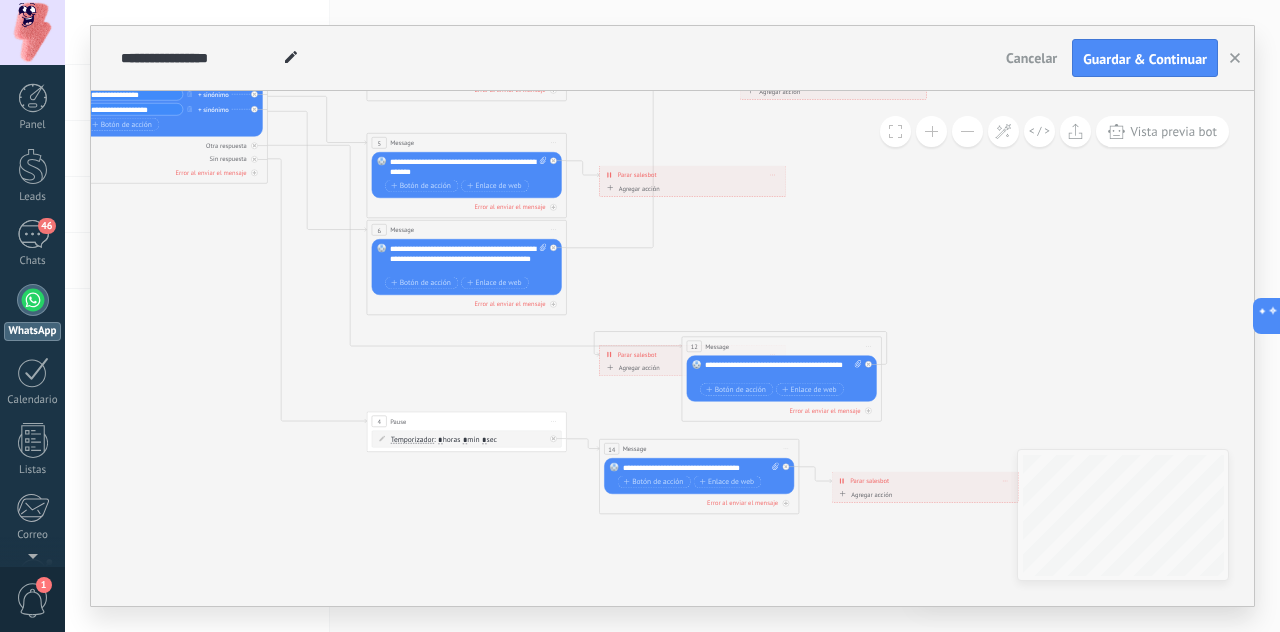 click on "12" at bounding box center [694, 346] 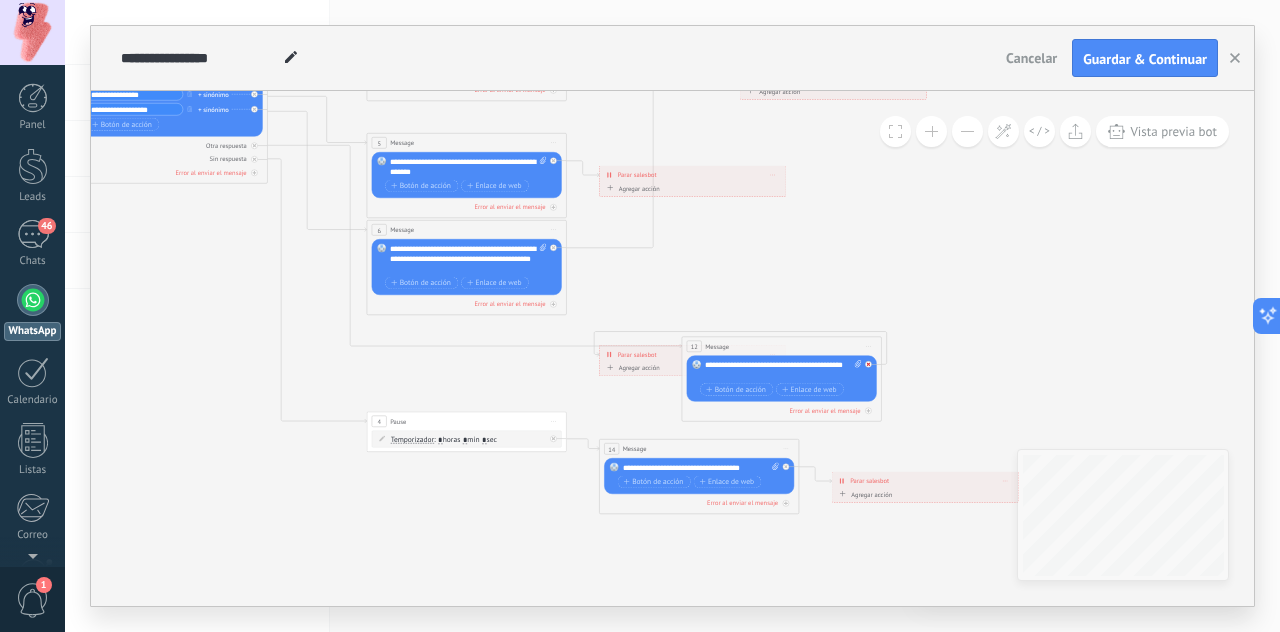 click 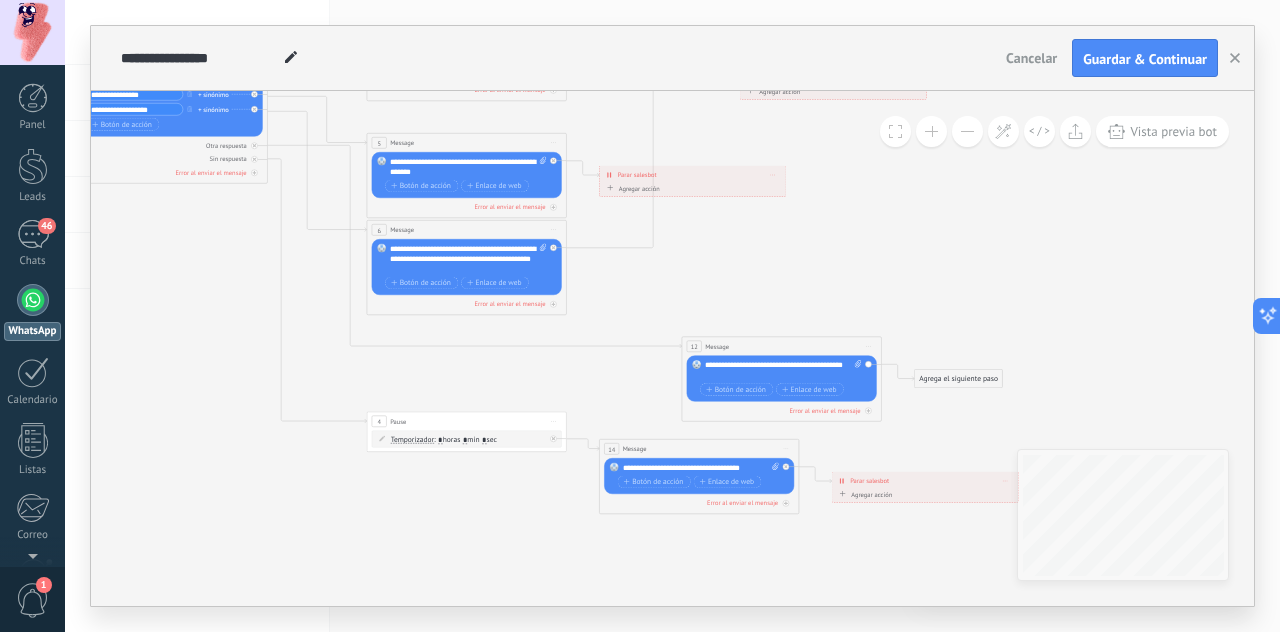 click on "Reemplazar
Quitar
Convertir a mensaje de voz
Arrastre la imagen aquí para adjuntarla.
Añadir imagen
Subir
Arrastrar y soltar
Archivo no encontrado
Escribe tu mensaje..." at bounding box center (782, 379) 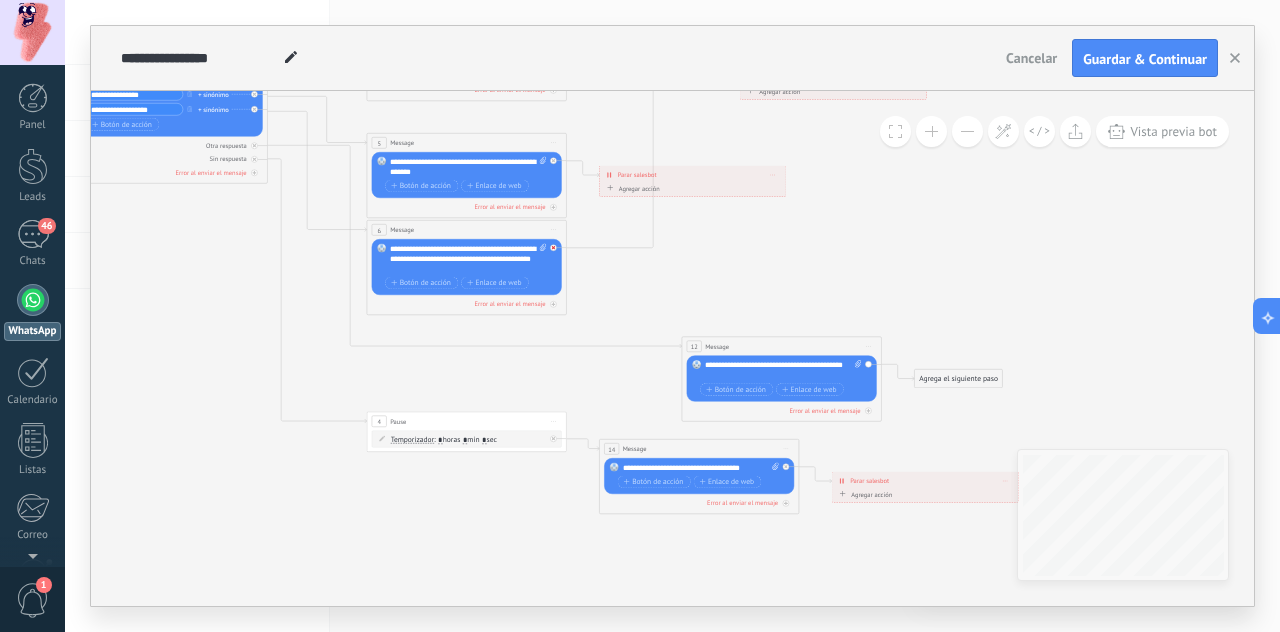 click at bounding box center [553, 248] 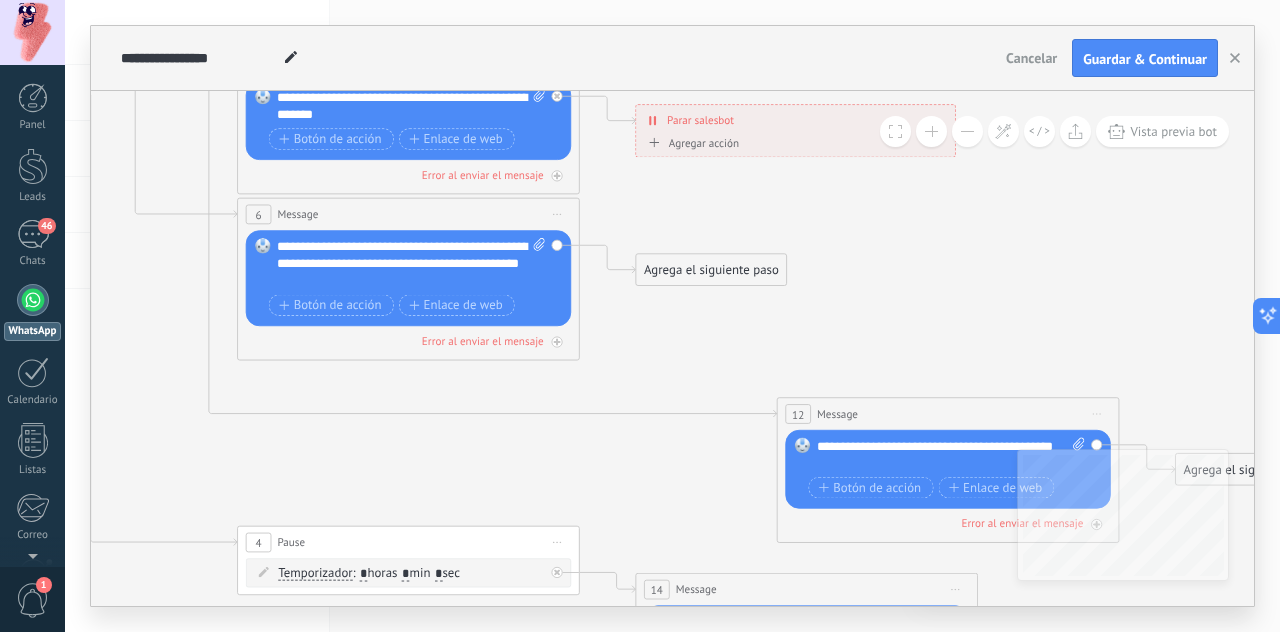 click on "Parar salesbot" at bounding box center [700, 120] 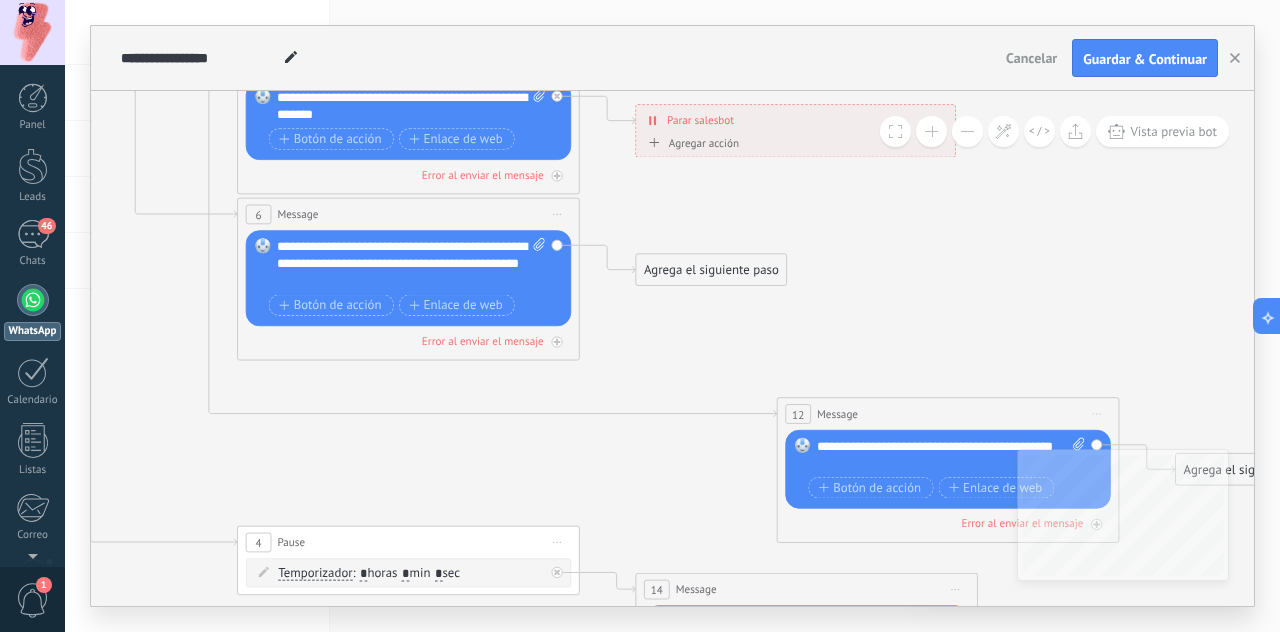 click on "Cancelar" at bounding box center [1031, 58] 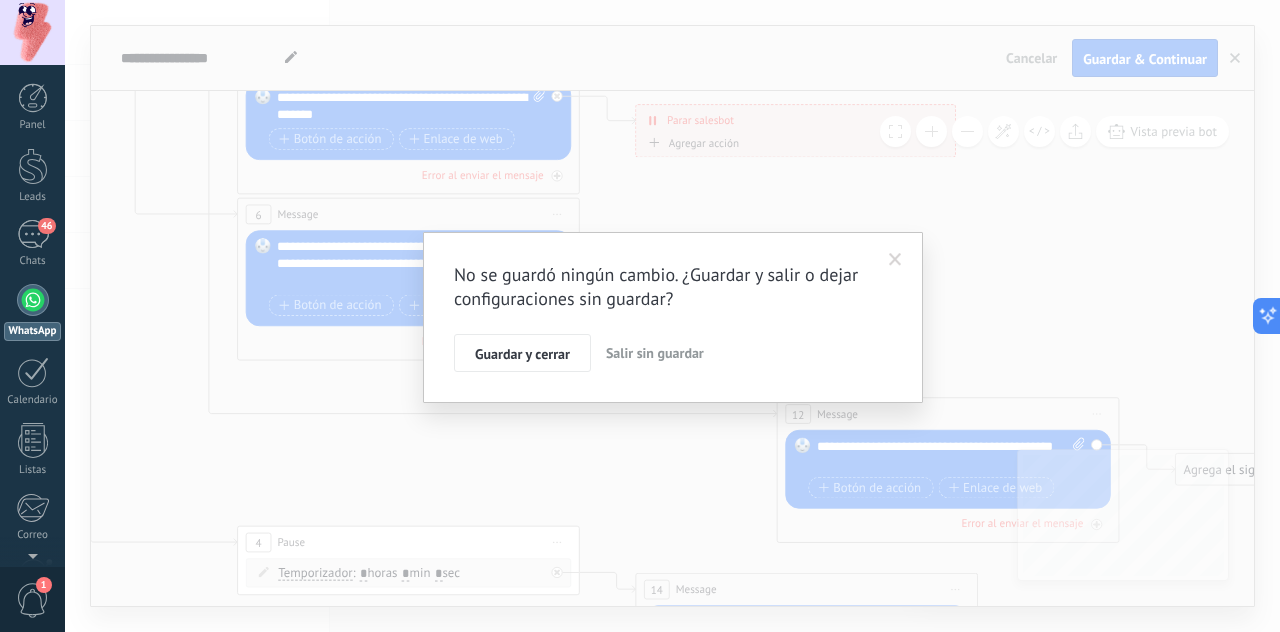 click on "Salir sin guardar" at bounding box center (655, 353) 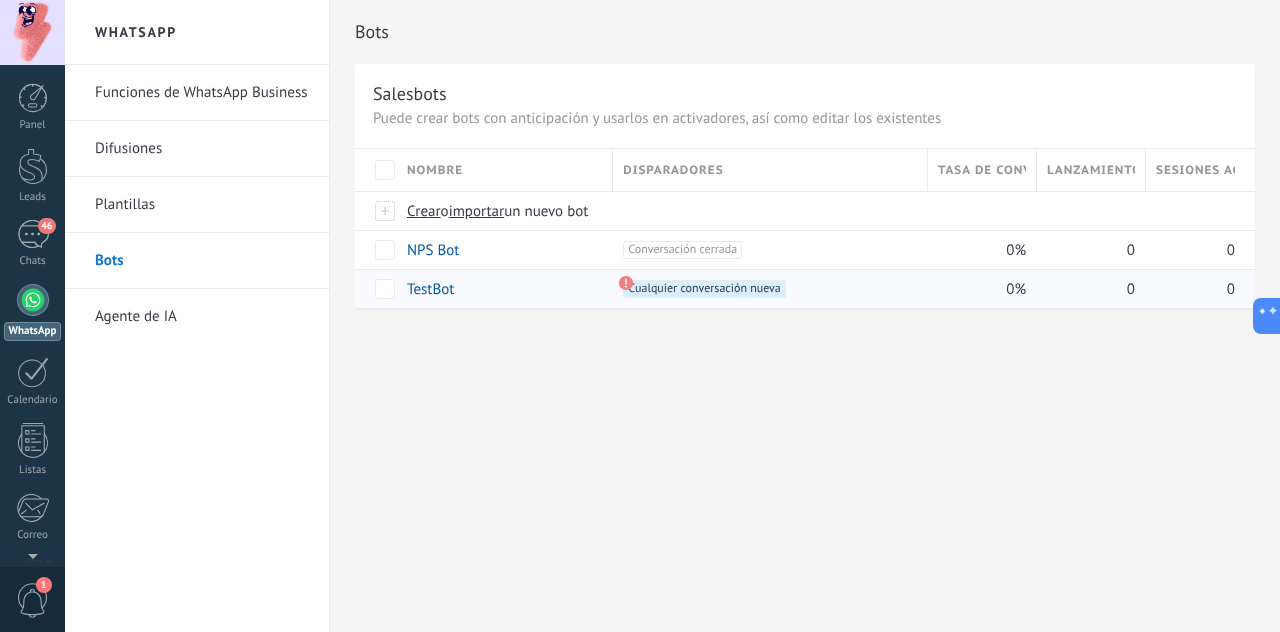 click on "TestBot" at bounding box center [430, 289] 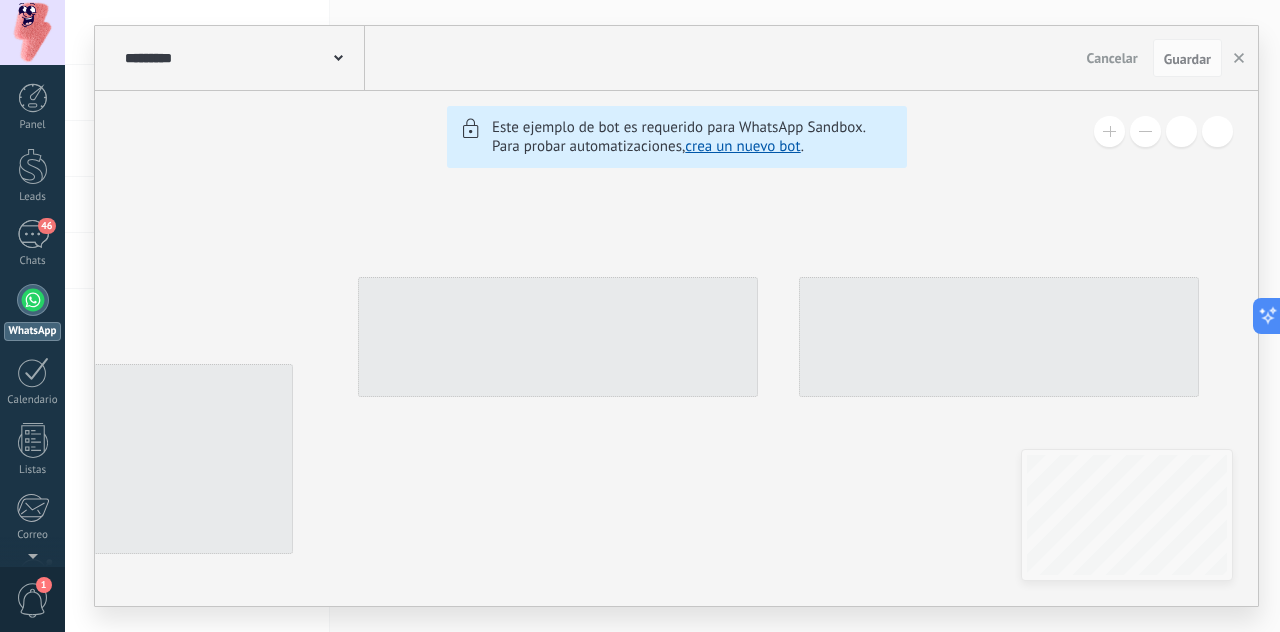 type on "*******" 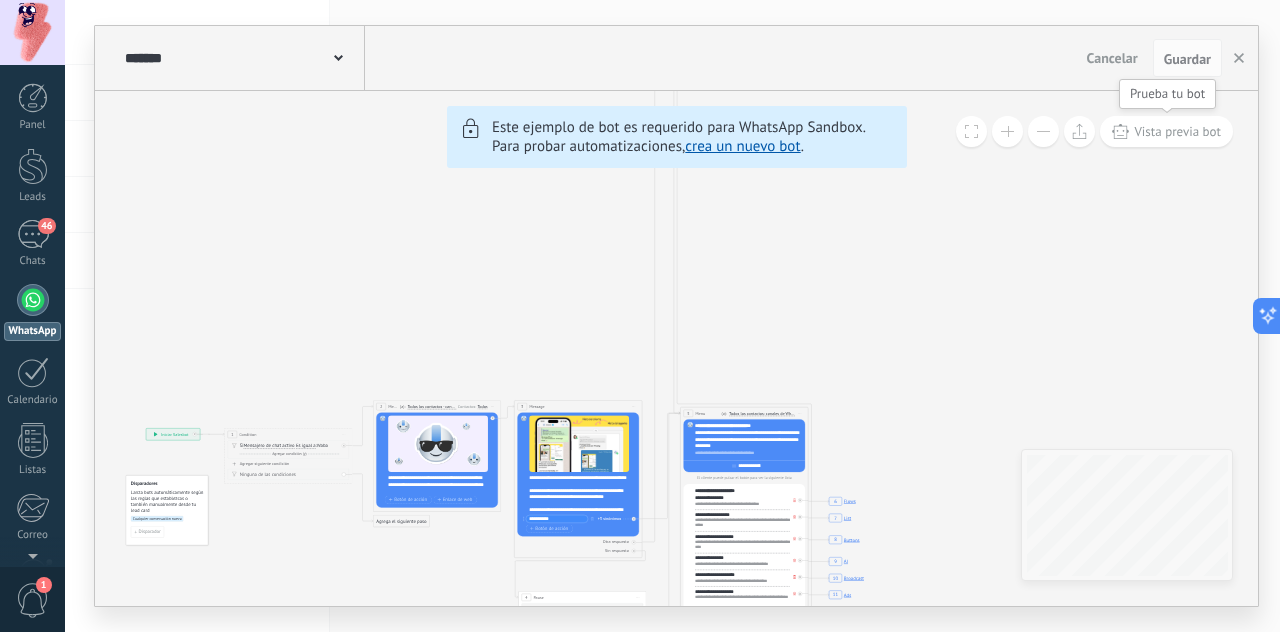 click on "Vista previa bot" at bounding box center [1166, 131] 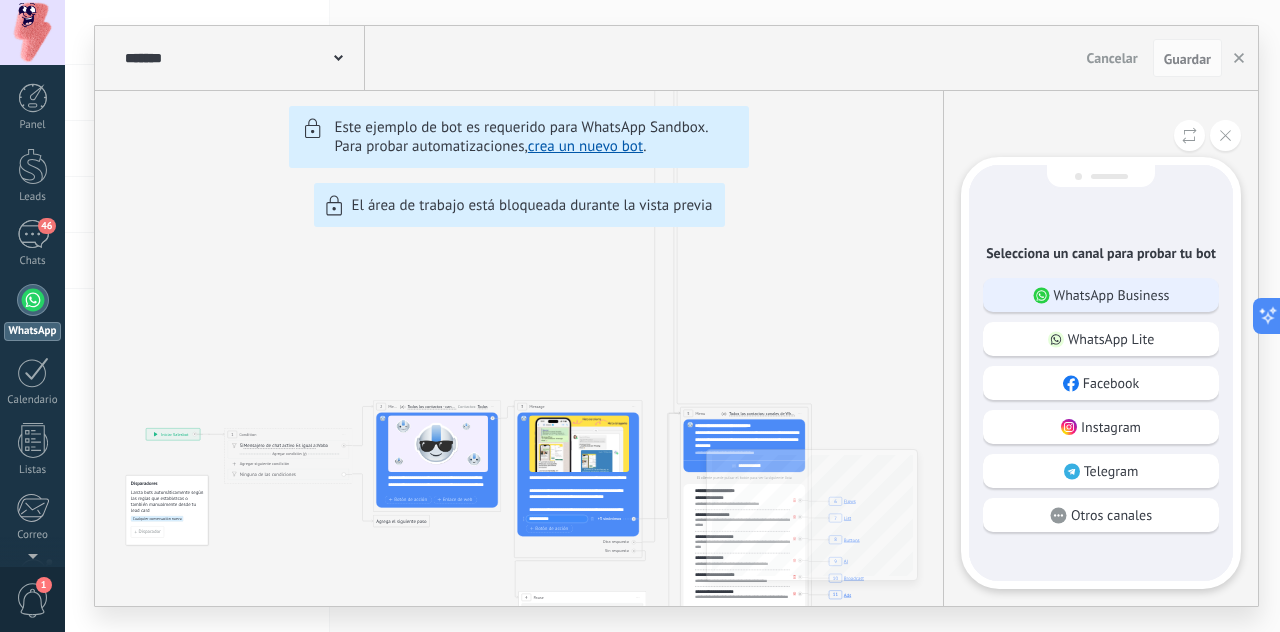 click on "WhatsApp Business" at bounding box center (1101, 295) 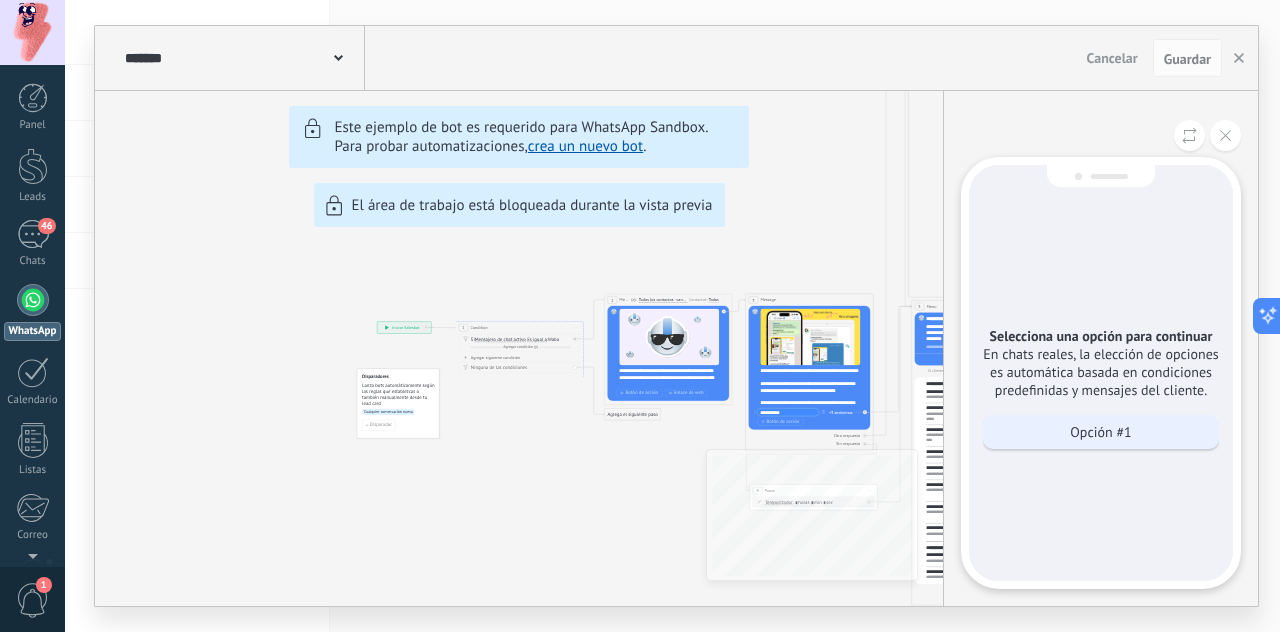 click on "Opción #1" at bounding box center [1101, 432] 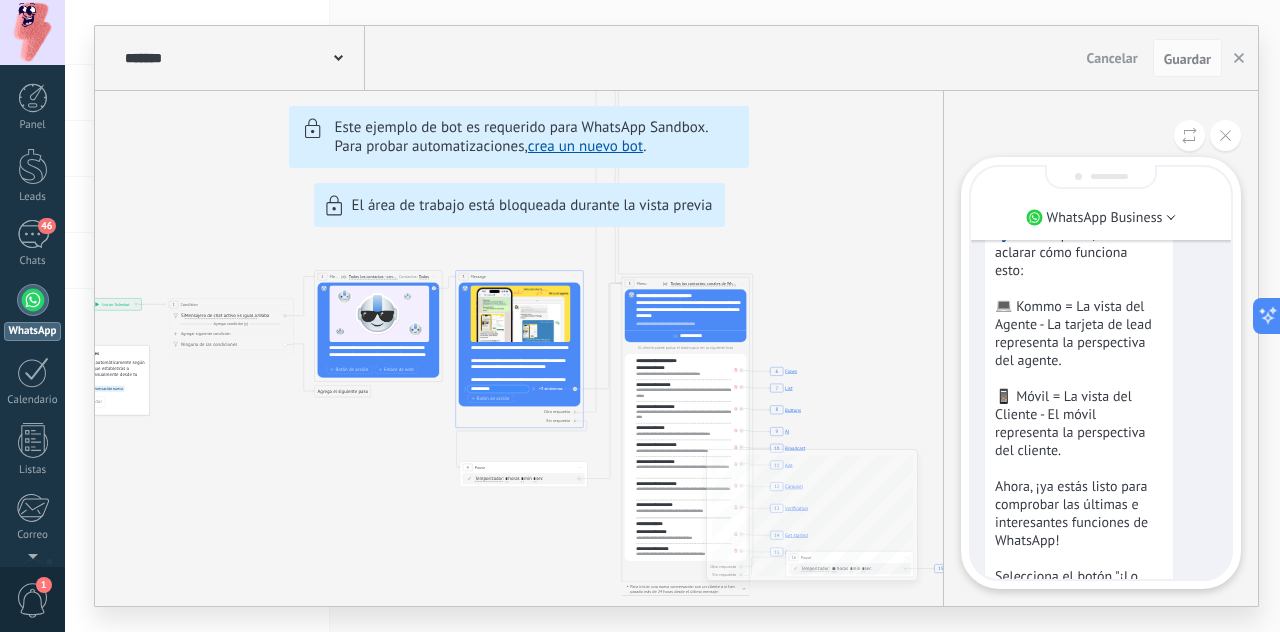 scroll, scrollTop: 0, scrollLeft: 0, axis: both 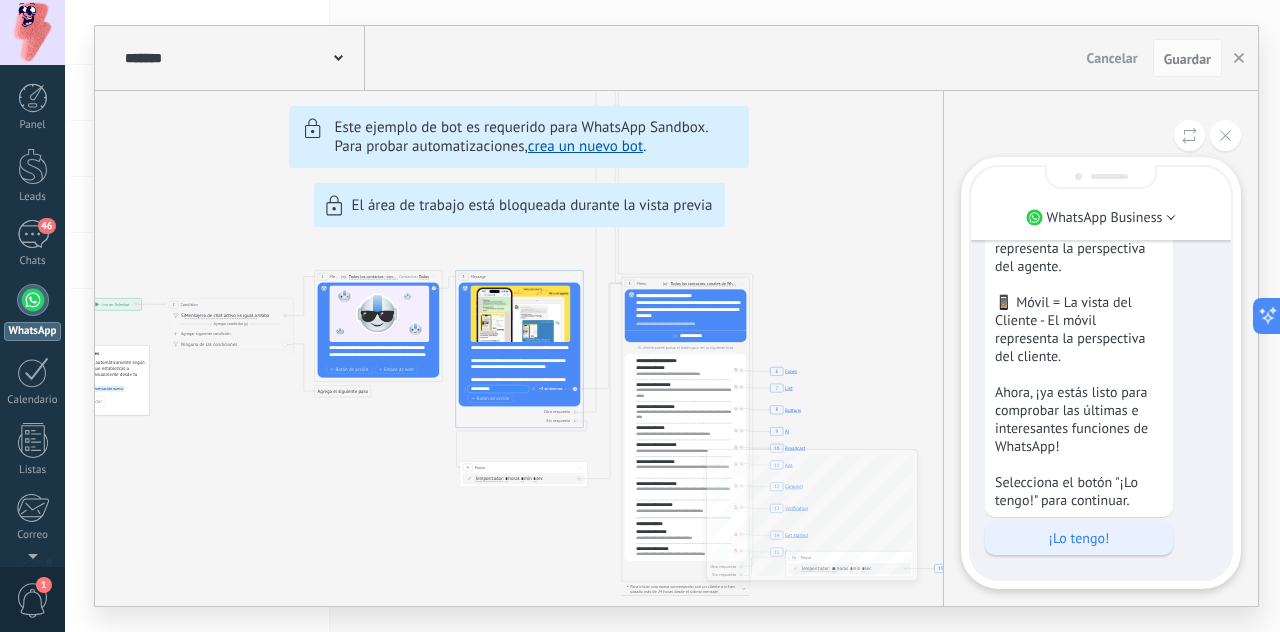 click on "¡Lo tengo!" at bounding box center [1079, 538] 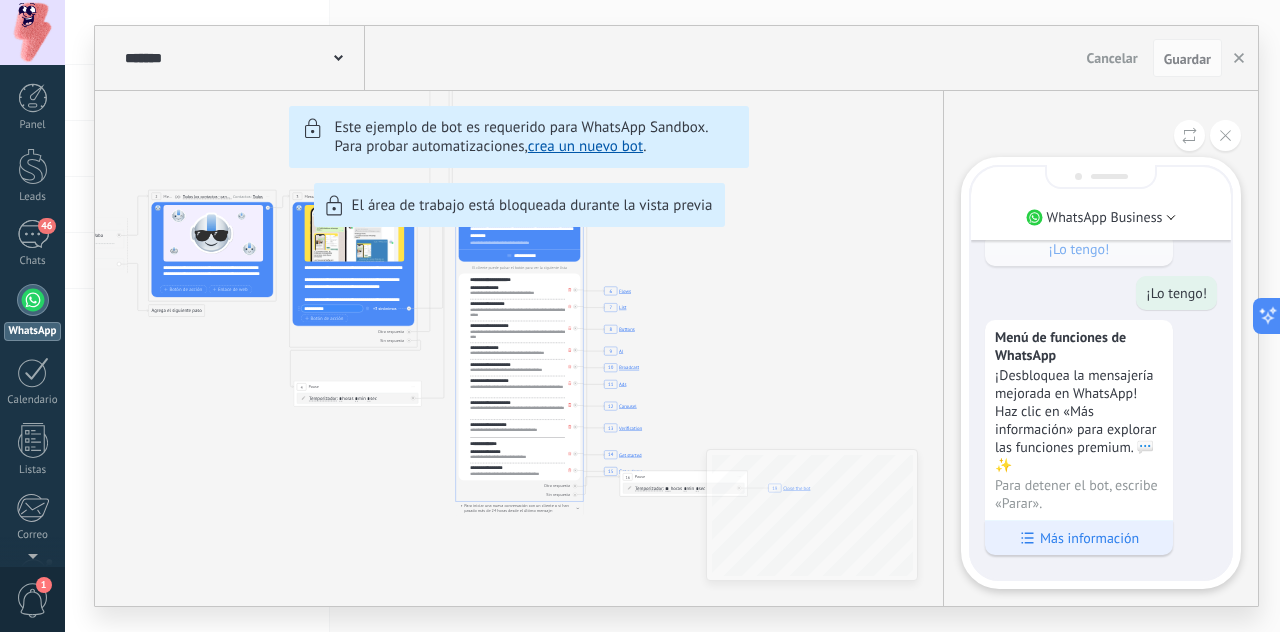click on "Más información" at bounding box center [1079, 537] 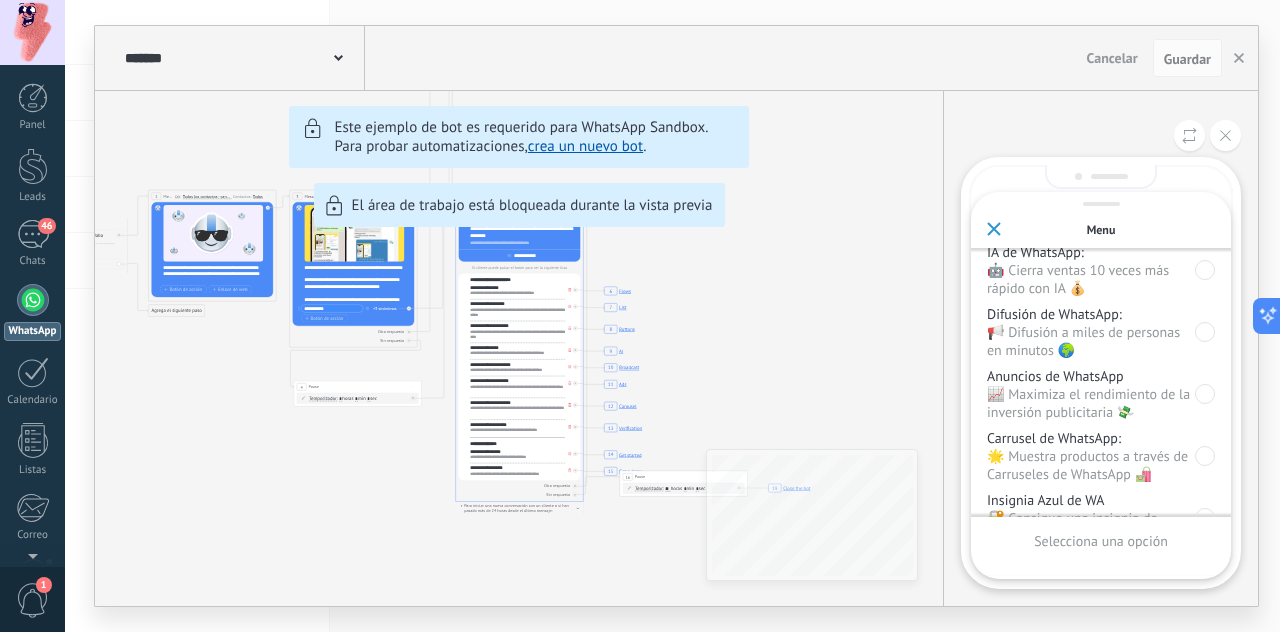 scroll, scrollTop: 0, scrollLeft: 0, axis: both 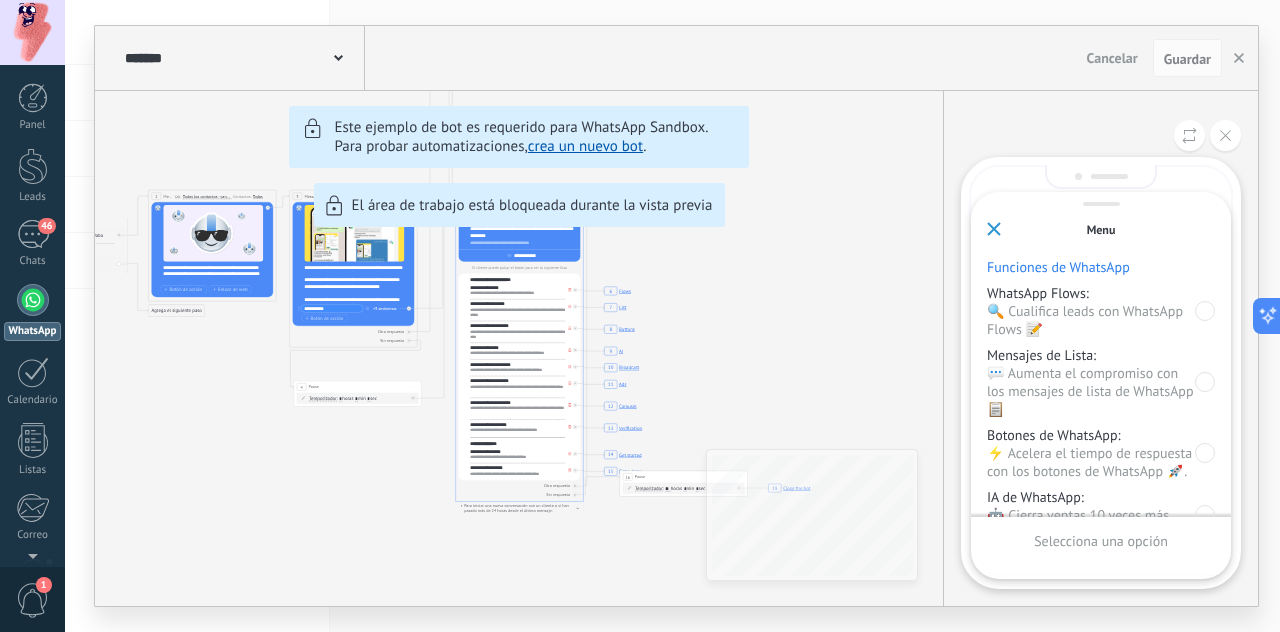 click on "🔍 Cualifica leads con WhatsApp Flows 📝" at bounding box center [1091, 320] 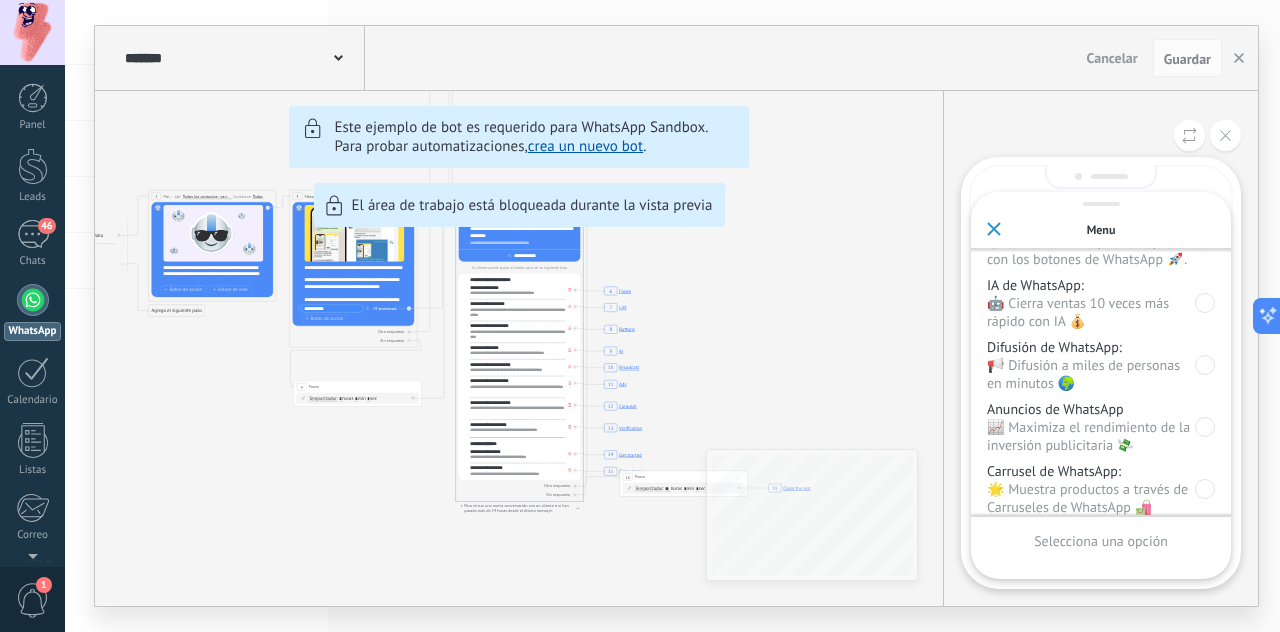scroll, scrollTop: 456, scrollLeft: 0, axis: vertical 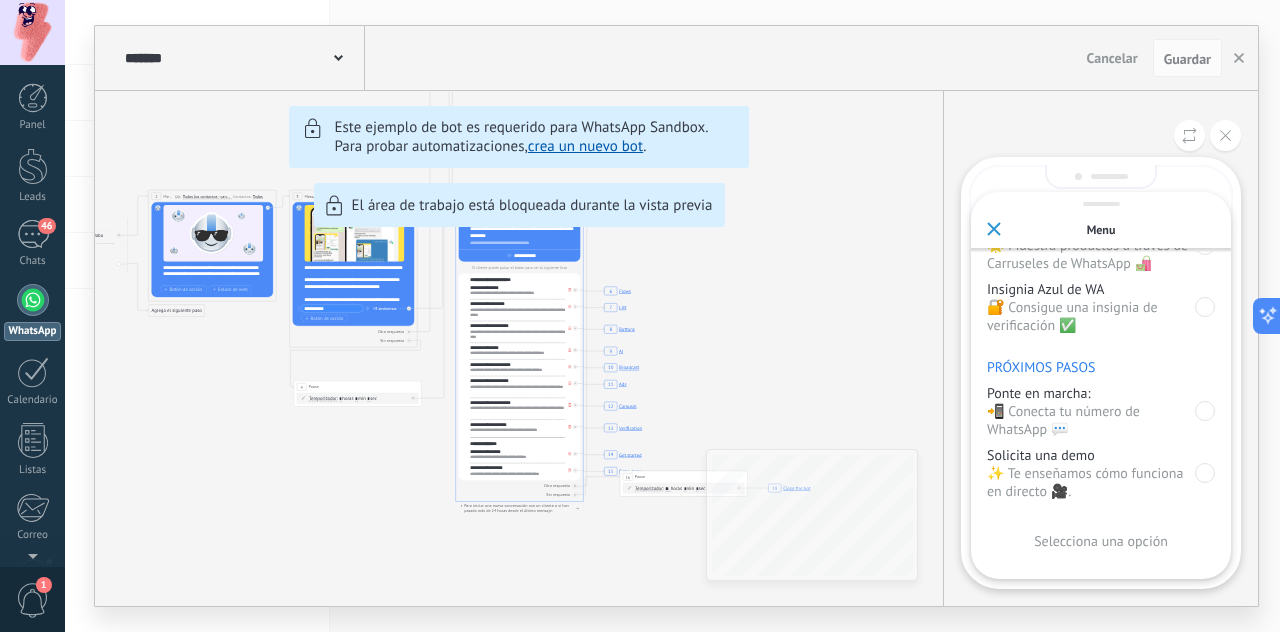 click on "Ponte en marcha:" at bounding box center [1091, 393] 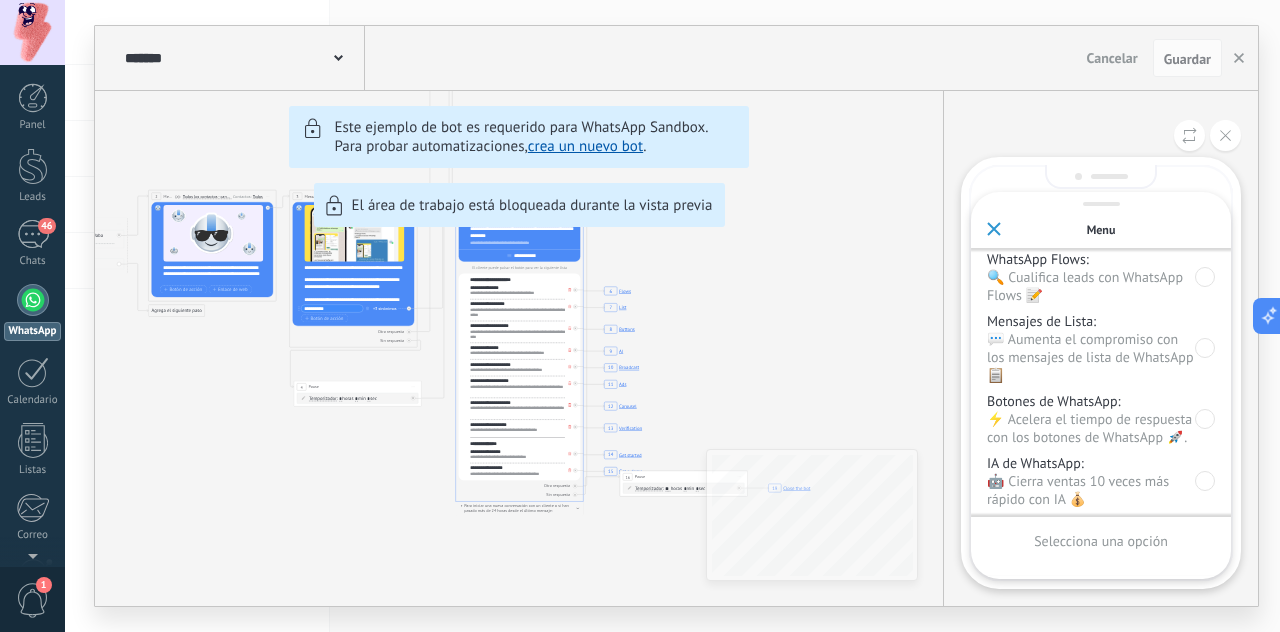 scroll, scrollTop: 0, scrollLeft: 0, axis: both 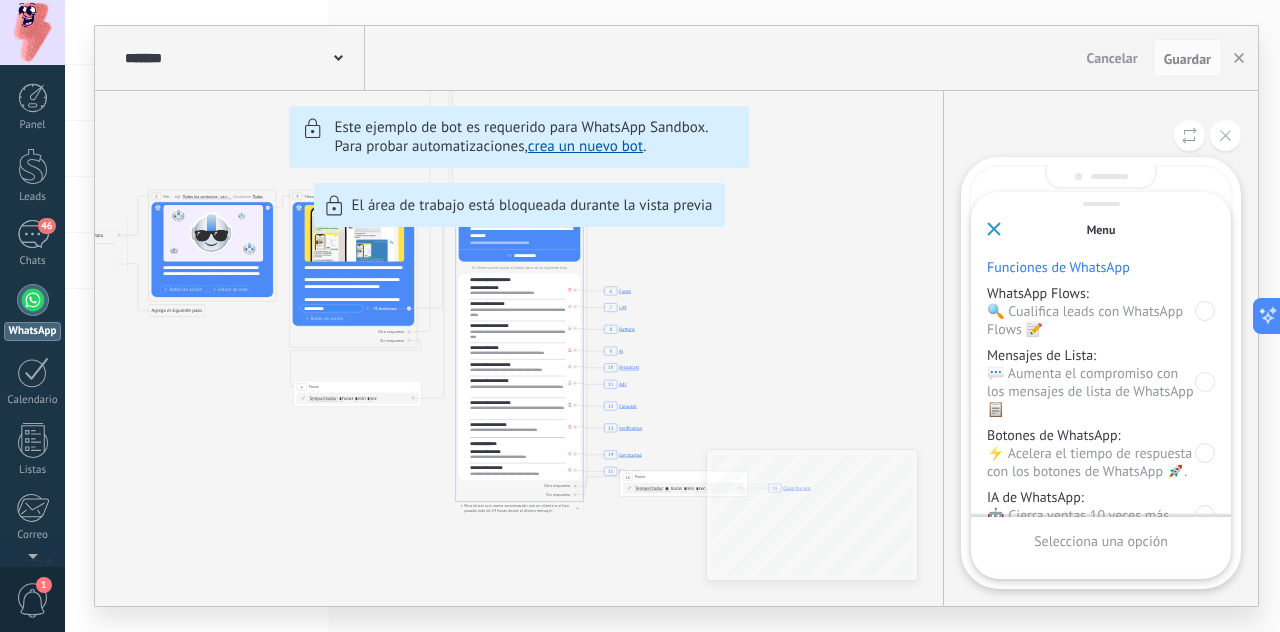 click on "Menu" at bounding box center [1101, 220] 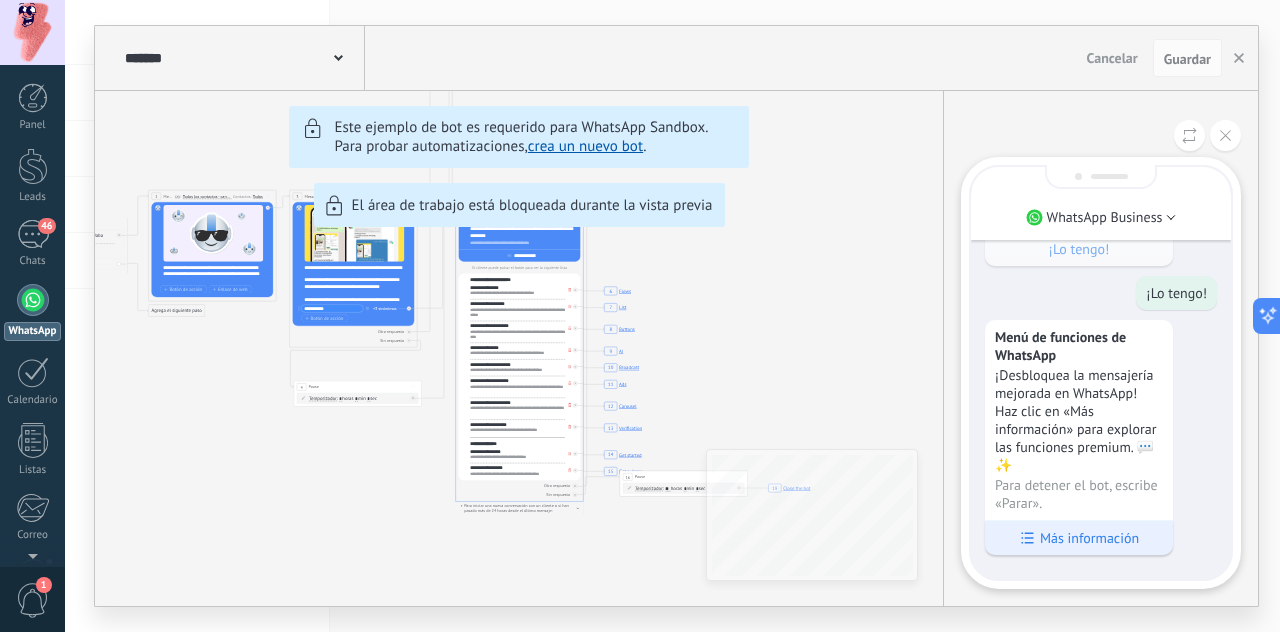 click on "Más información" at bounding box center [1089, 538] 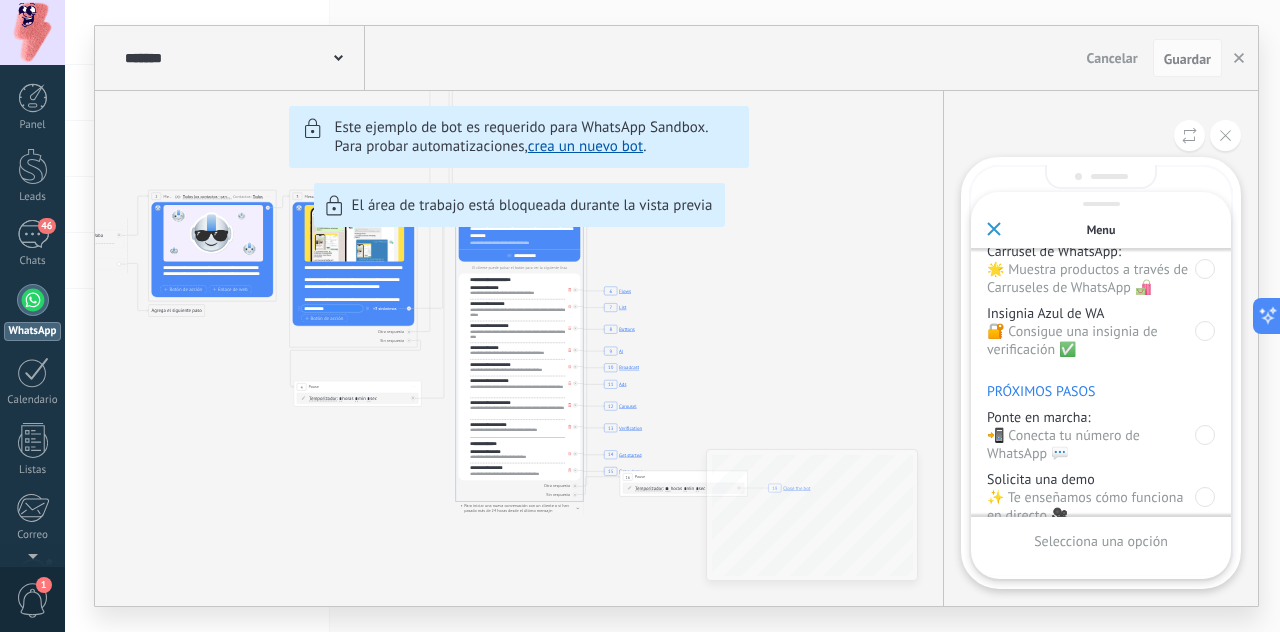 scroll, scrollTop: 435, scrollLeft: 0, axis: vertical 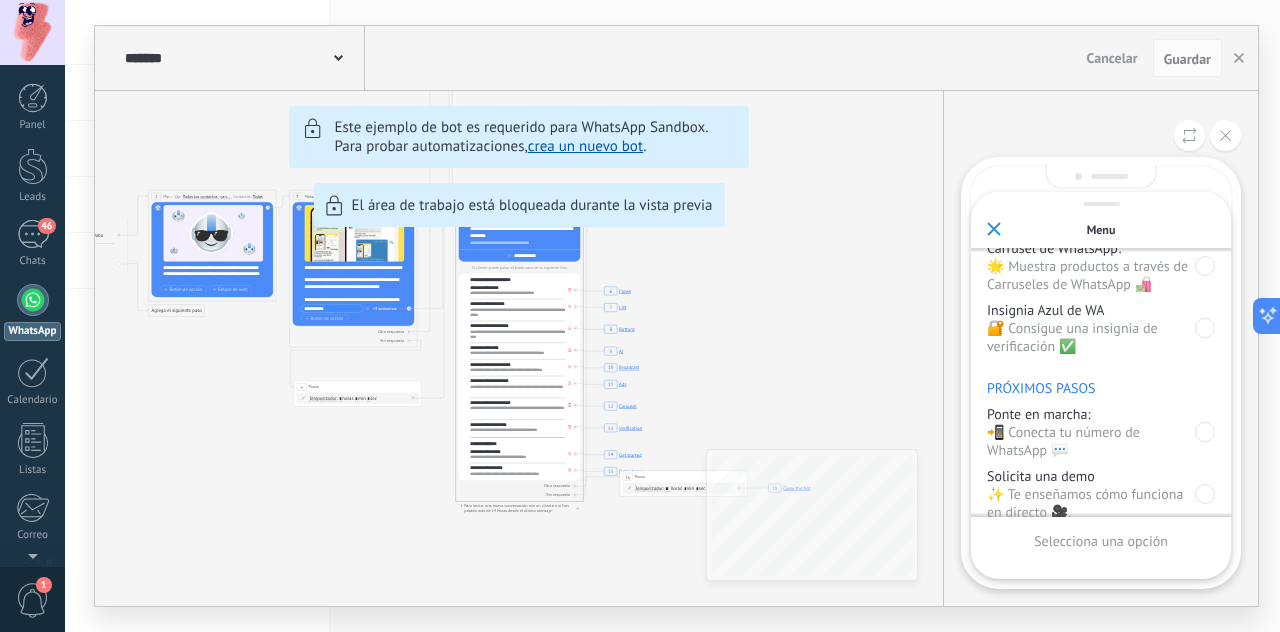 click 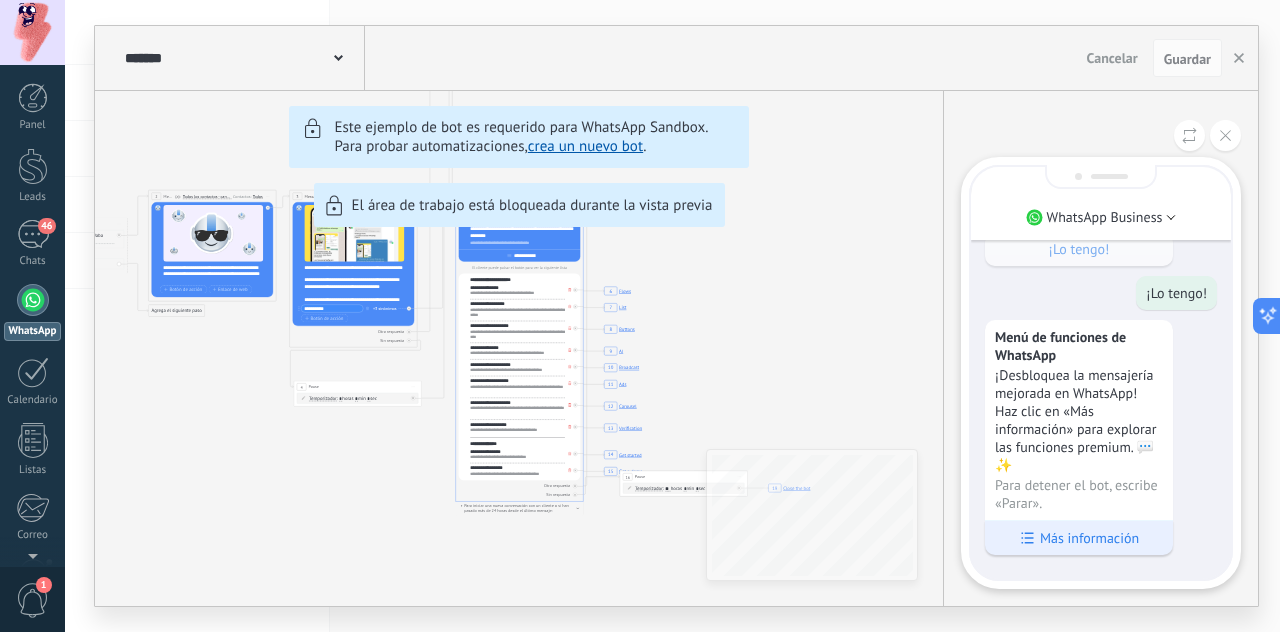click on "Más información" at bounding box center [1089, 538] 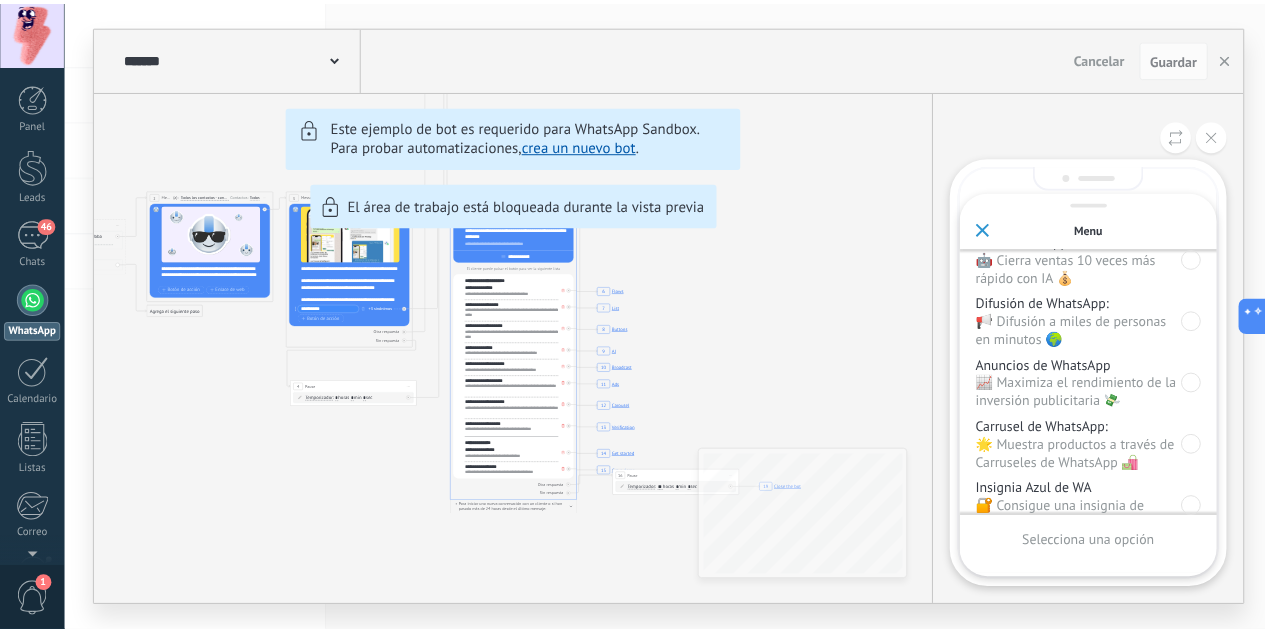 scroll, scrollTop: 456, scrollLeft: 0, axis: vertical 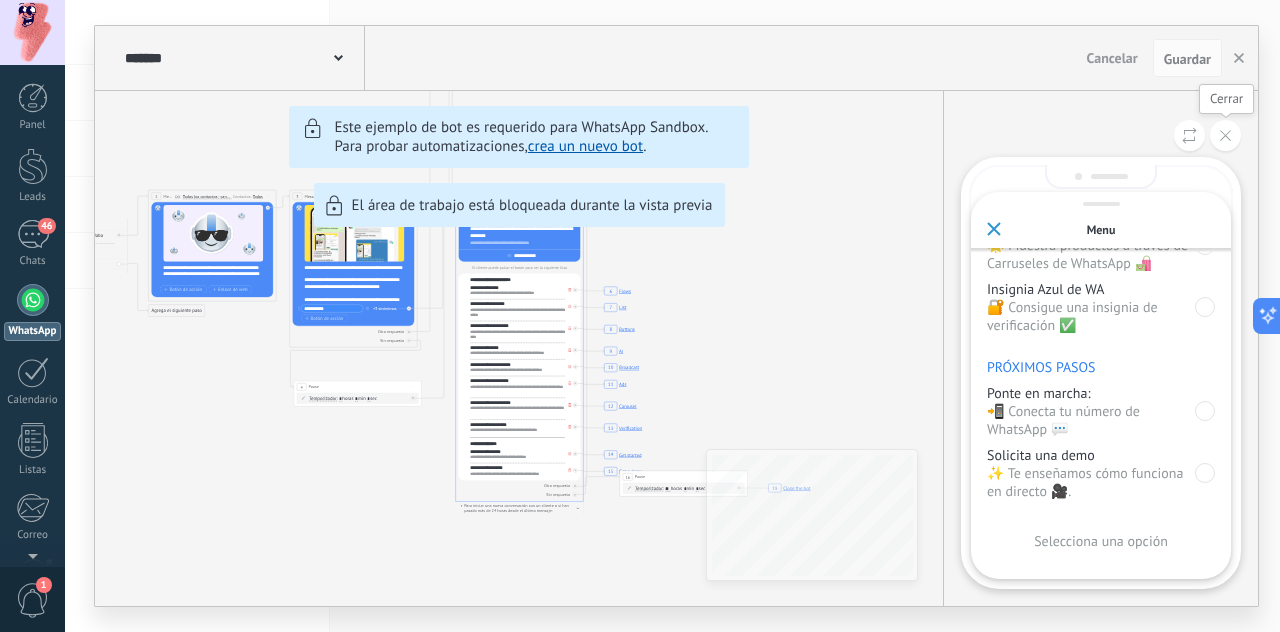 click 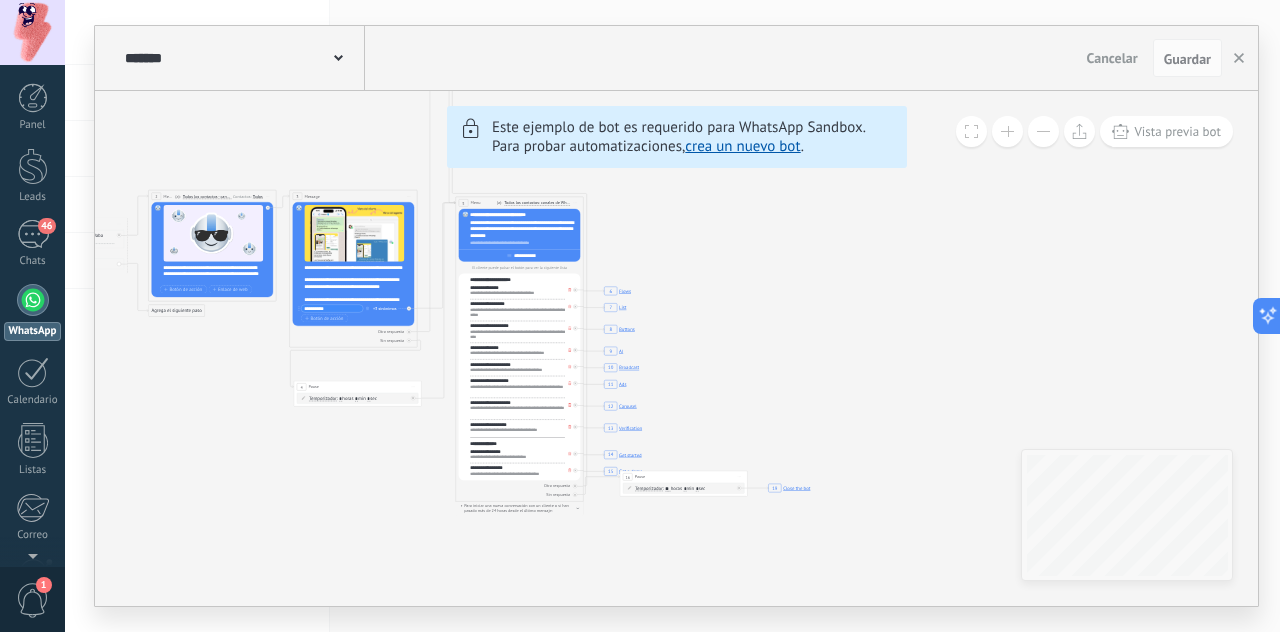 click on "WhatsApp" at bounding box center [32, 331] 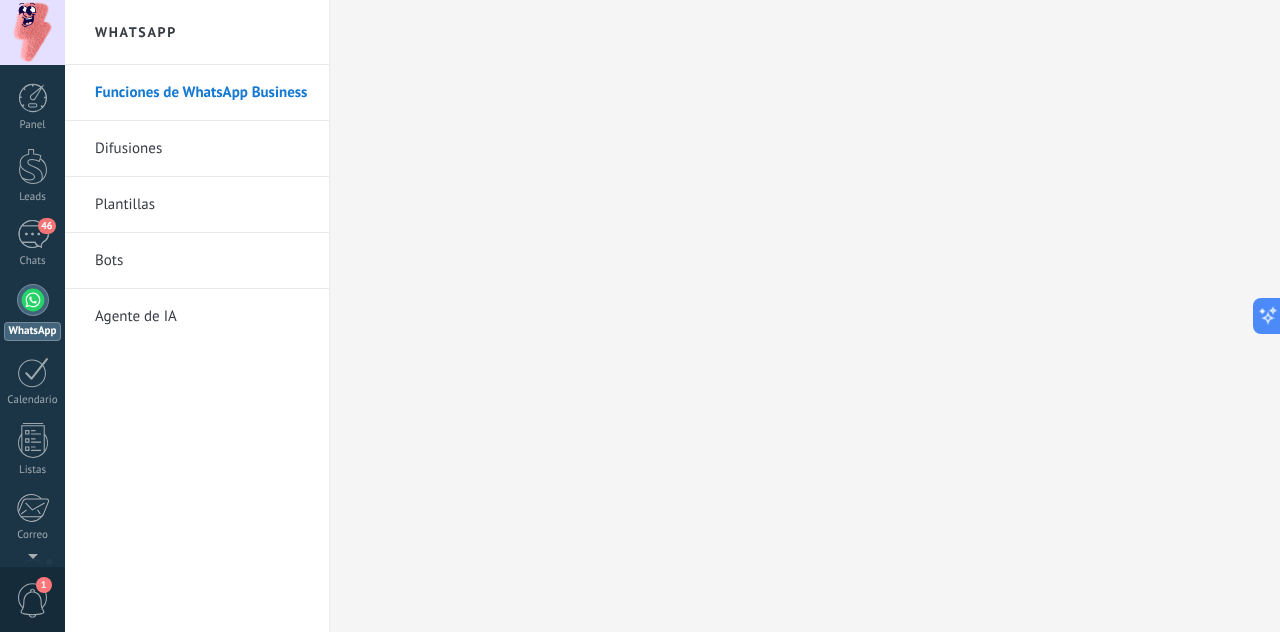 click on "Agente de IA" at bounding box center (202, 317) 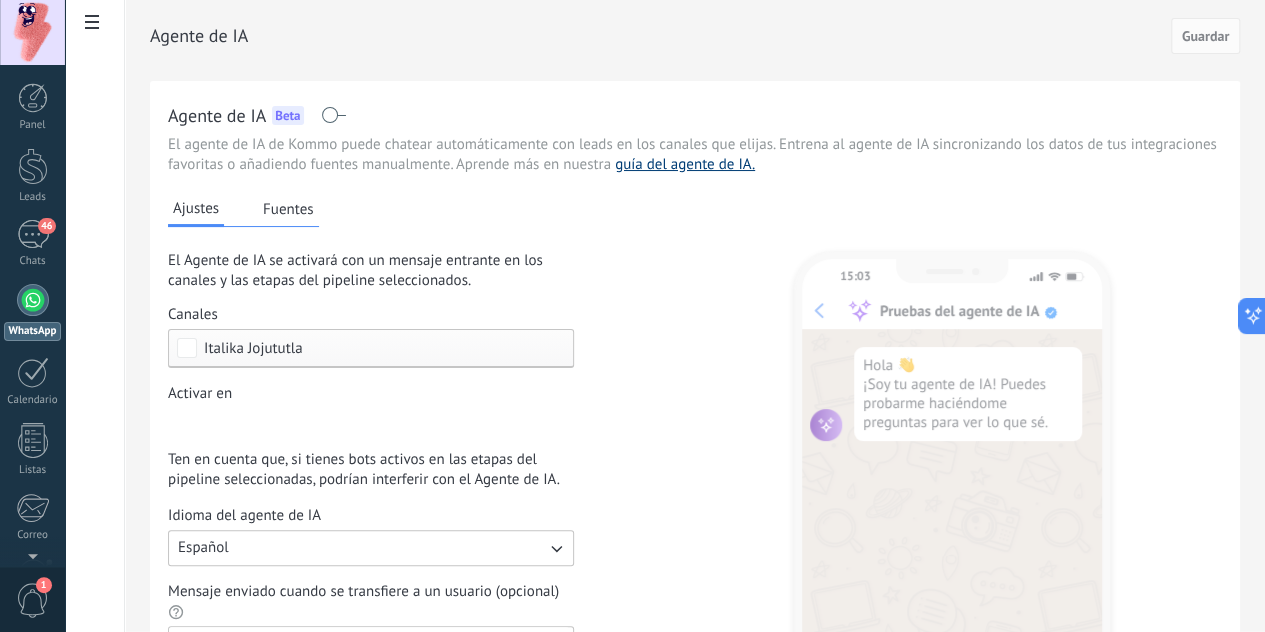 click on "guía del agente de IA." at bounding box center [685, 164] 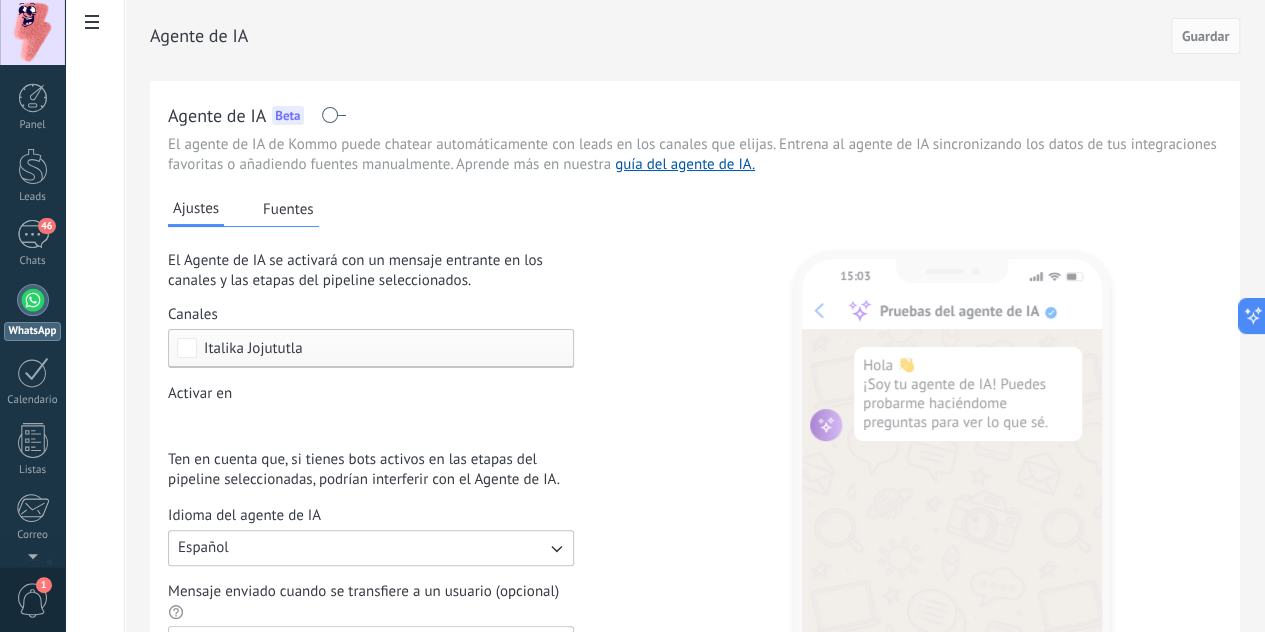 click on "El Agente de IA se activará con un mensaje entrante en los canales y las etapas del pipeline seleccionados." at bounding box center (371, 271) 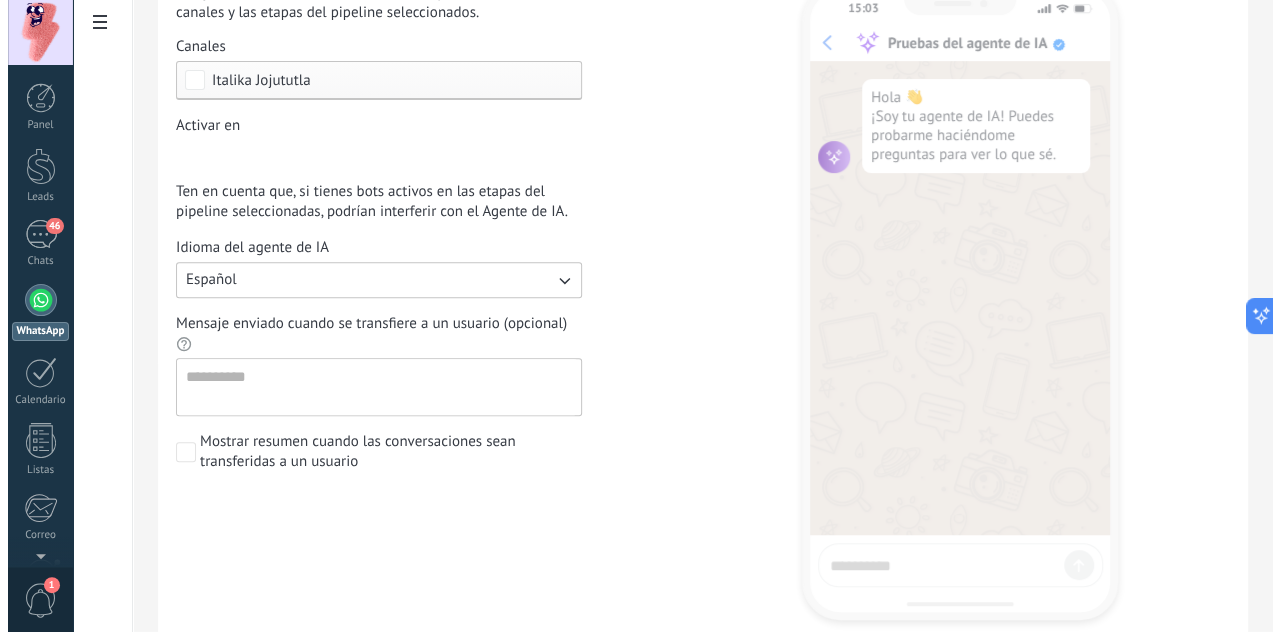 scroll, scrollTop: 0, scrollLeft: 0, axis: both 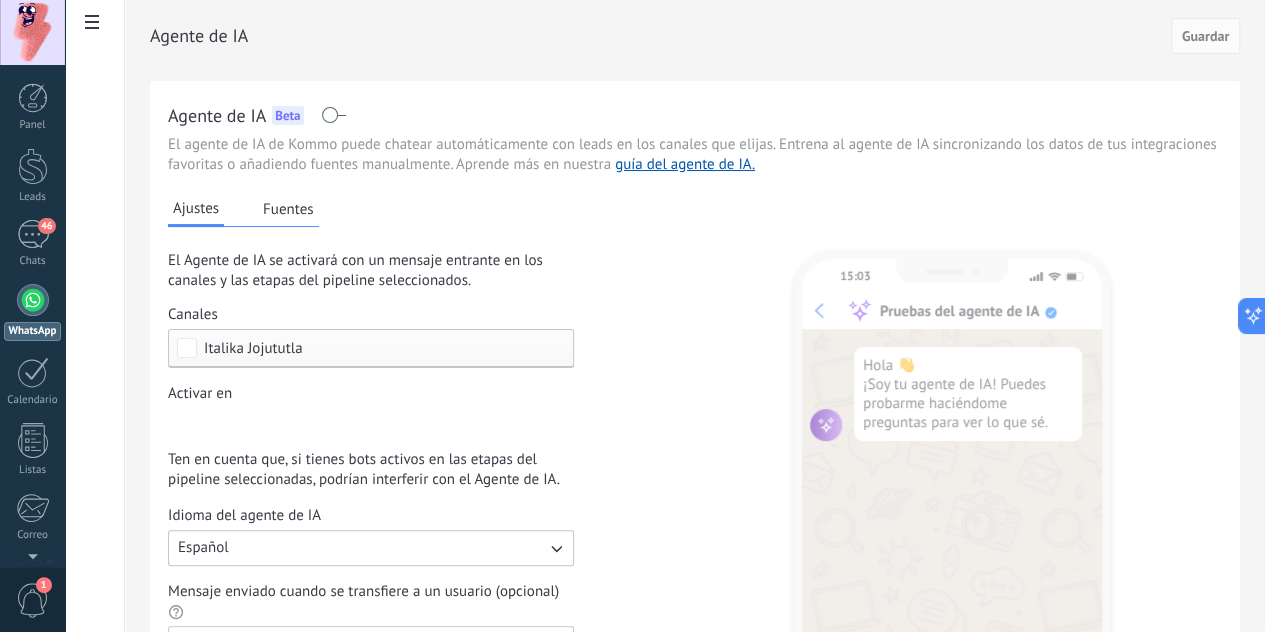 click on "WhatsApp" at bounding box center (32, 331) 